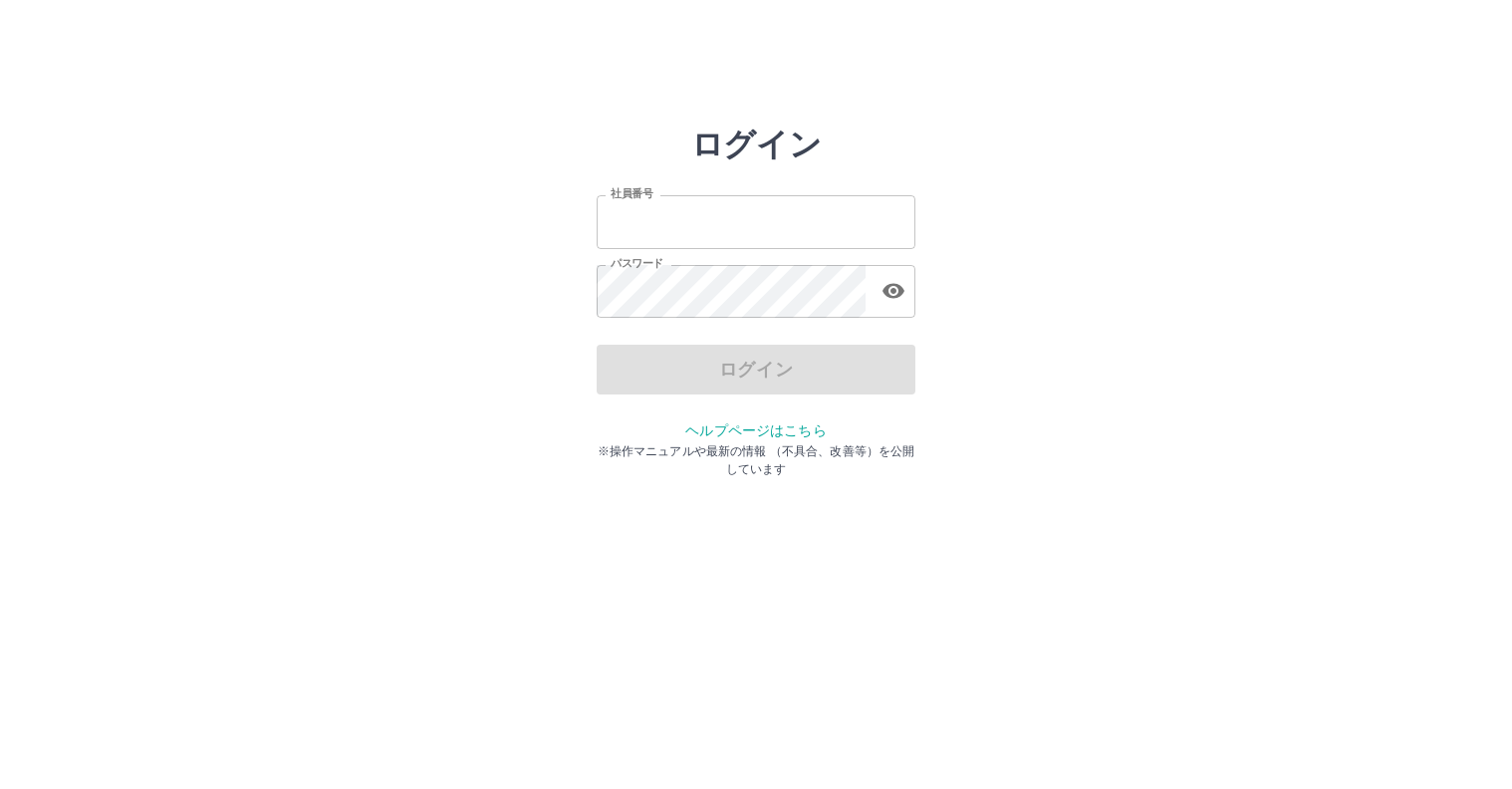 scroll, scrollTop: 0, scrollLeft: 0, axis: both 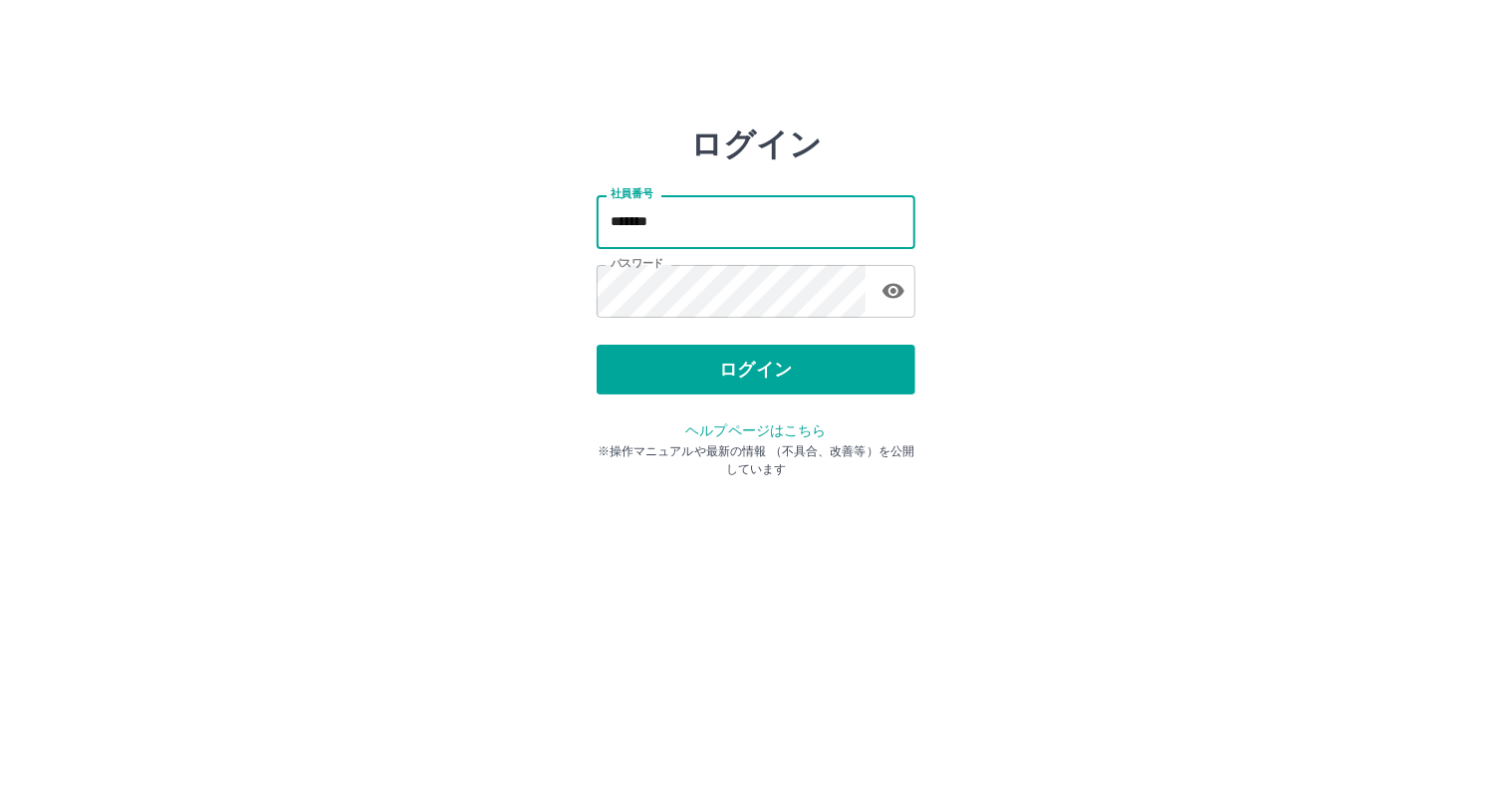 click on "*******" at bounding box center (756, 221) 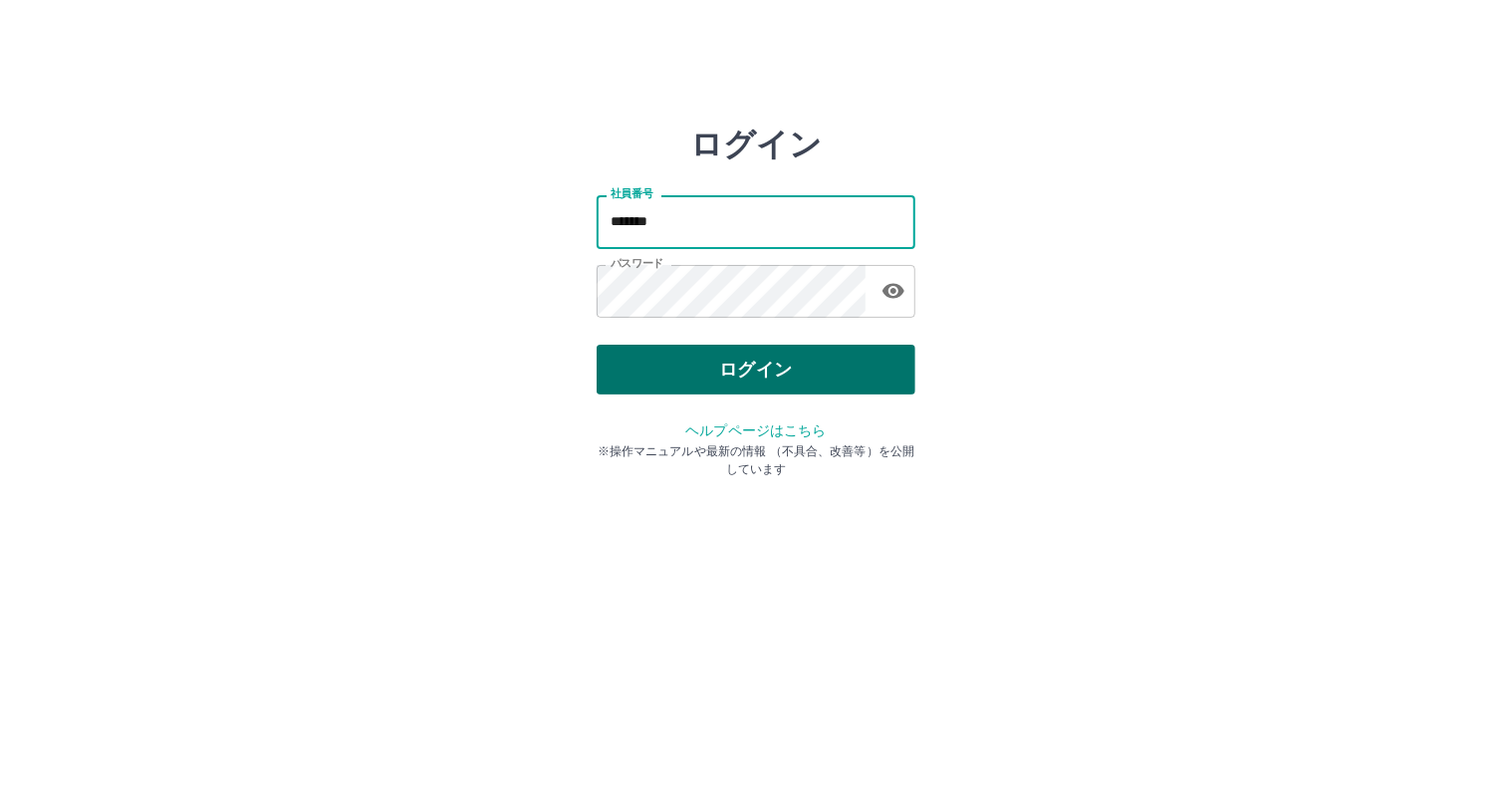type on "*******" 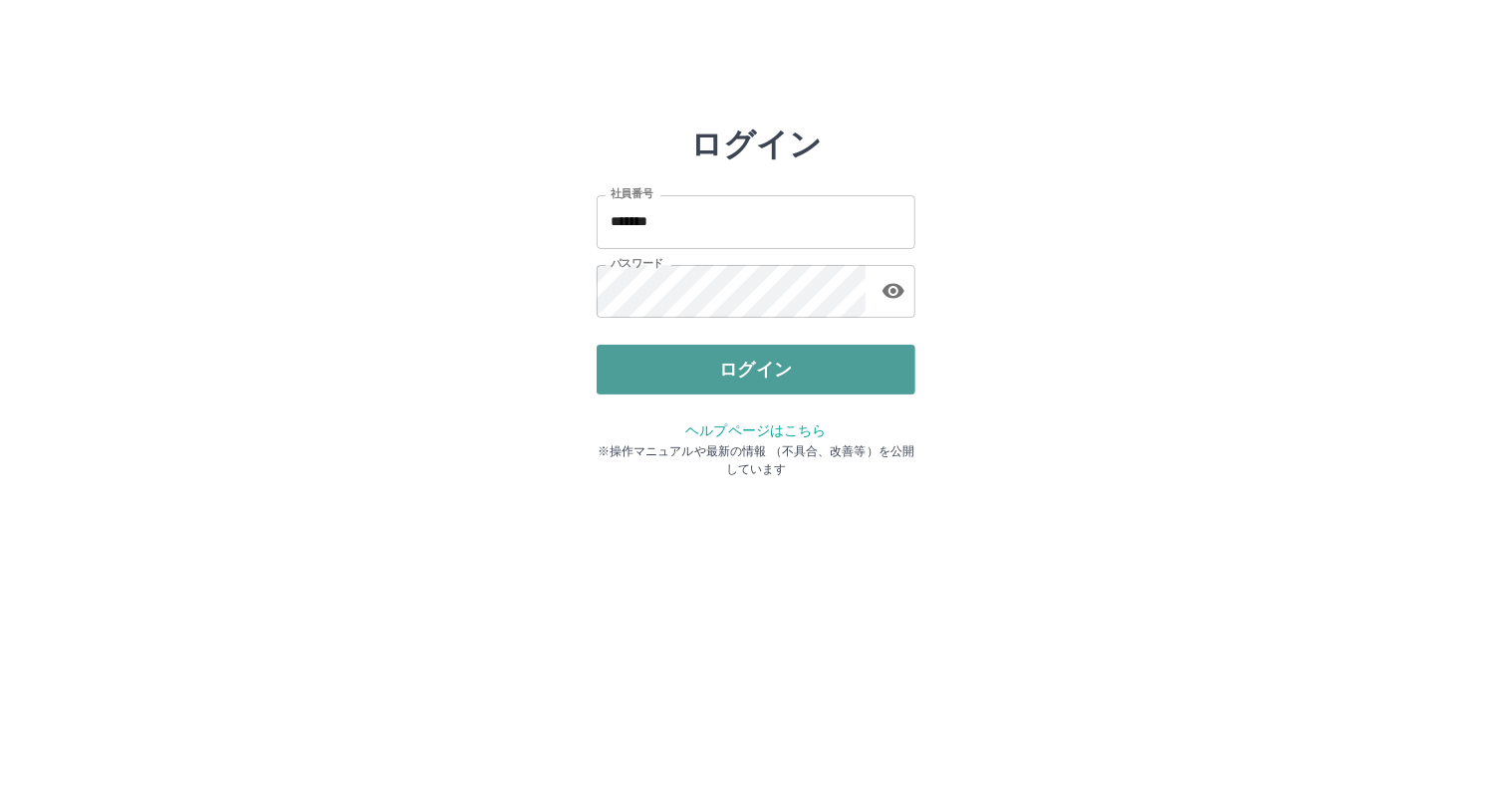 click on "ログイン" at bounding box center [756, 370] 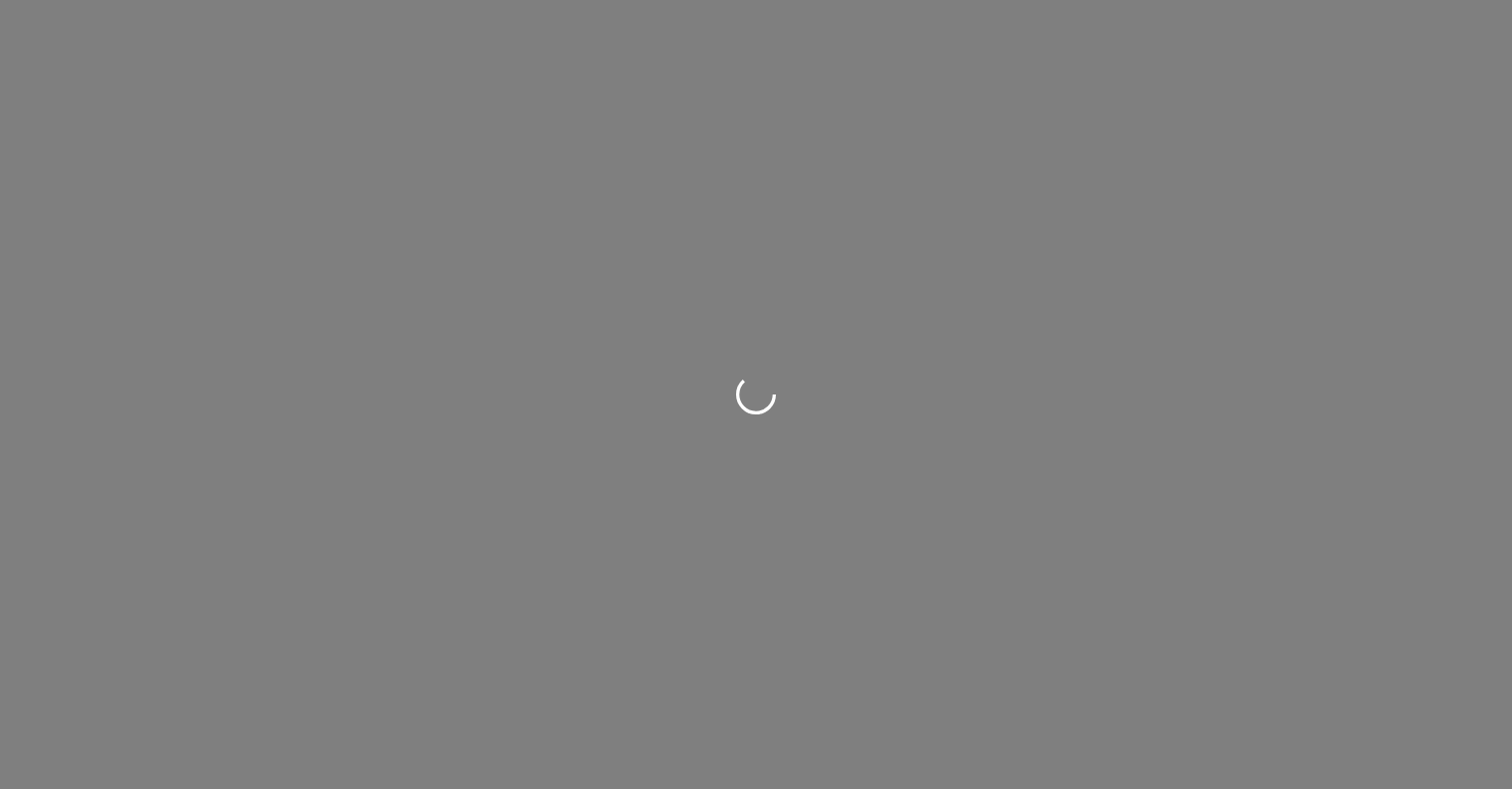 scroll, scrollTop: 0, scrollLeft: 0, axis: both 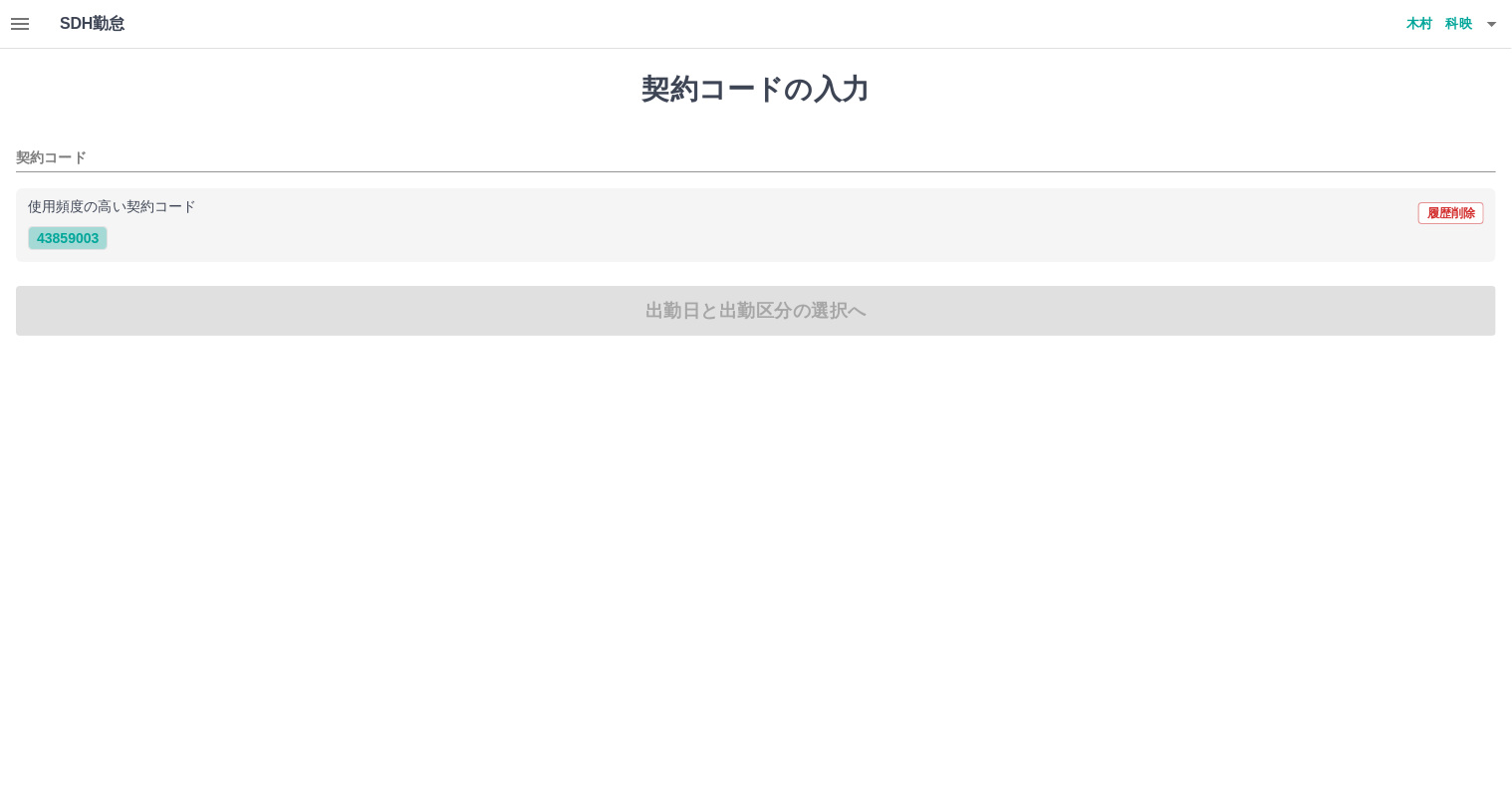 click on "43859003" at bounding box center (68, 238) 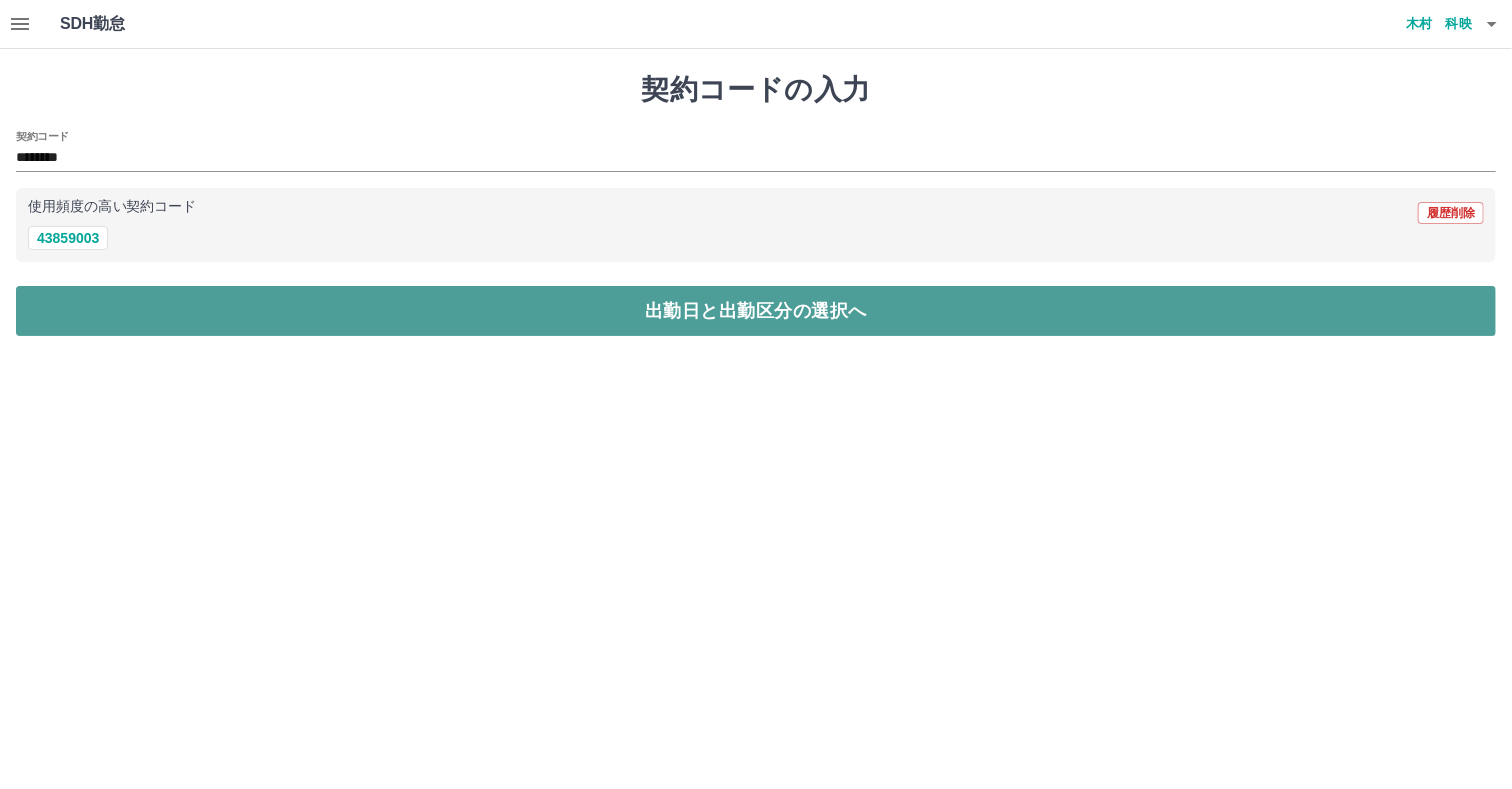 click on "出勤日と出勤区分の選択へ" at bounding box center (756, 311) 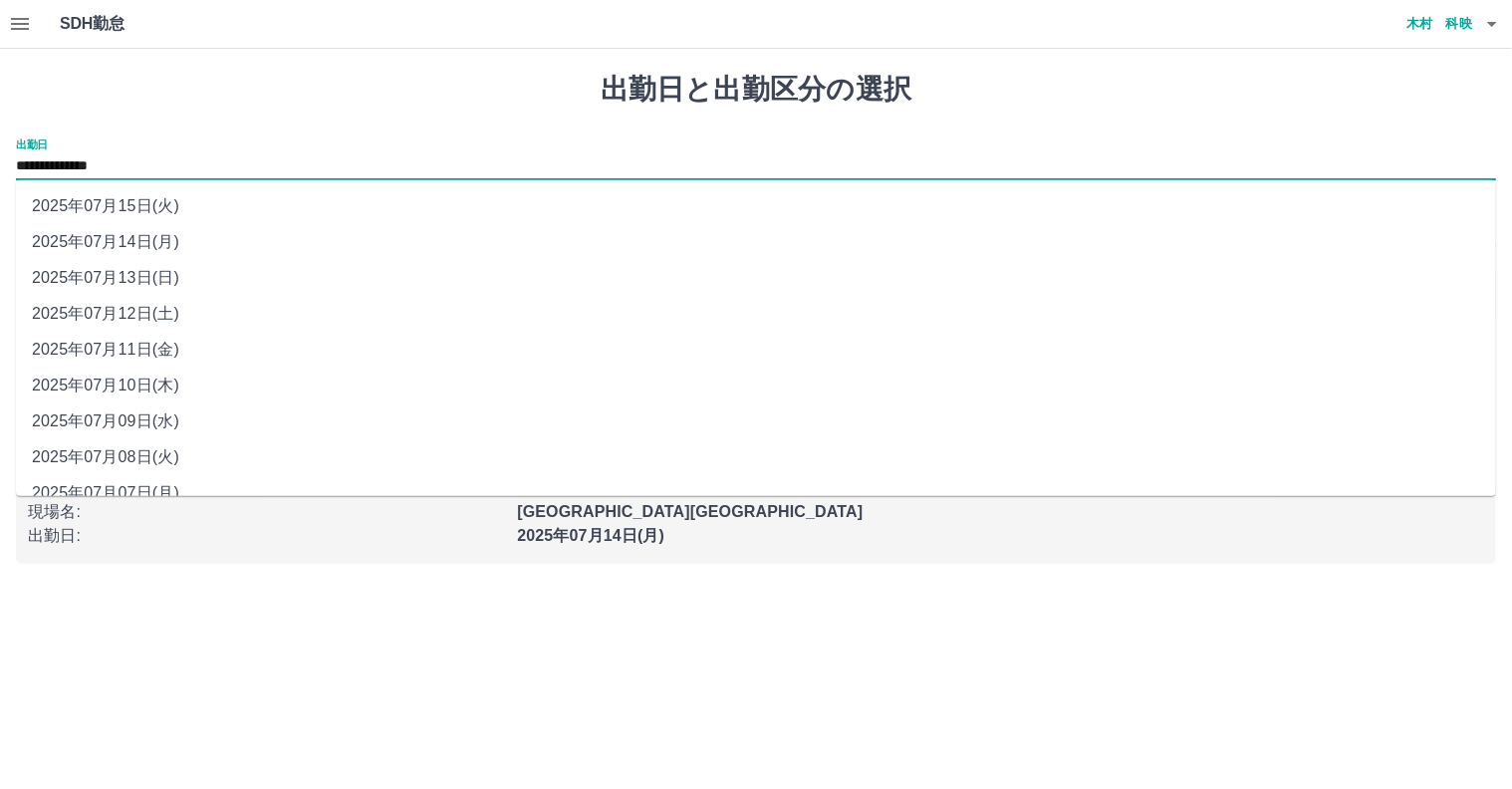 click on "**********" at bounding box center (756, 166) 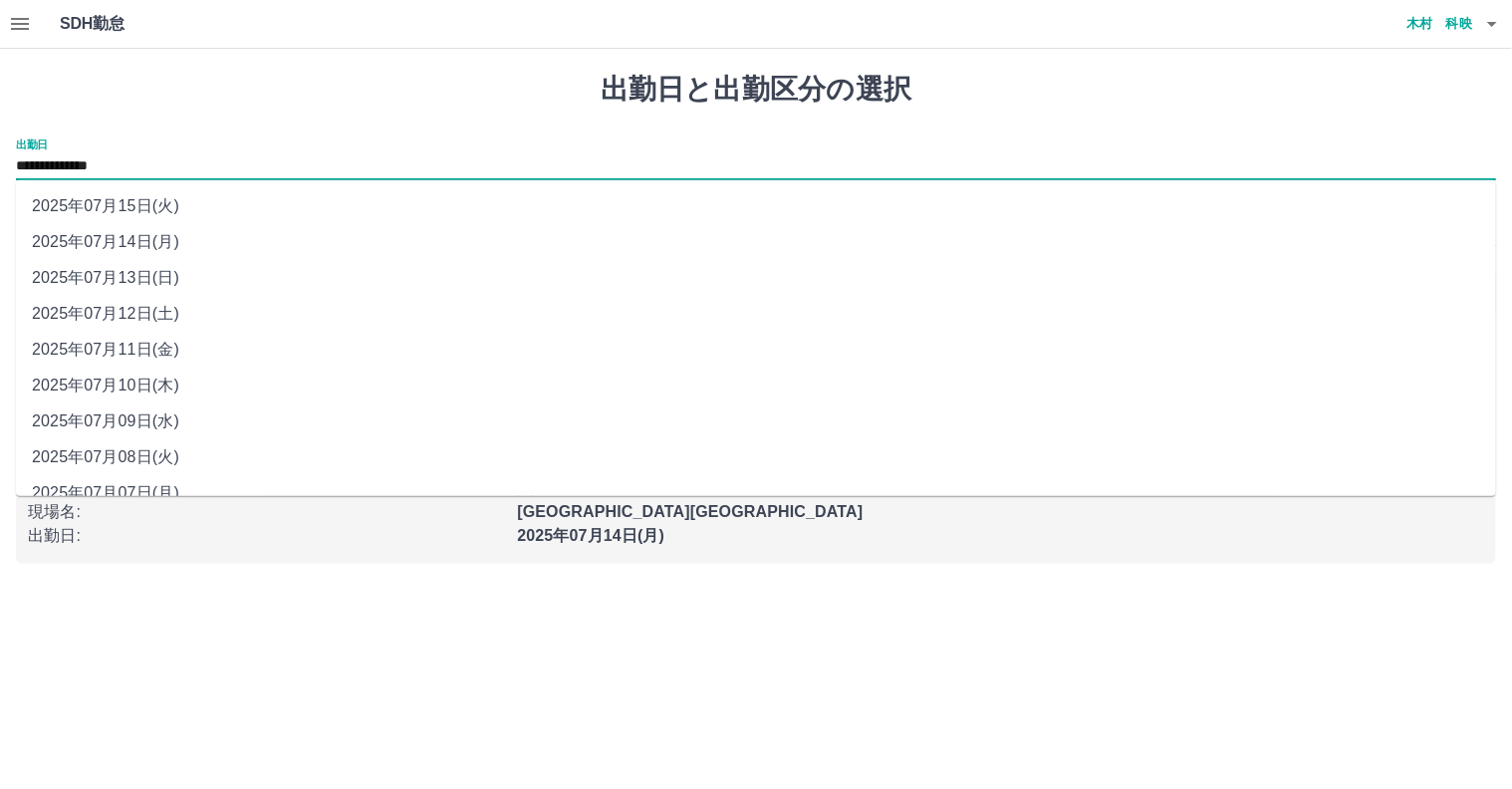 click on "2025年07月12日(土)" at bounding box center (756, 314) 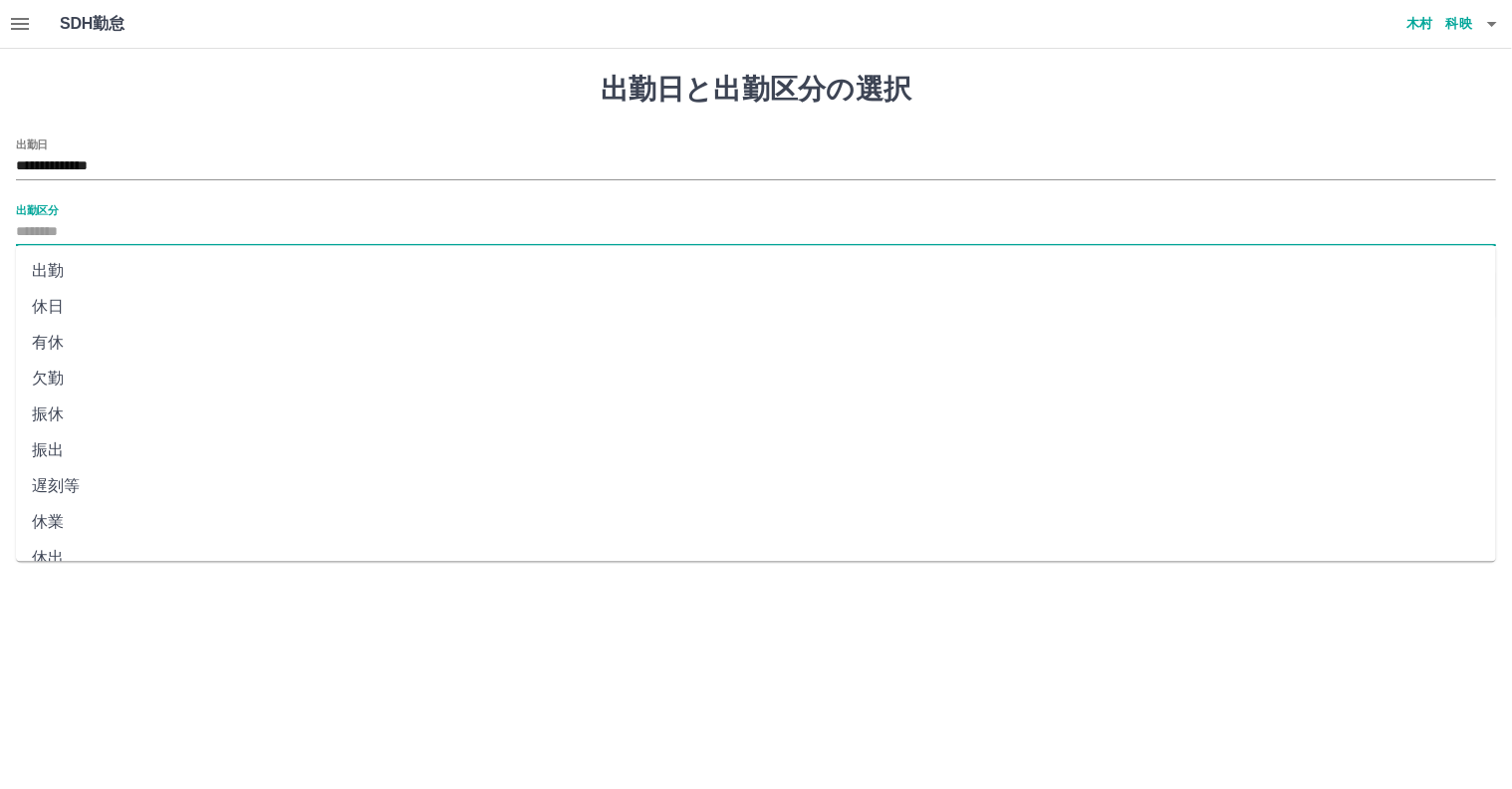 click on "出勤区分" at bounding box center [756, 232] 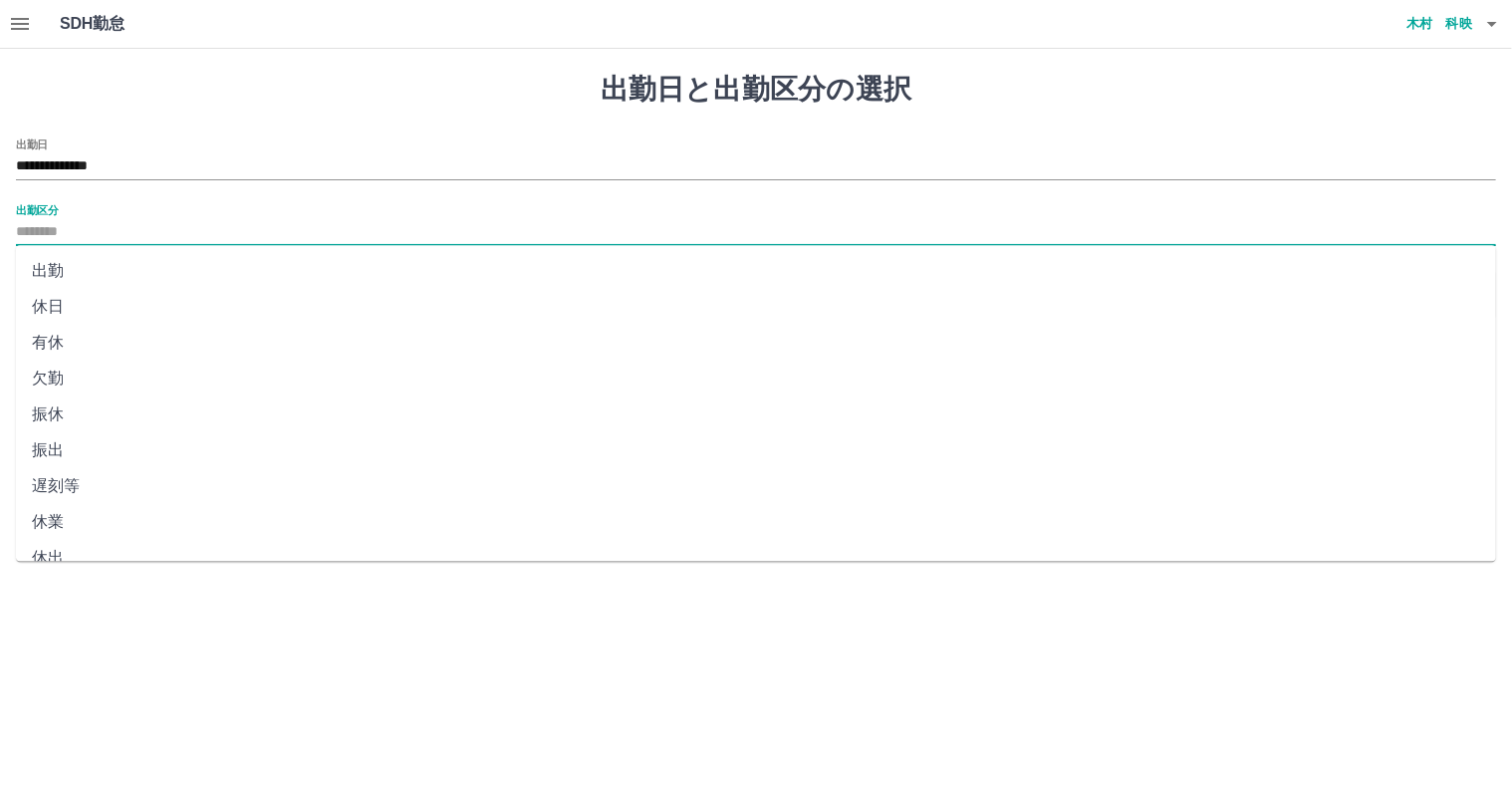 click on "休日" at bounding box center (756, 307) 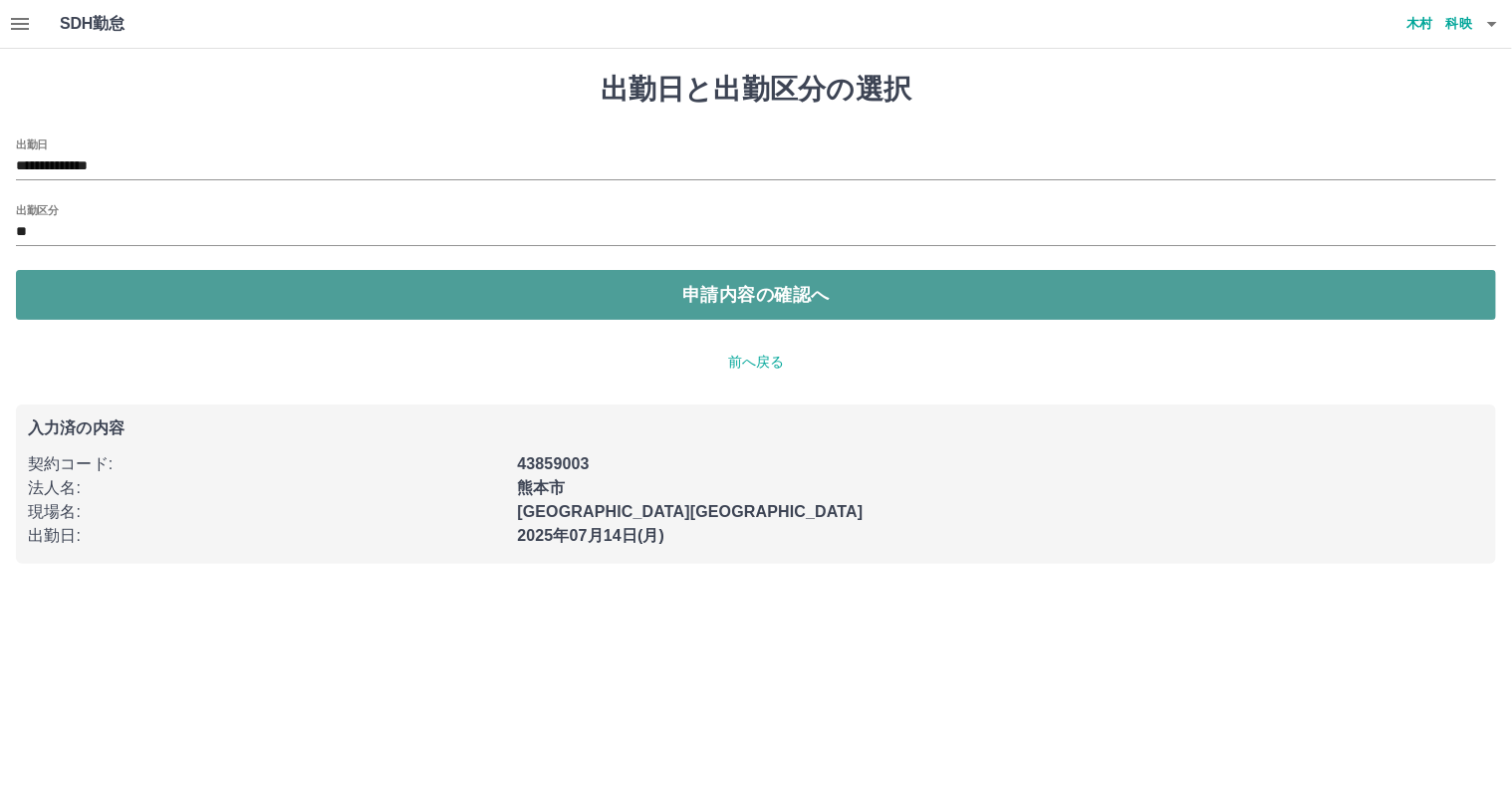 click on "申請内容の確認へ" at bounding box center [756, 295] 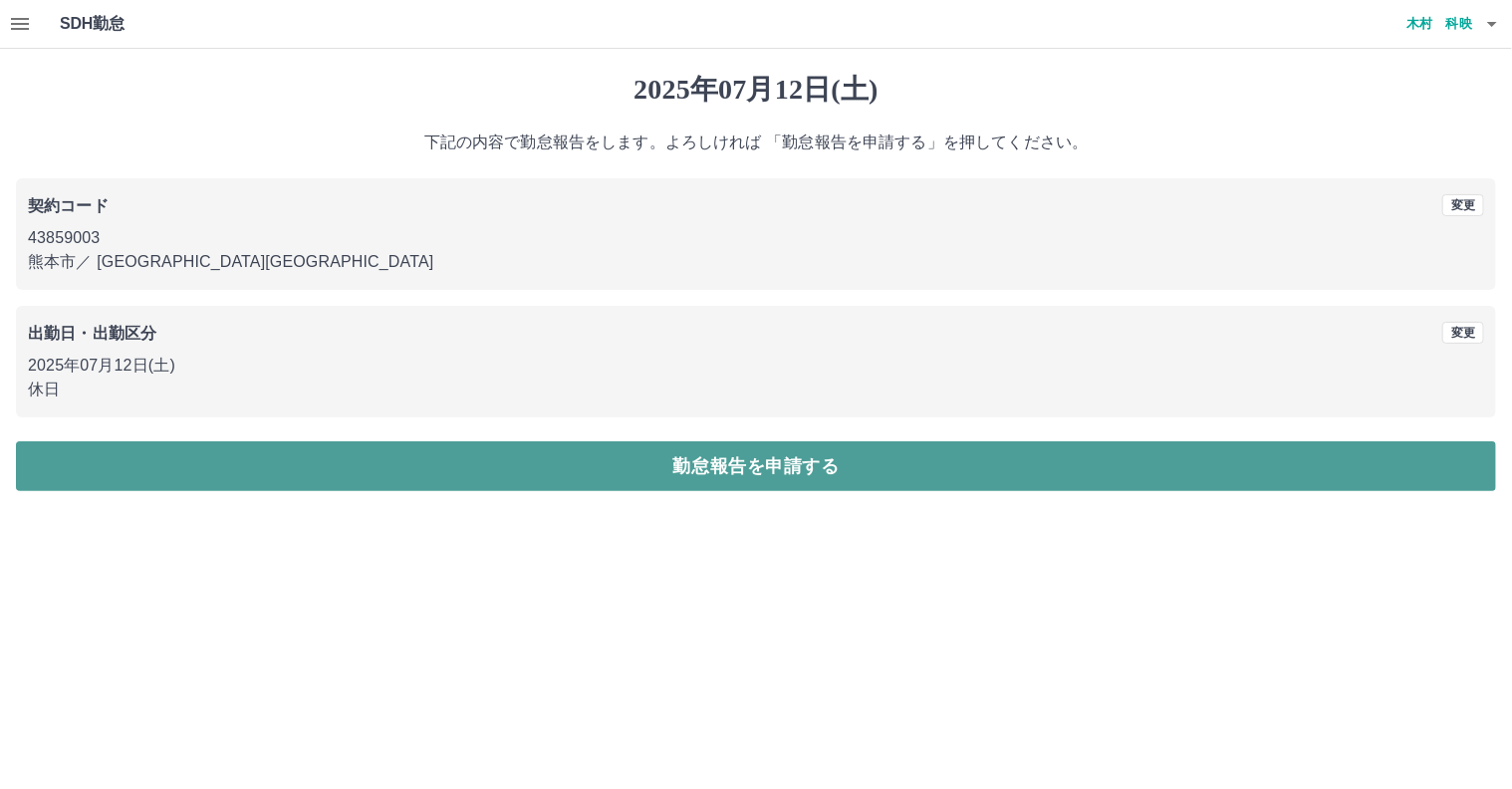click on "勤怠報告を申請する" at bounding box center (756, 466) 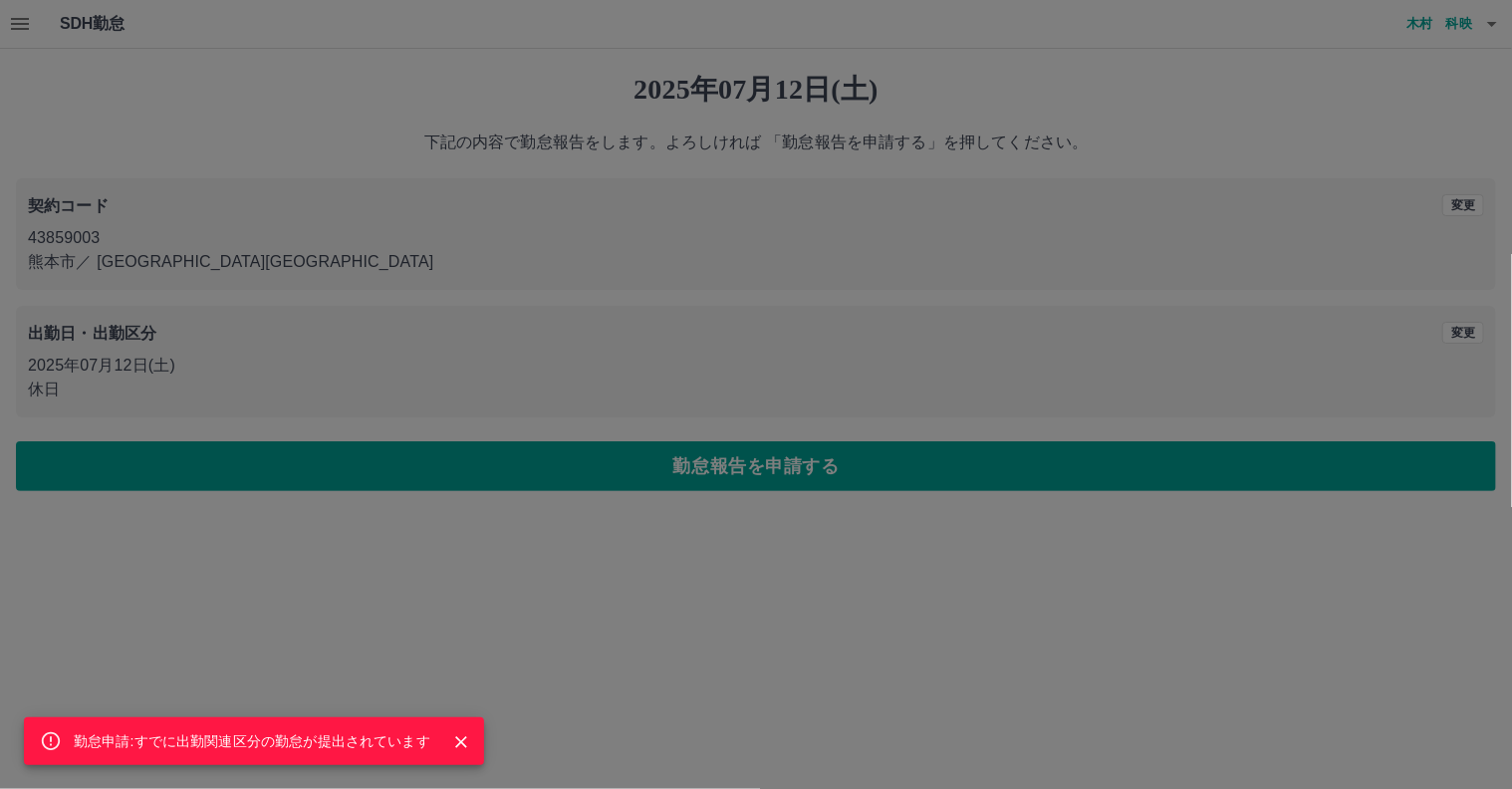click on "勤怠申請:すでに出勤関連区分の勤怠が提出されています" at bounding box center (756, 394) 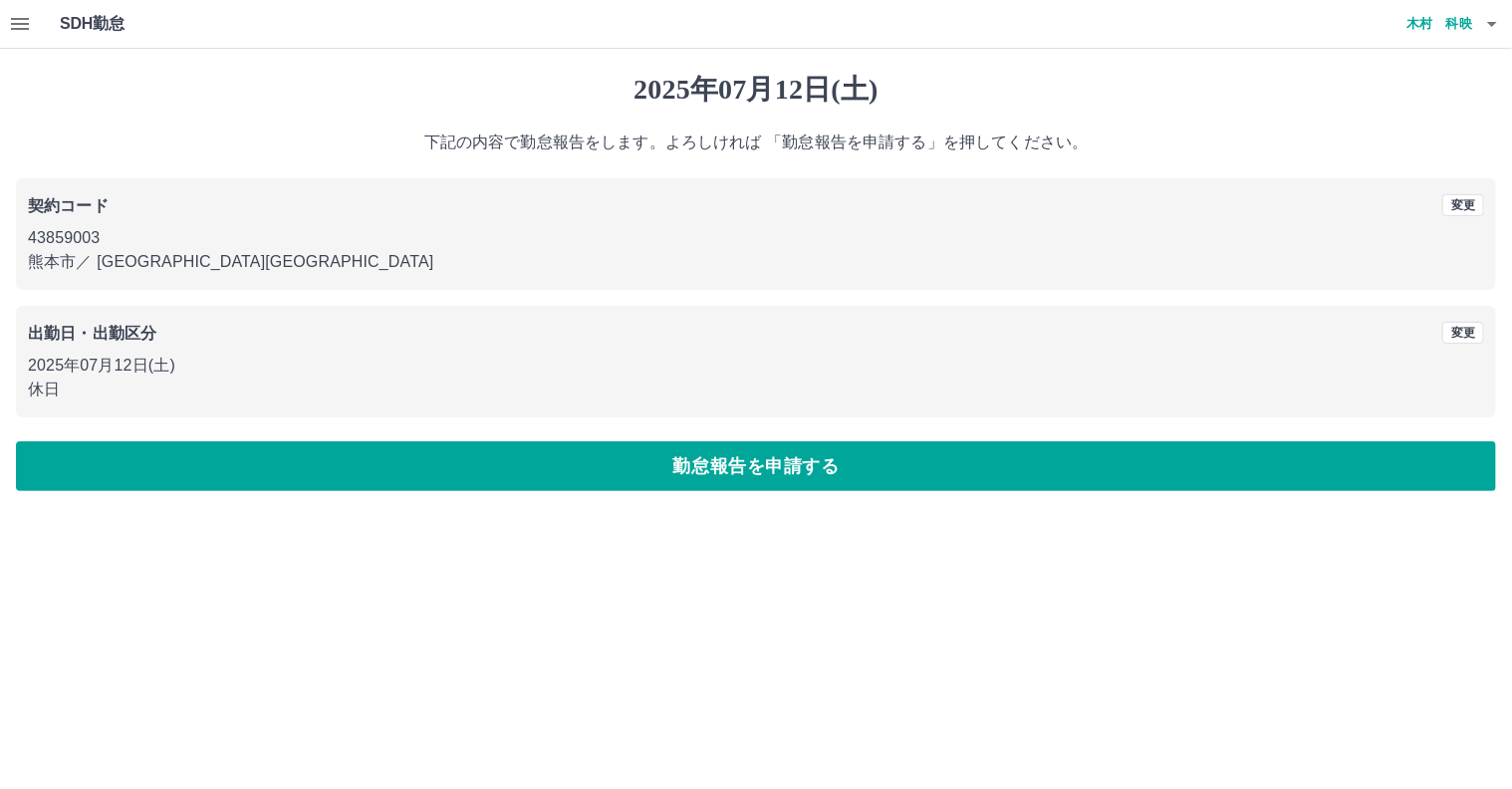 click 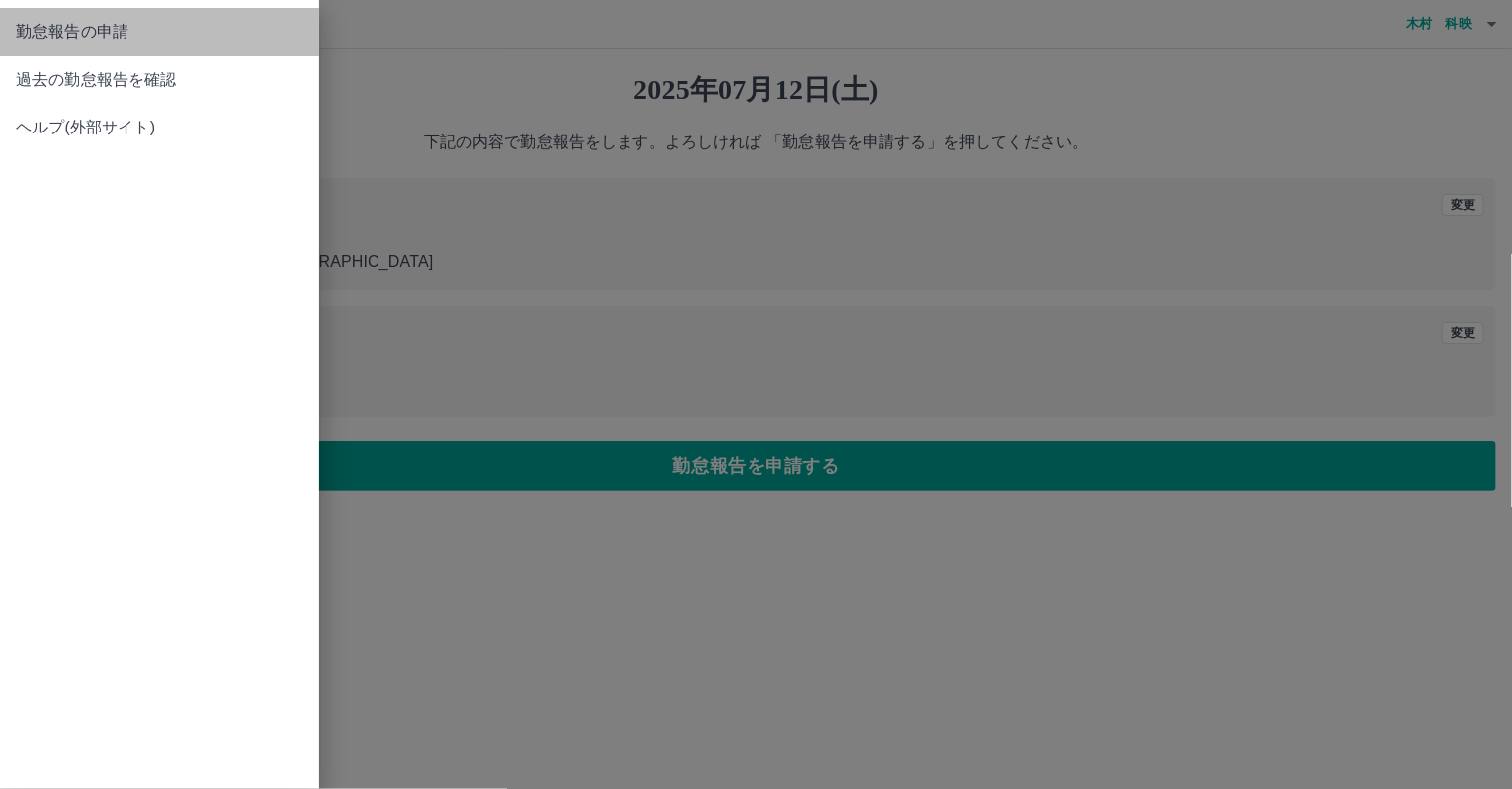 click on "勤怠報告の申請" at bounding box center (159, 32) 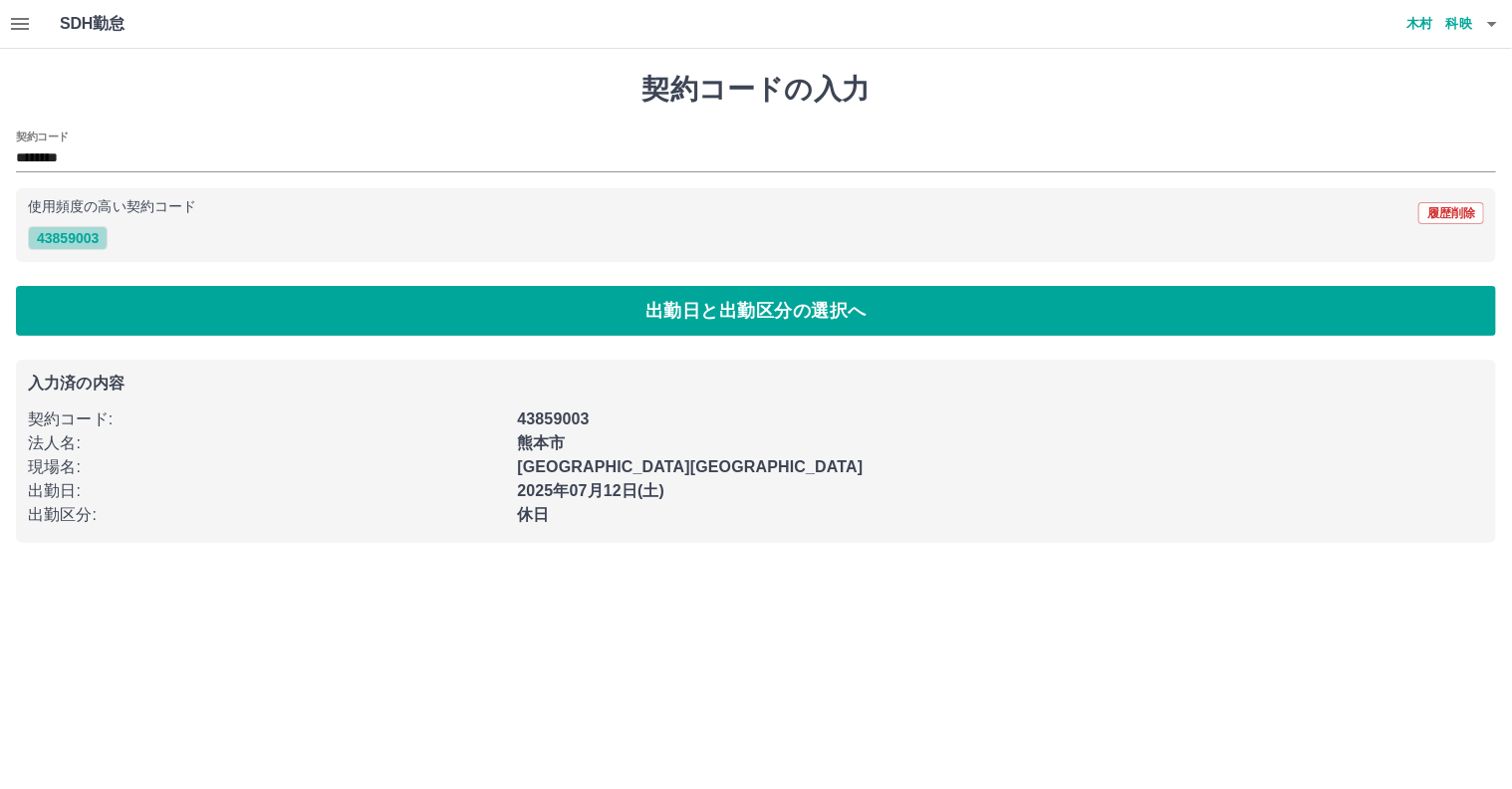 click on "43859003" at bounding box center [68, 238] 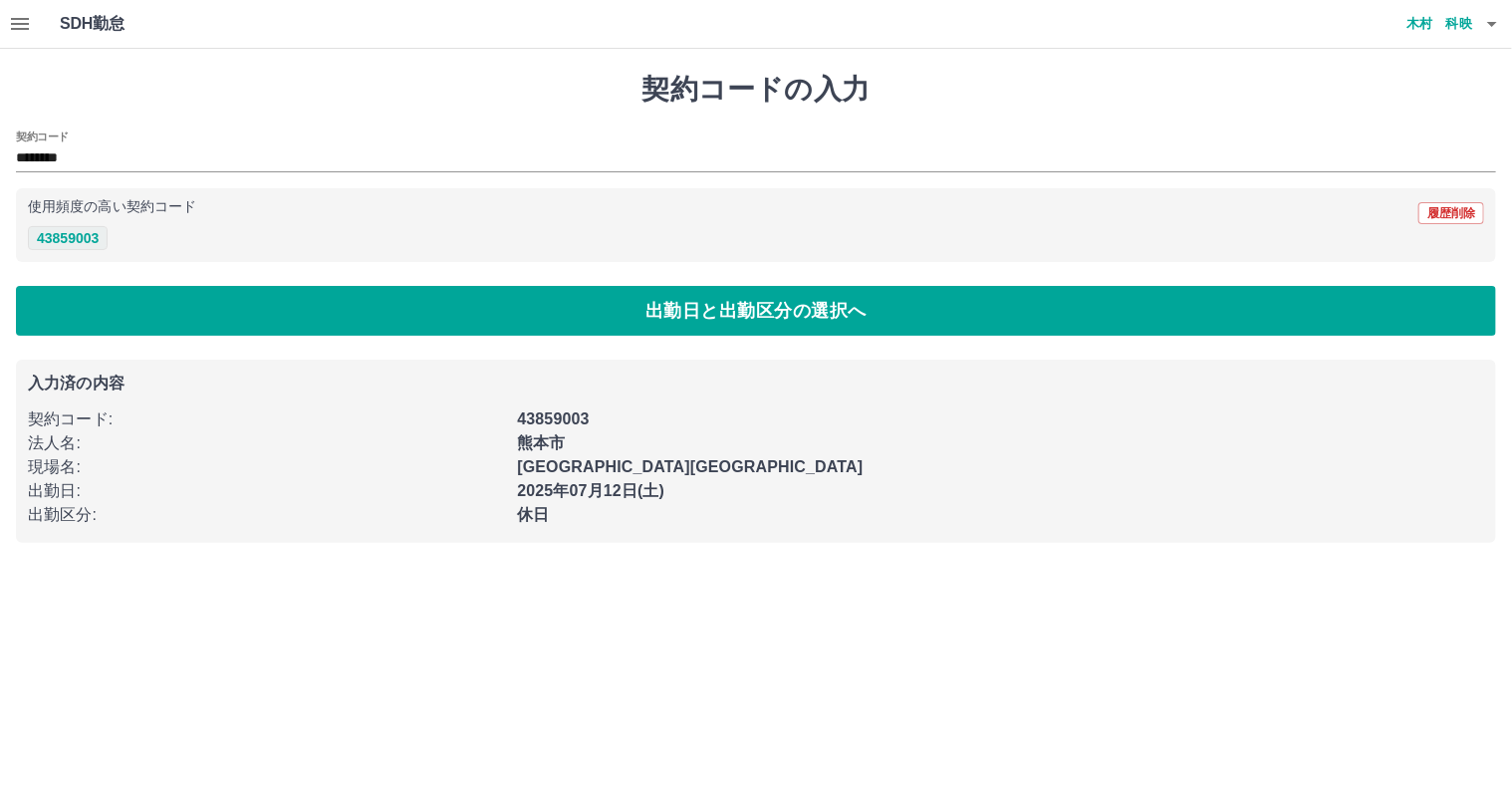 click on "43859003" at bounding box center [68, 238] 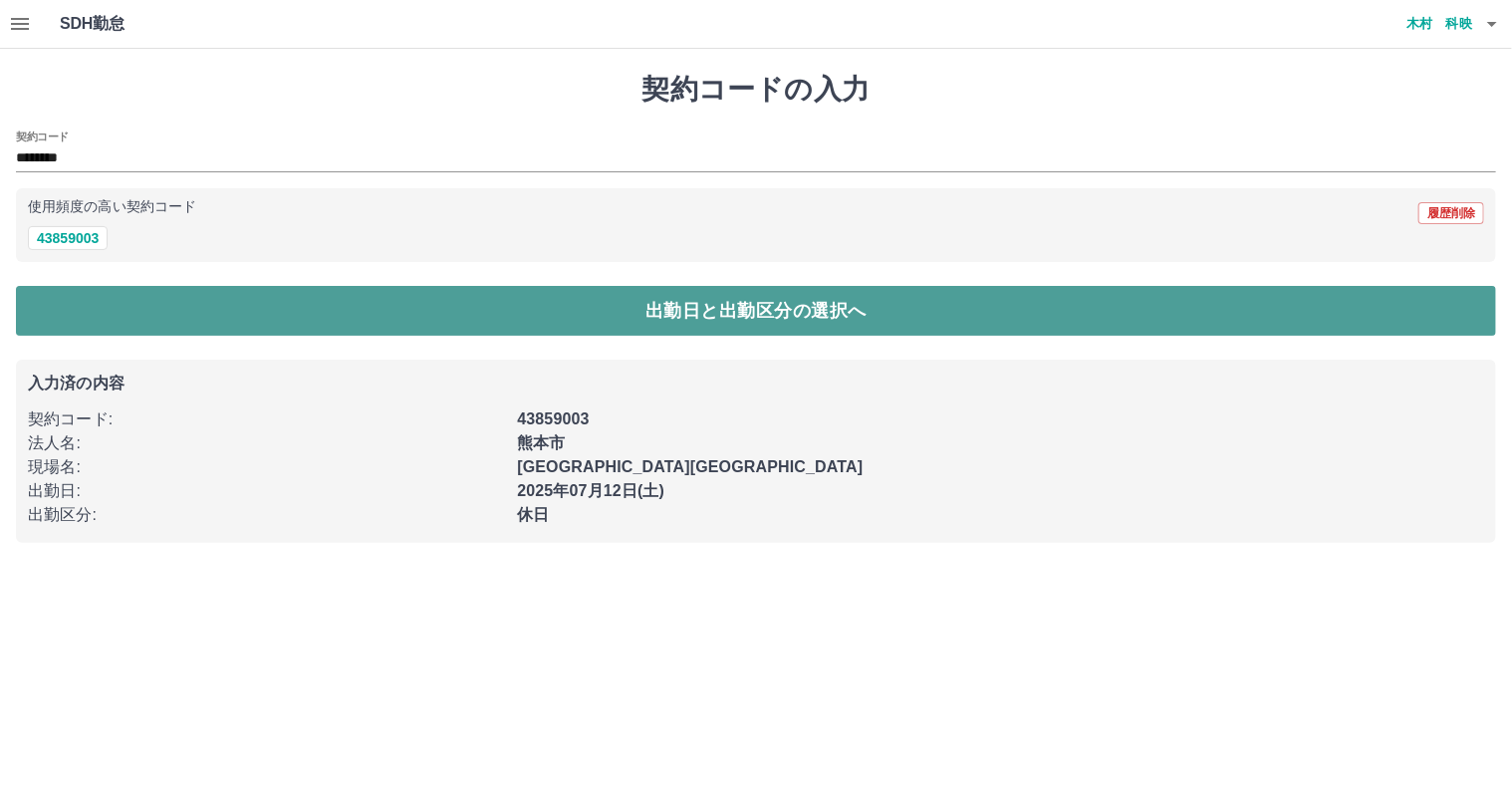 click on "出勤日と出勤区分の選択へ" at bounding box center [756, 311] 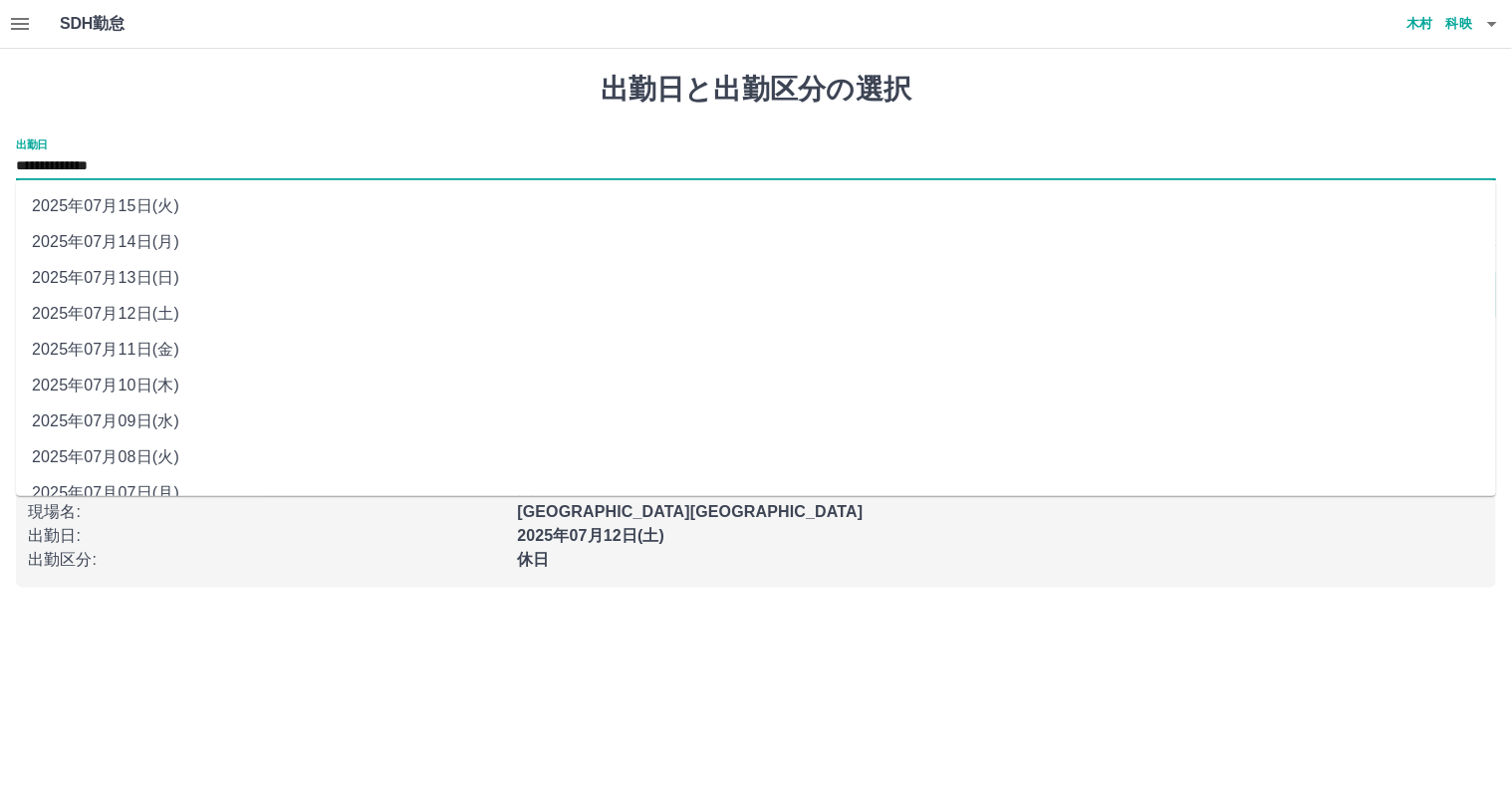 click on "**********" at bounding box center (756, 166) 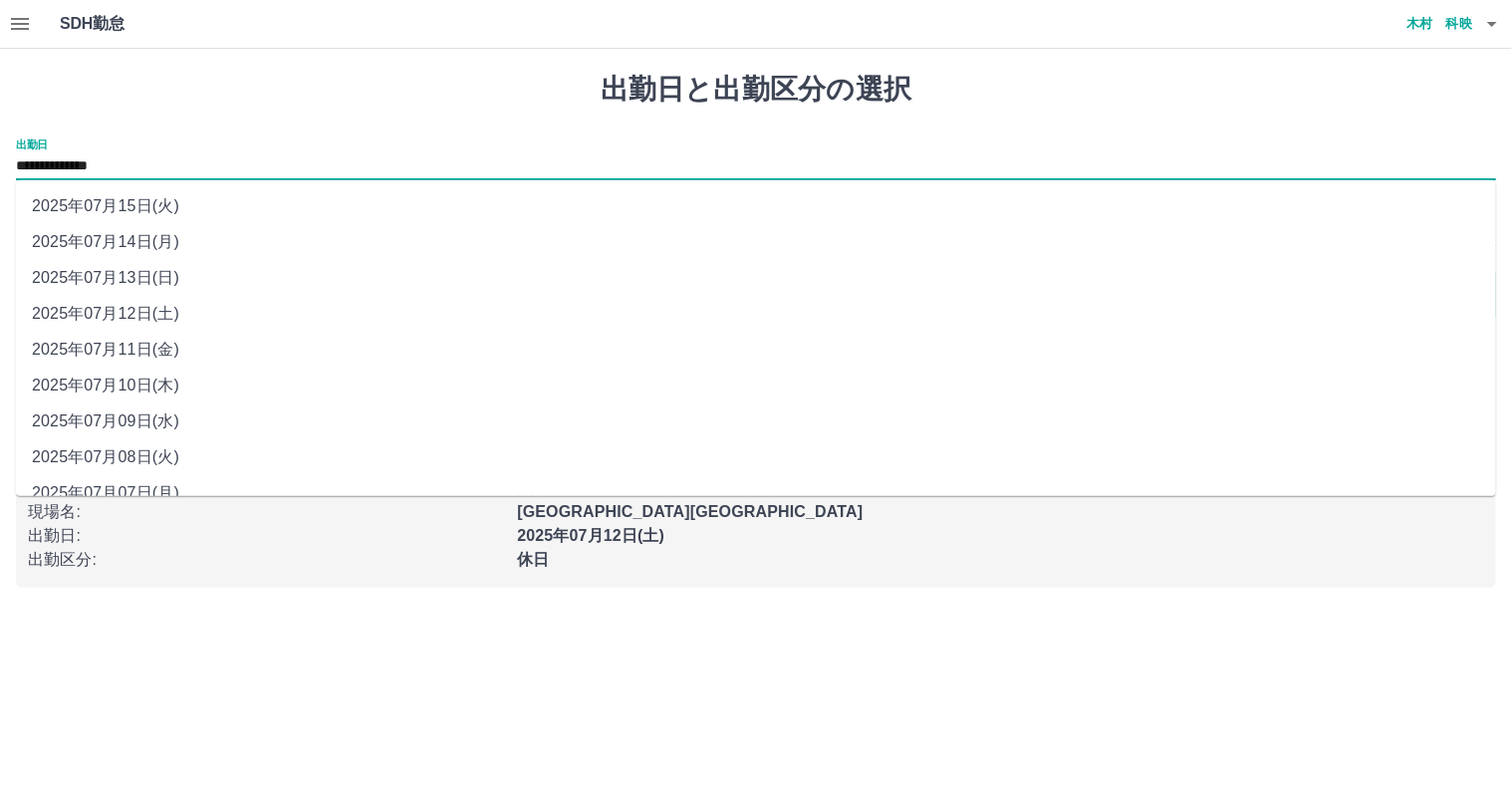 click on "2025年07月14日(月)" at bounding box center (756, 242) 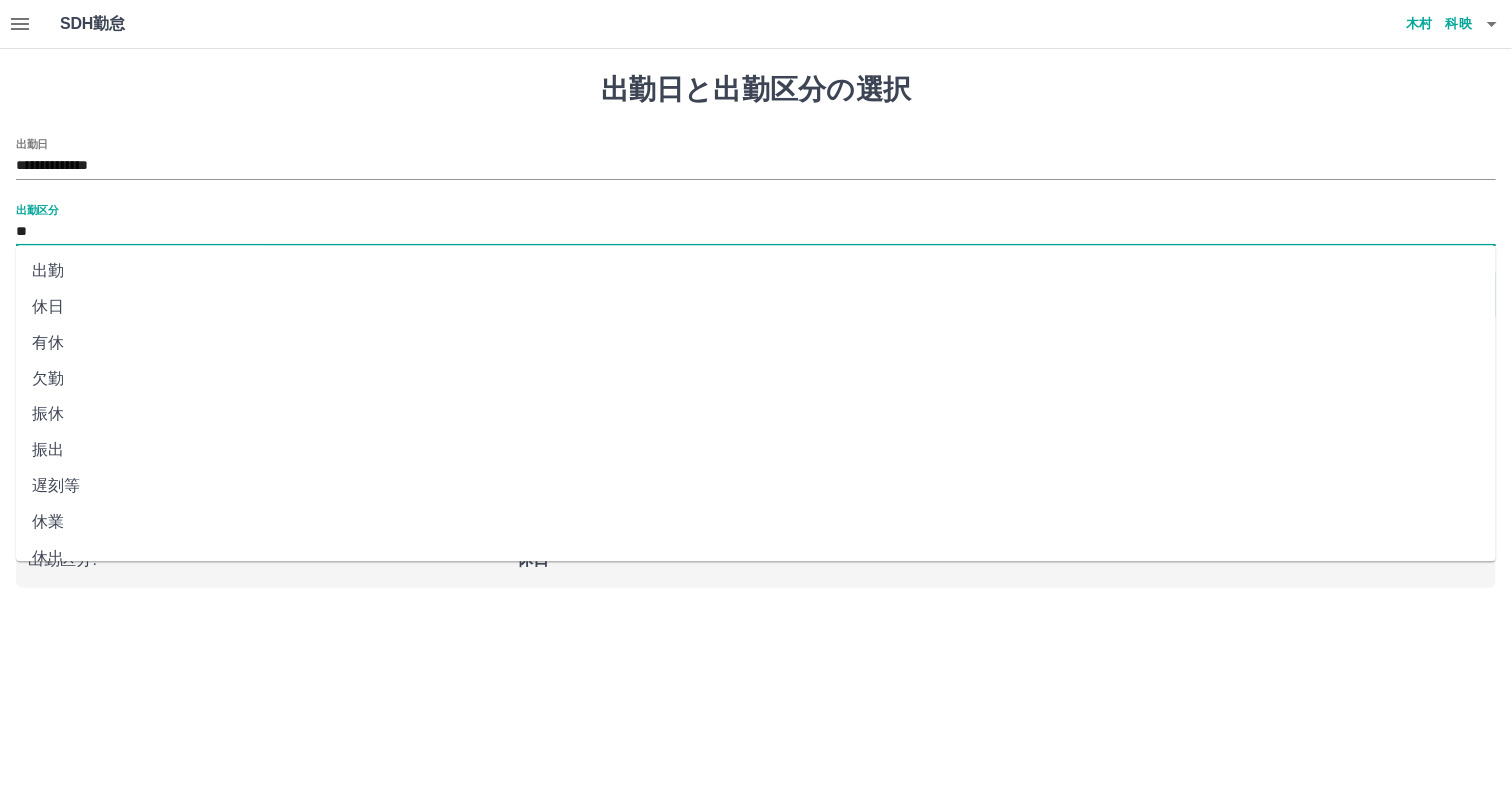 click on "**" at bounding box center (756, 232) 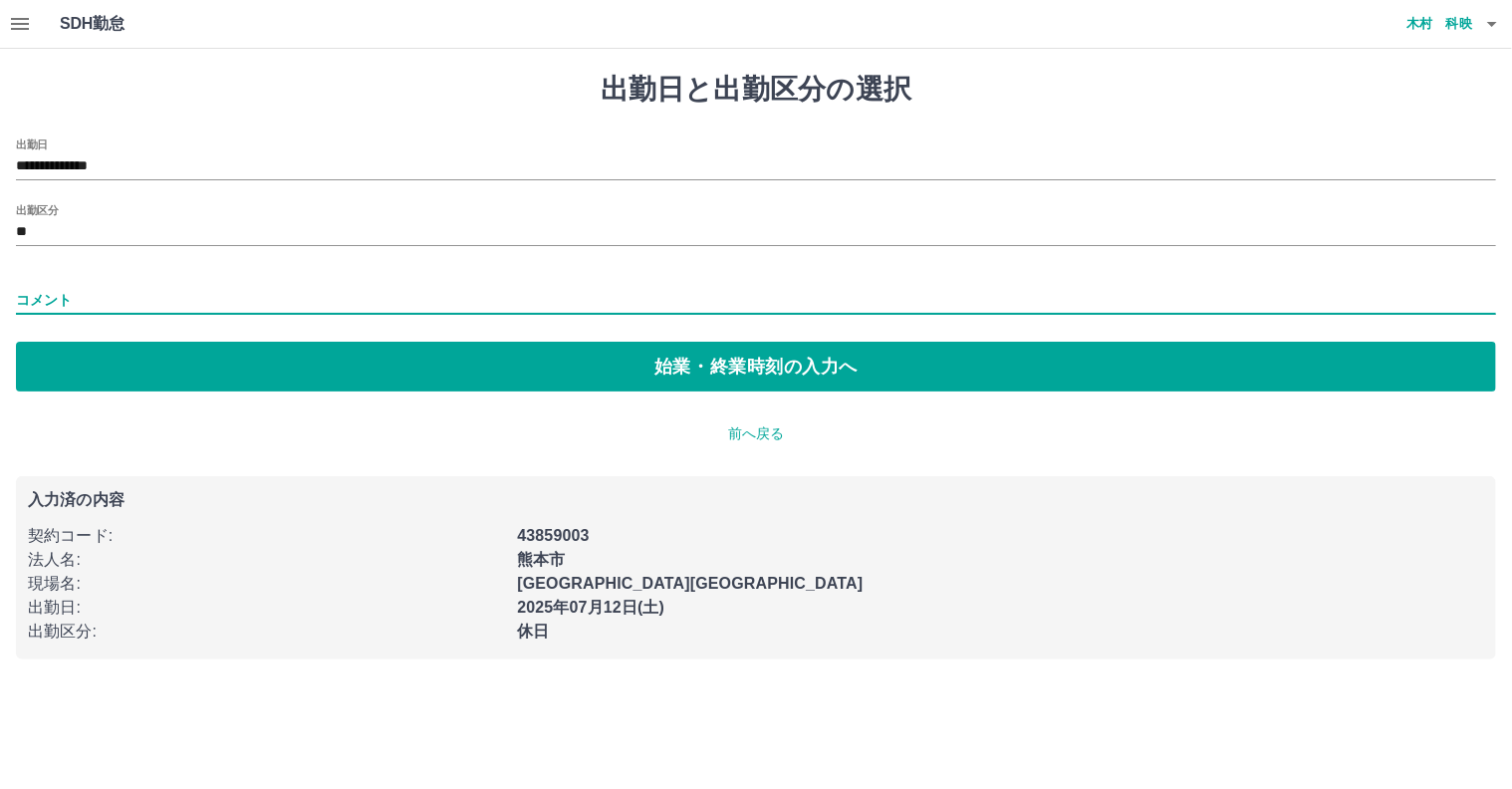 click on "コメント" at bounding box center (756, 300) 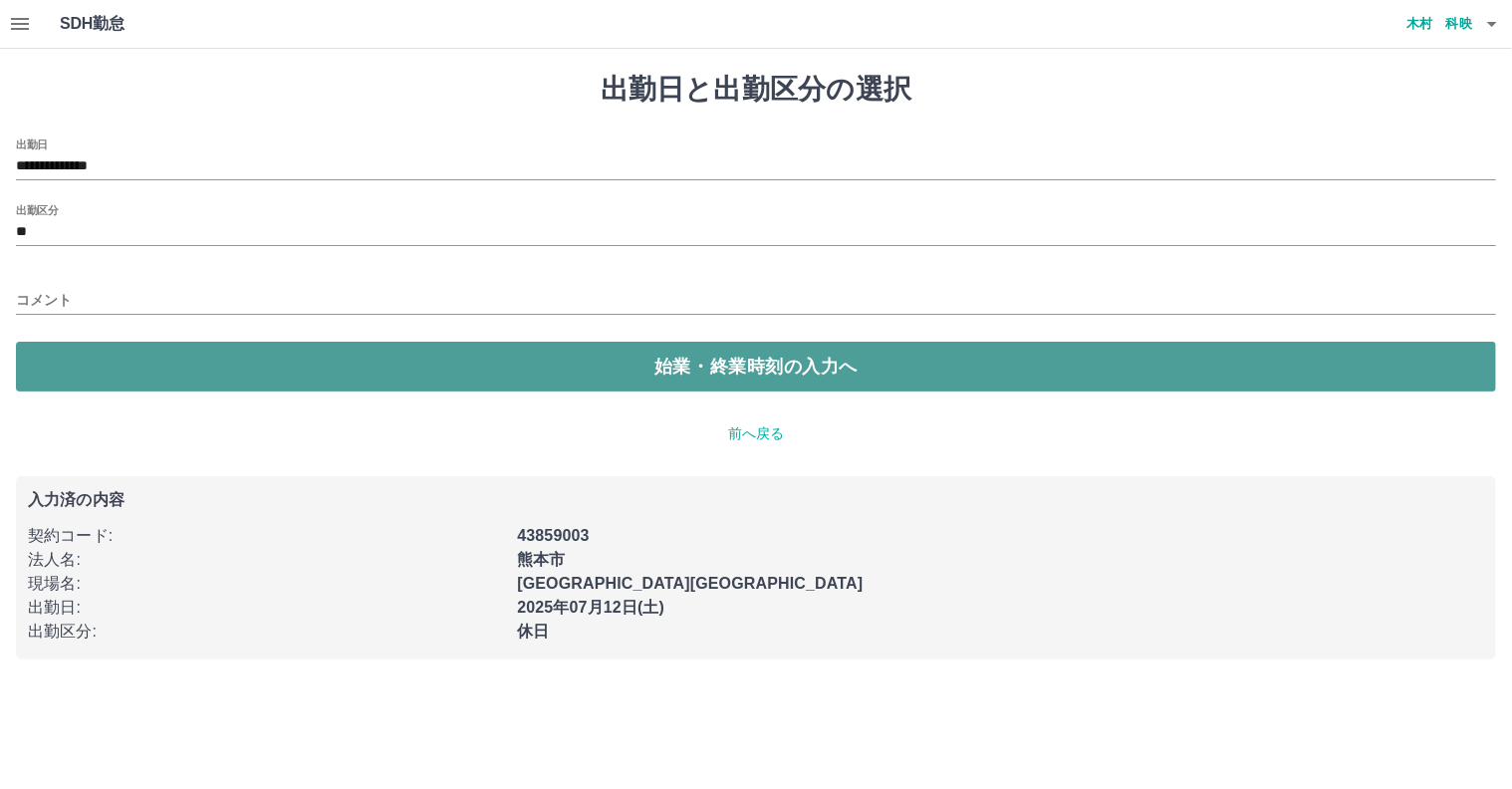 click on "始業・終業時刻の入力へ" at bounding box center (756, 367) 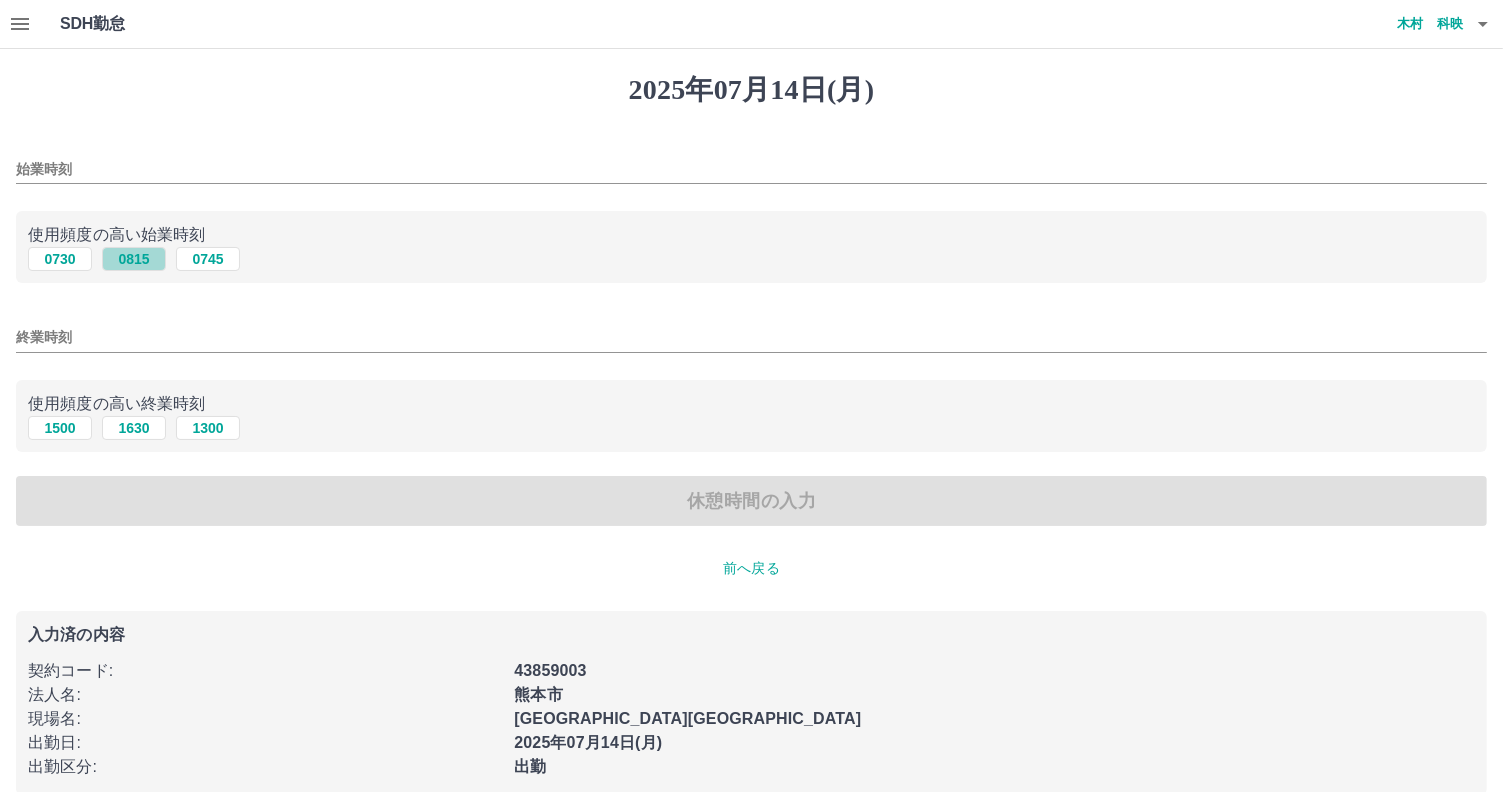 click on "0815" at bounding box center [134, 259] 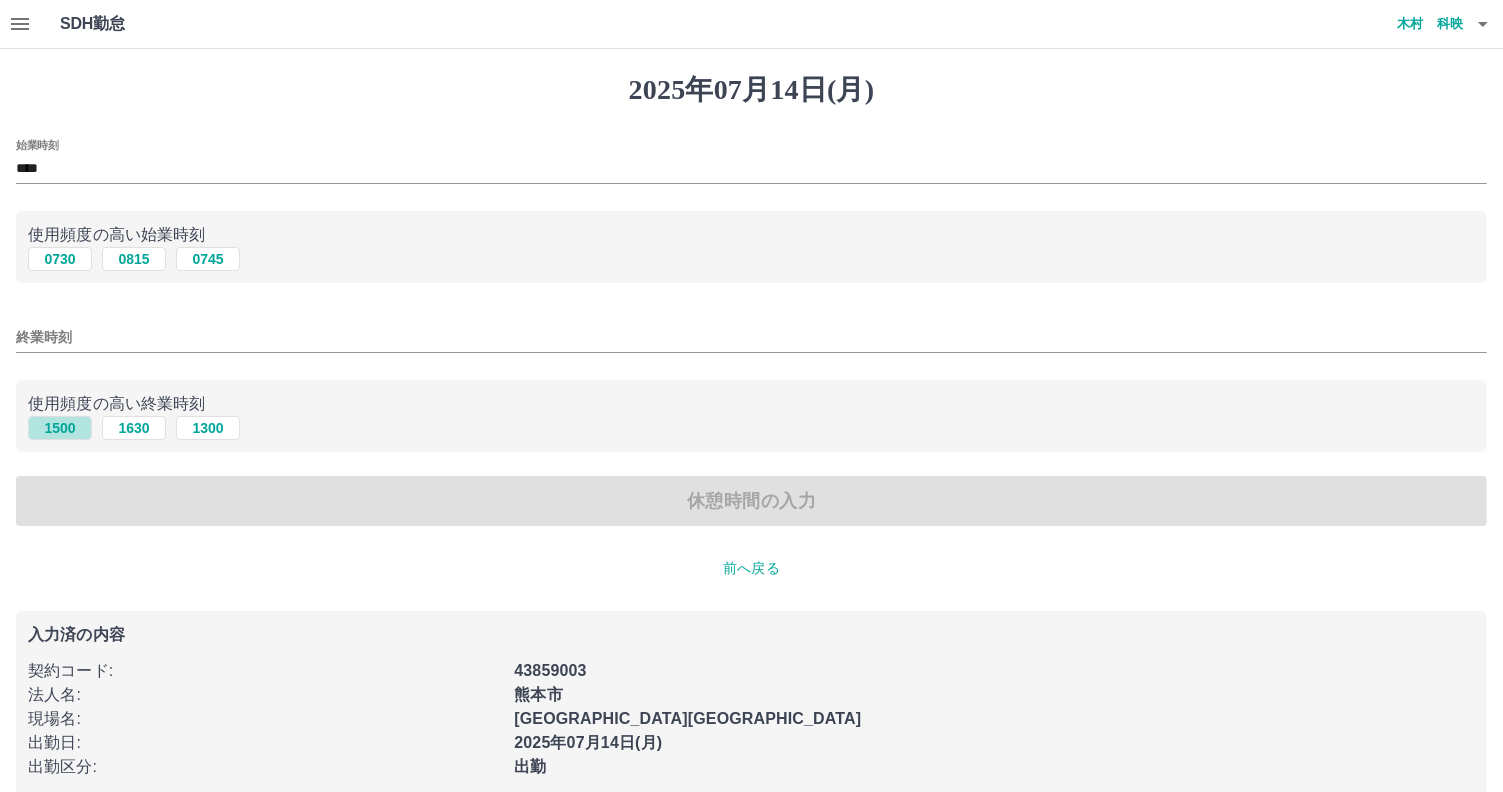 drag, startPoint x: 53, startPoint y: 423, endPoint x: 68, endPoint y: 446, distance: 27.45906 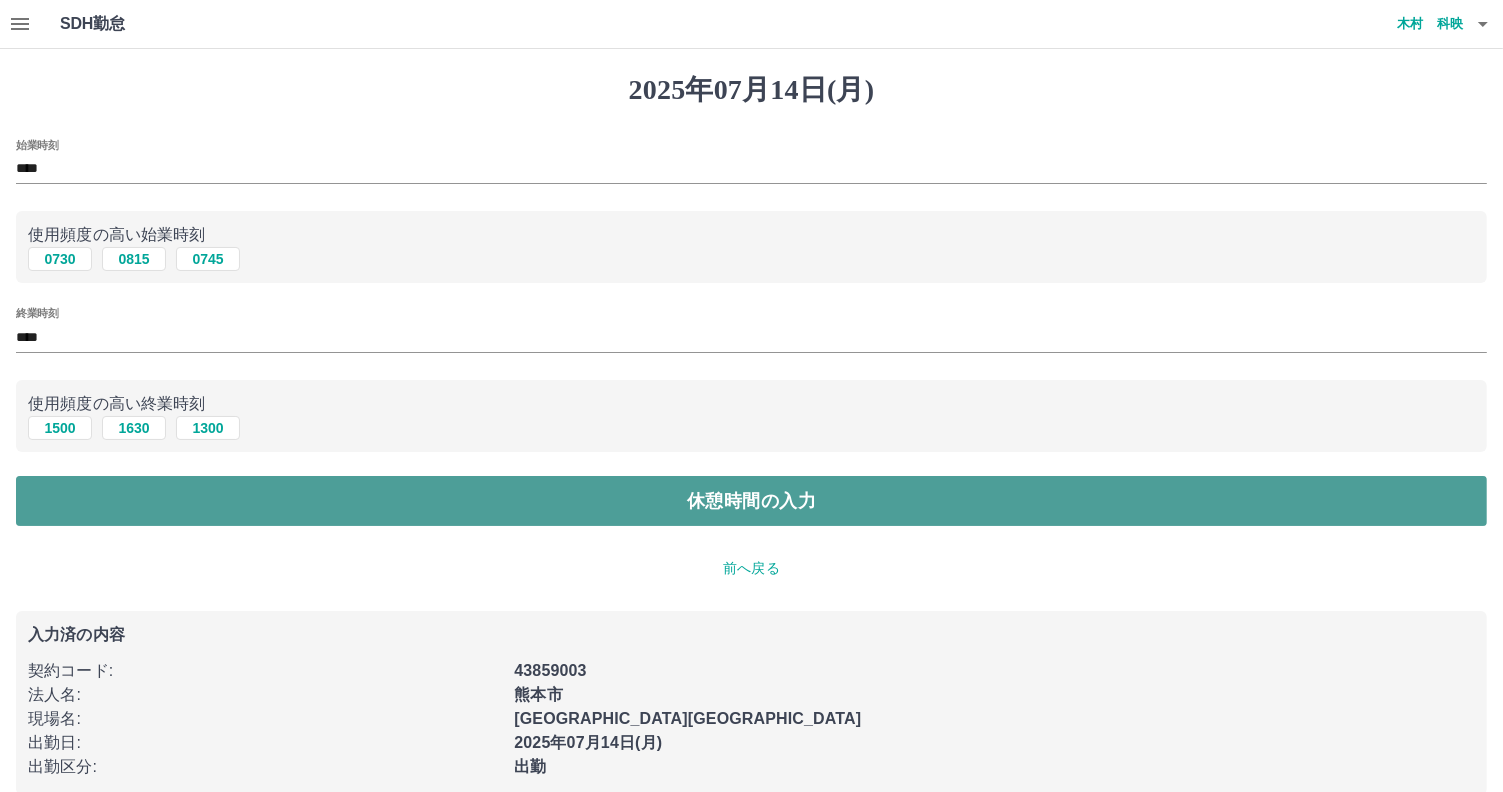 click on "休憩時間の入力" at bounding box center (751, 501) 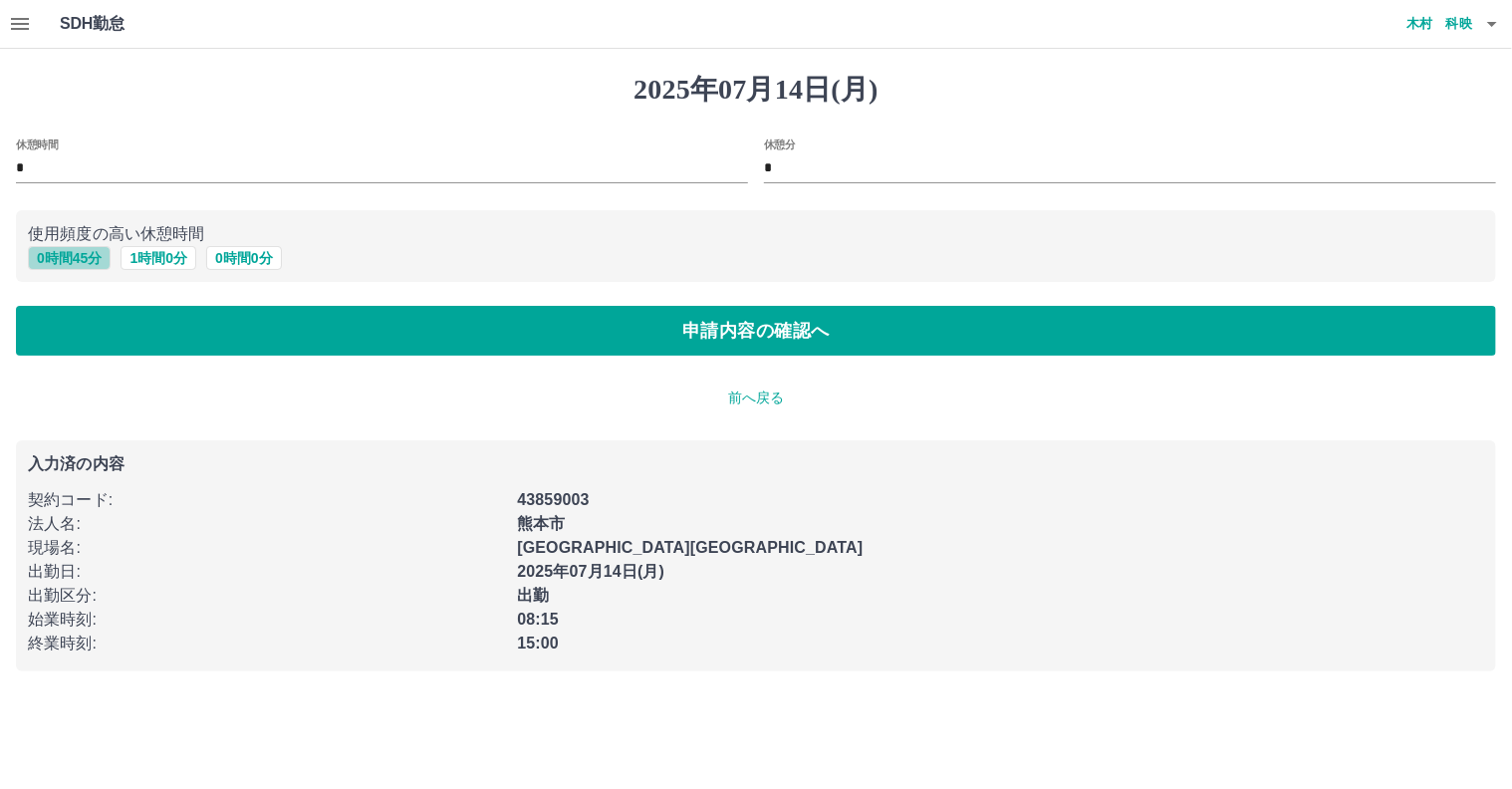 click on "0 時間 45 分" at bounding box center (69, 258) 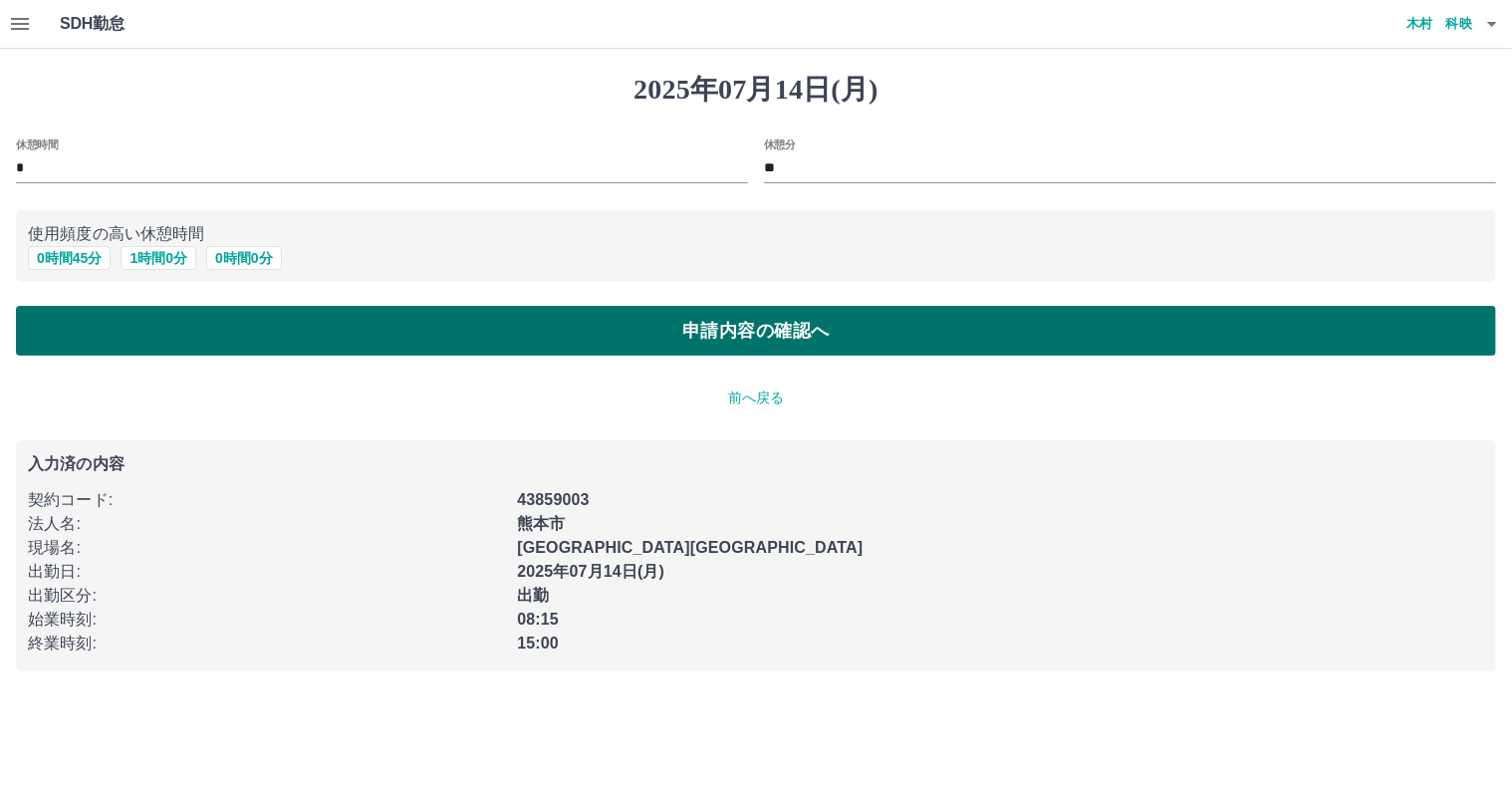 click on "申請内容の確認へ" at bounding box center (756, 331) 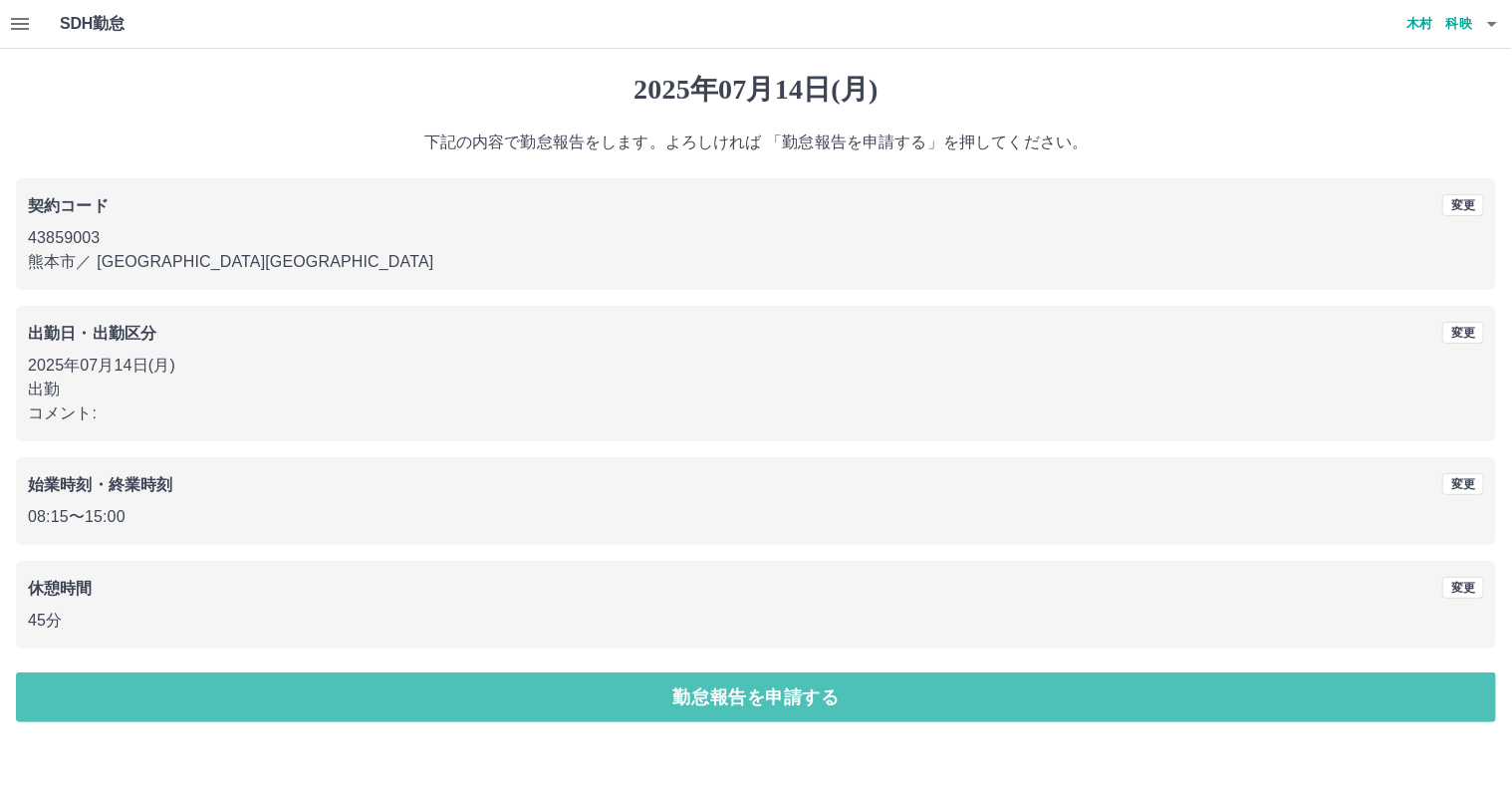 drag, startPoint x: 143, startPoint y: 691, endPoint x: 140, endPoint y: 662, distance: 29.15476 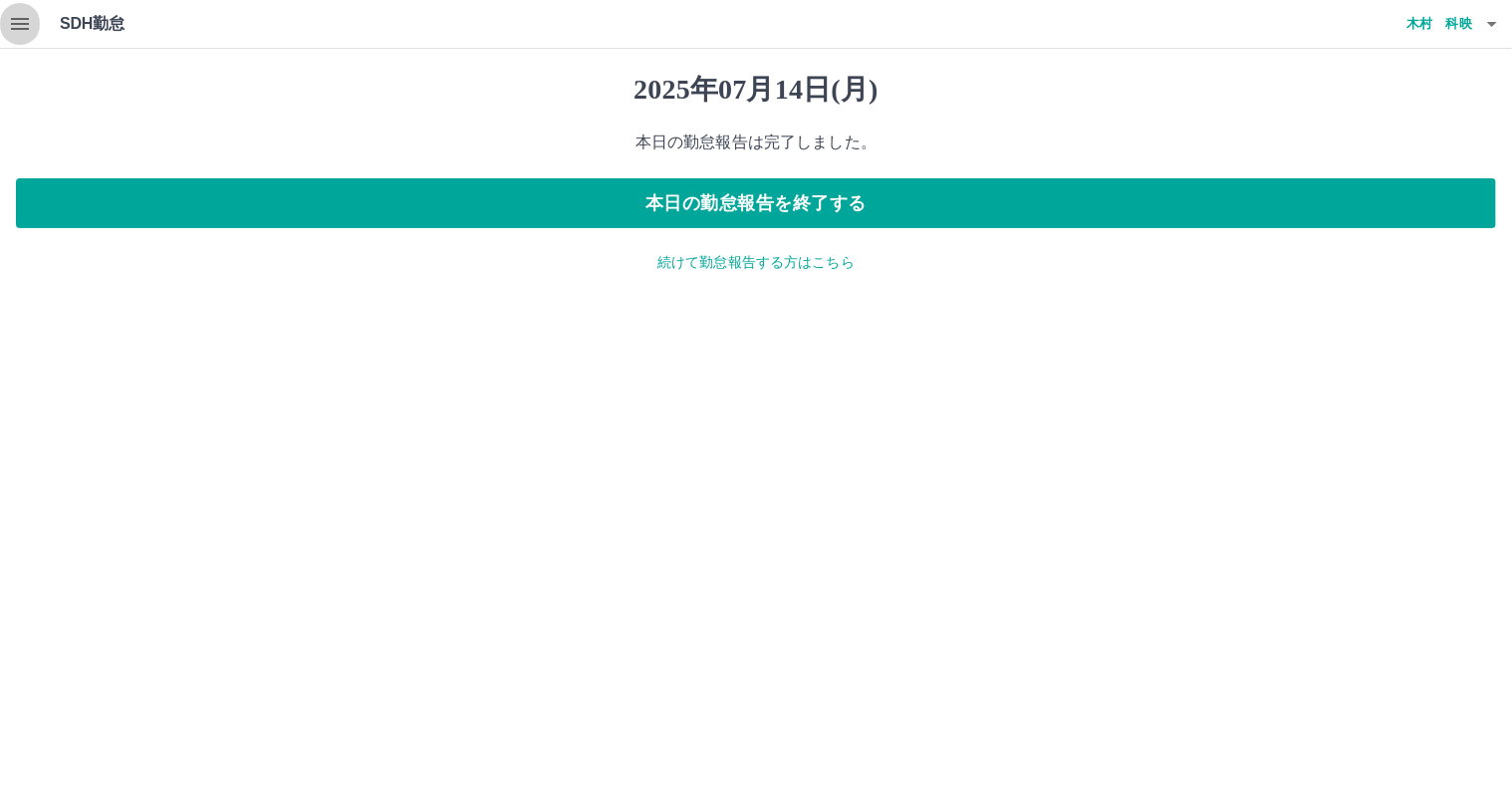click 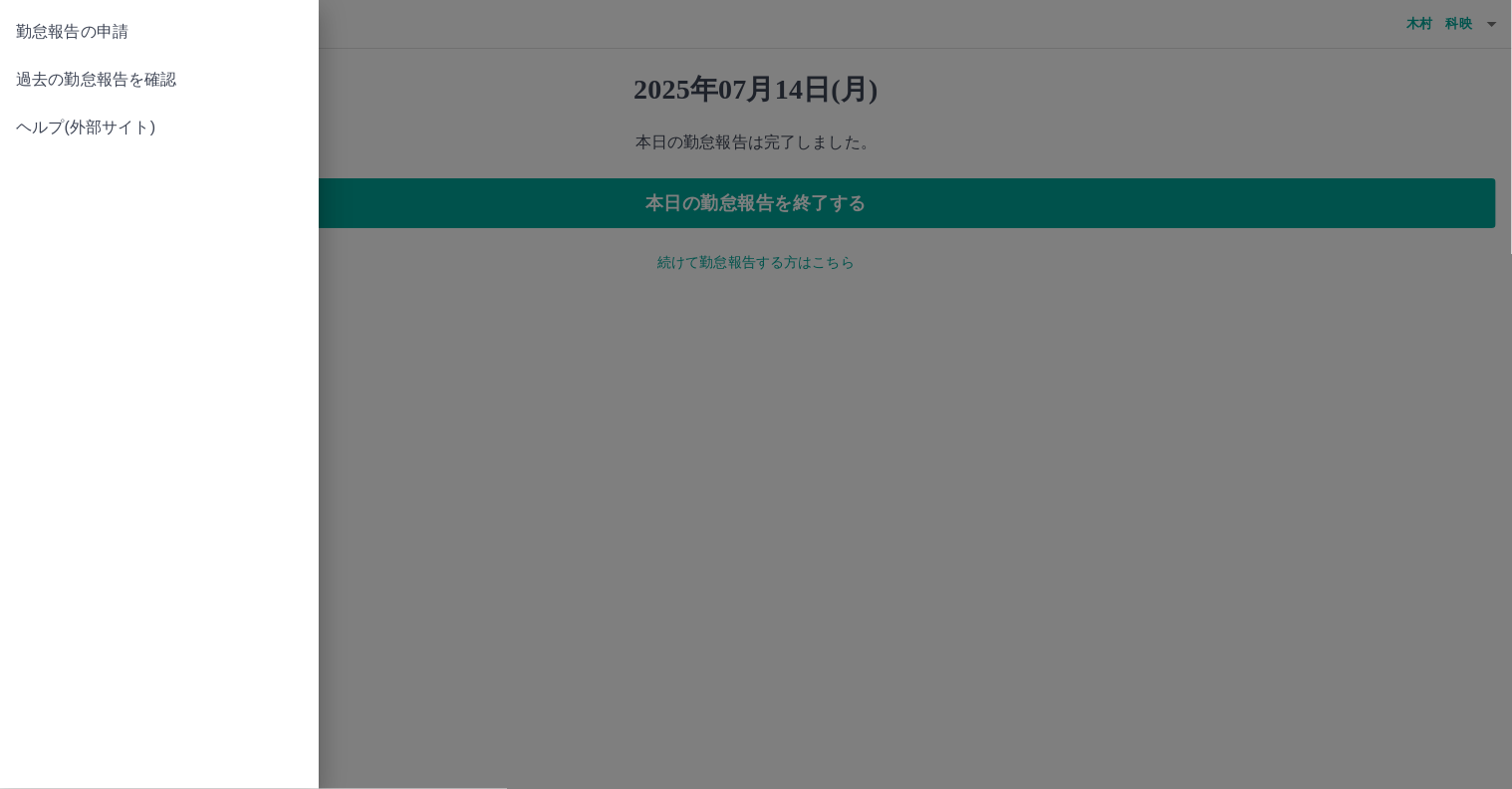 click on "過去の勤怠報告を確認" at bounding box center [159, 80] 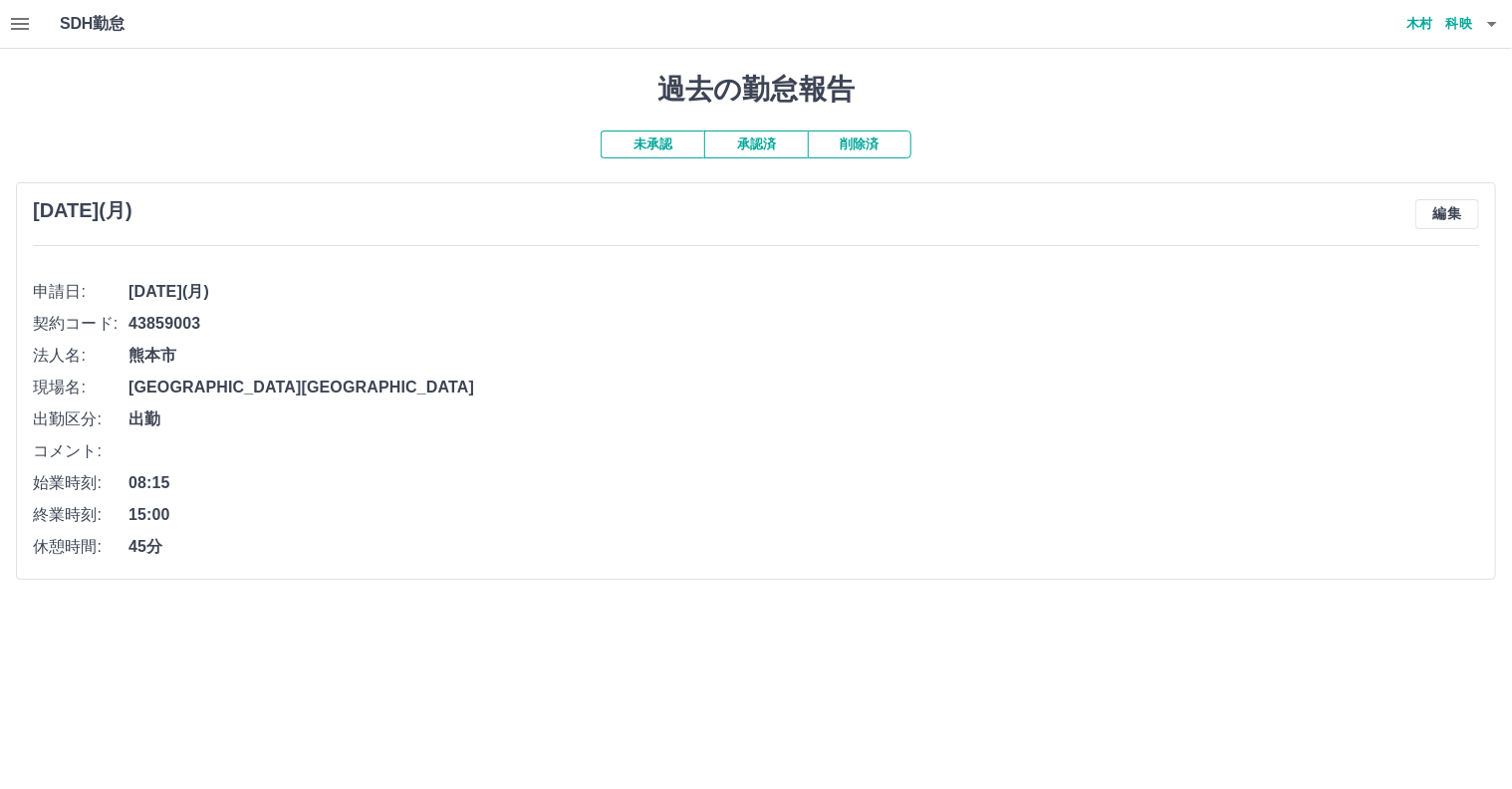 click on "未承認" at bounding box center (652, 144) 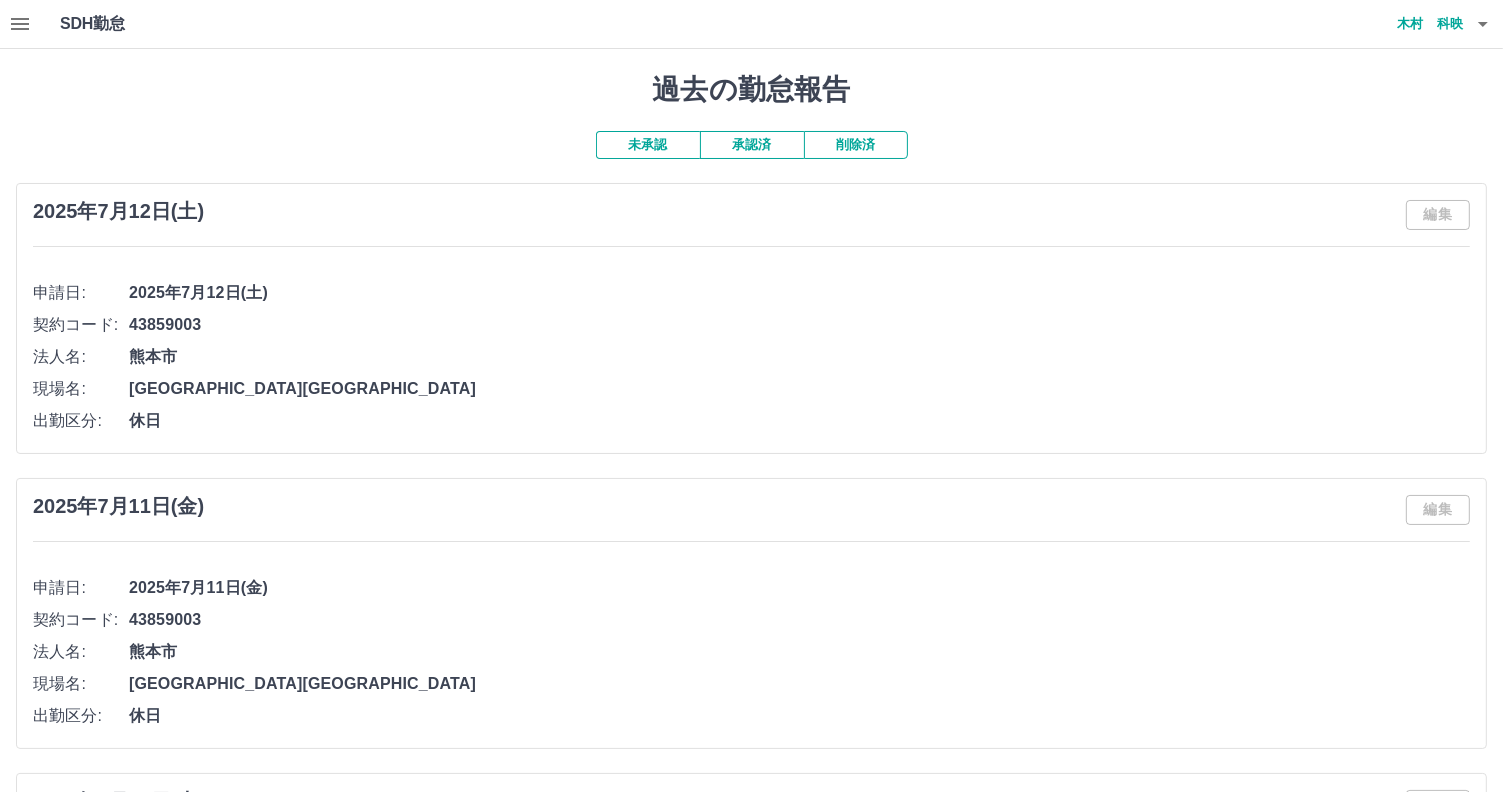 click on "未承認" at bounding box center [648, 145] 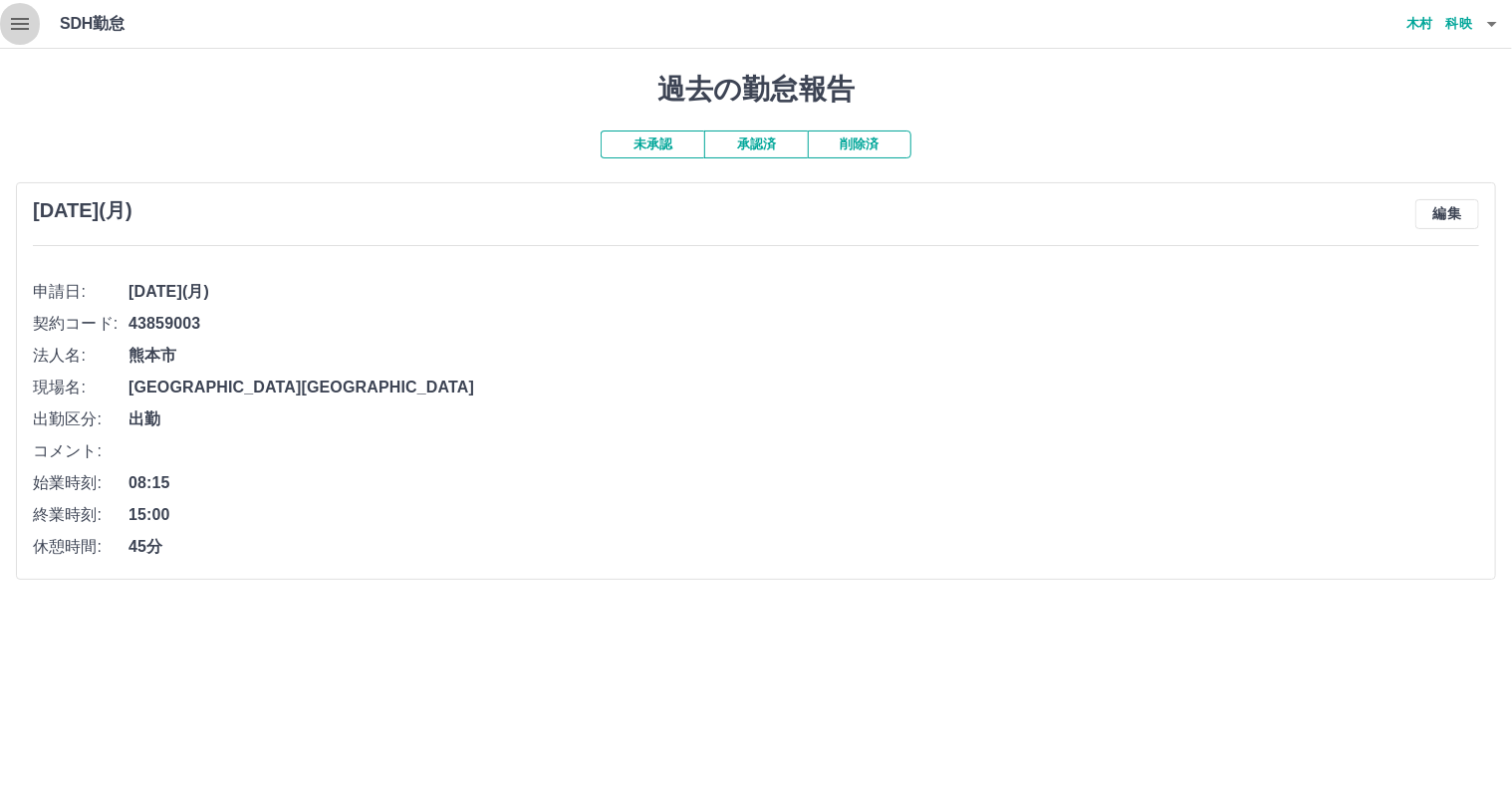 click 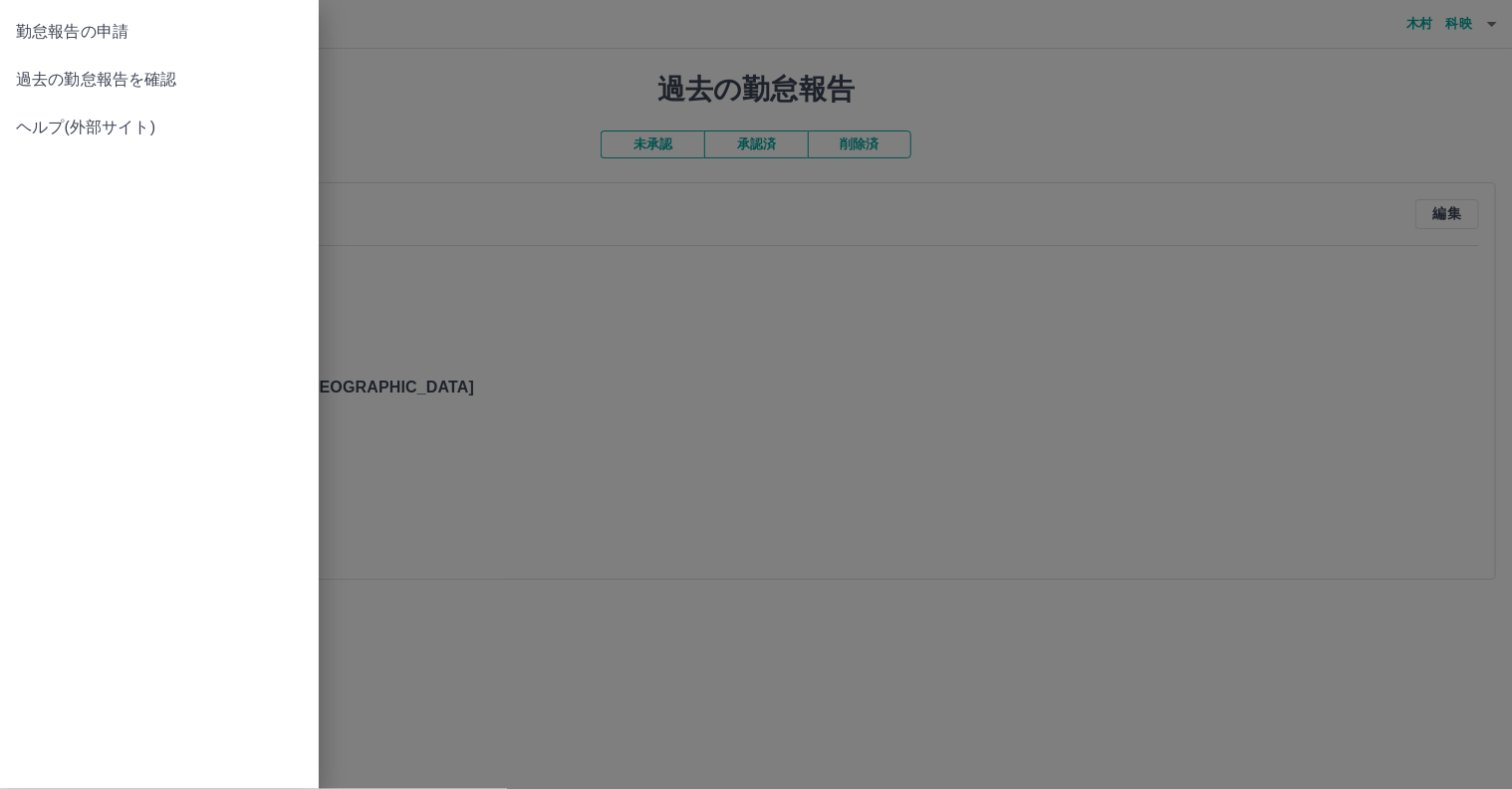 click on "過去の勤怠報告を確認" at bounding box center (159, 80) 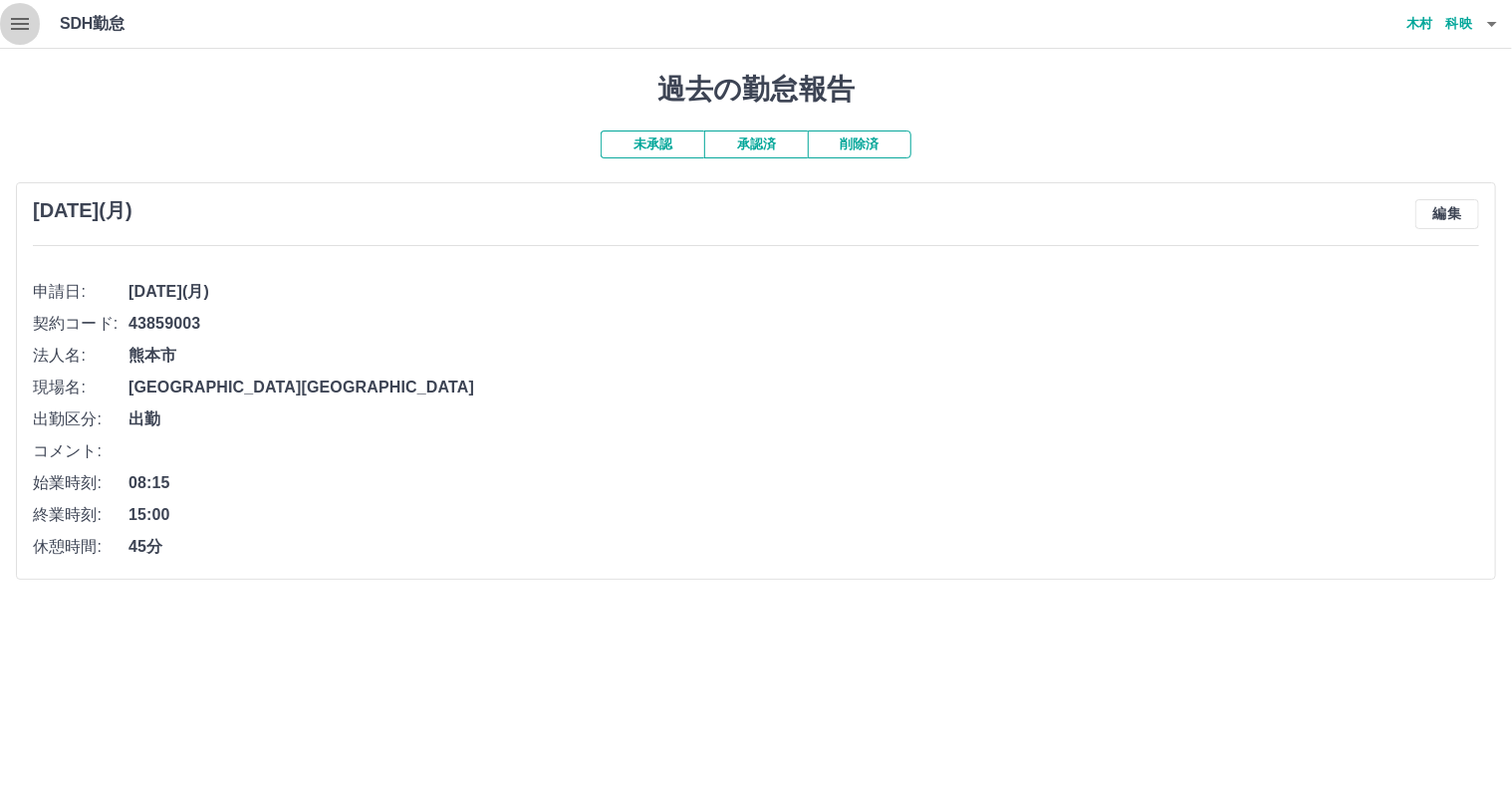 click 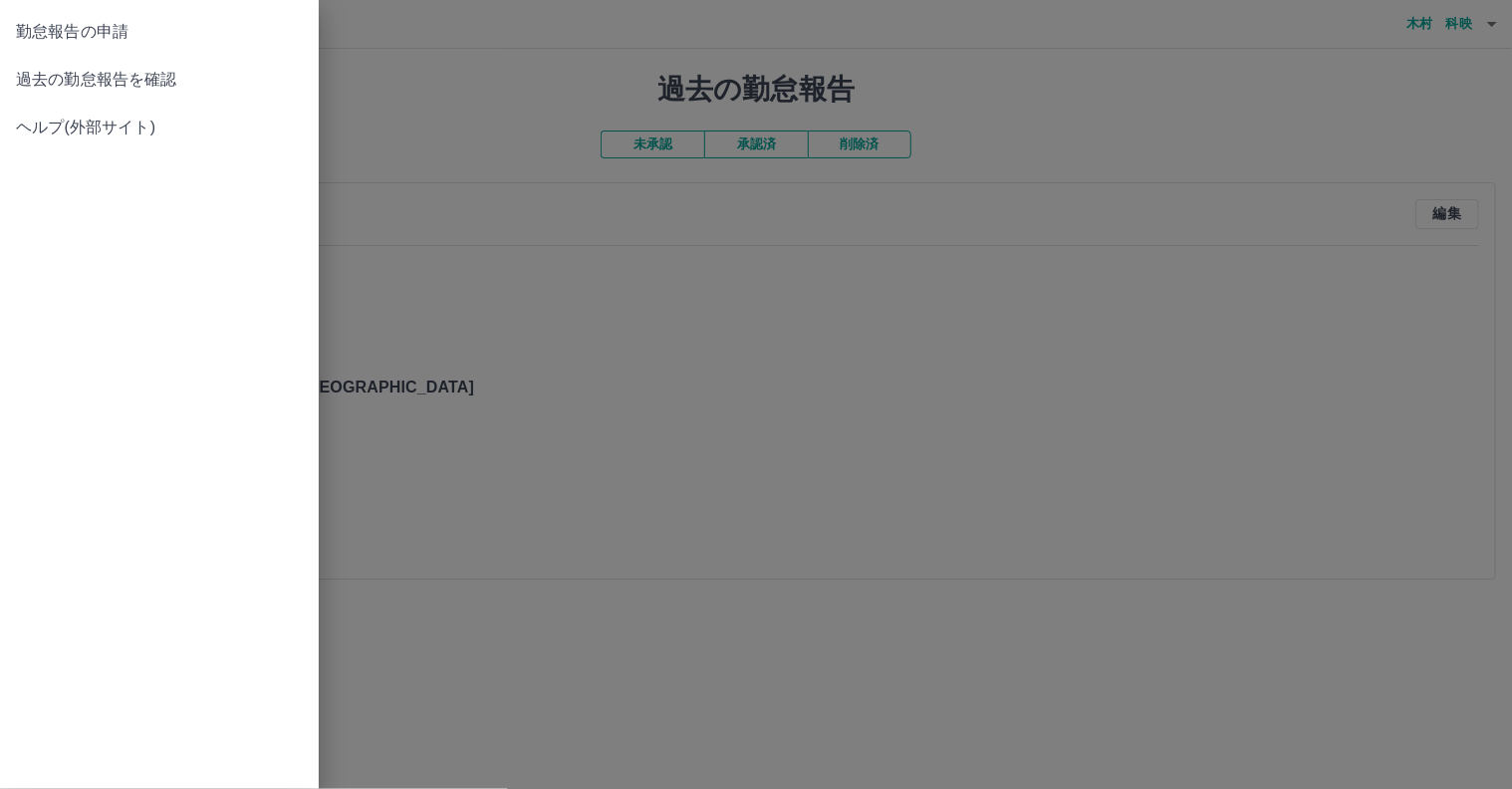click on "勤怠報告の申請" at bounding box center (159, 32) 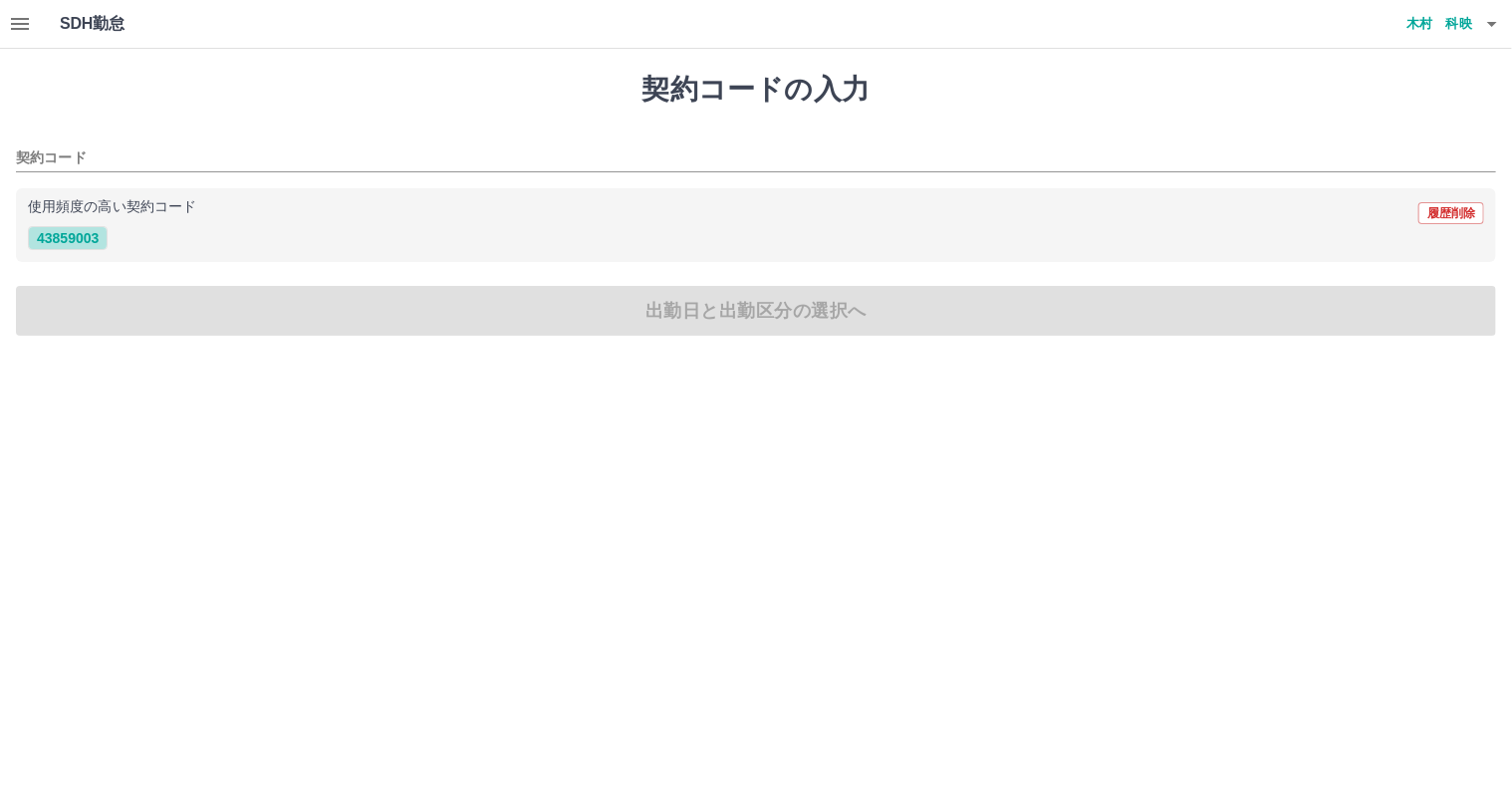 drag, startPoint x: 71, startPoint y: 240, endPoint x: 87, endPoint y: 275, distance: 38.483763 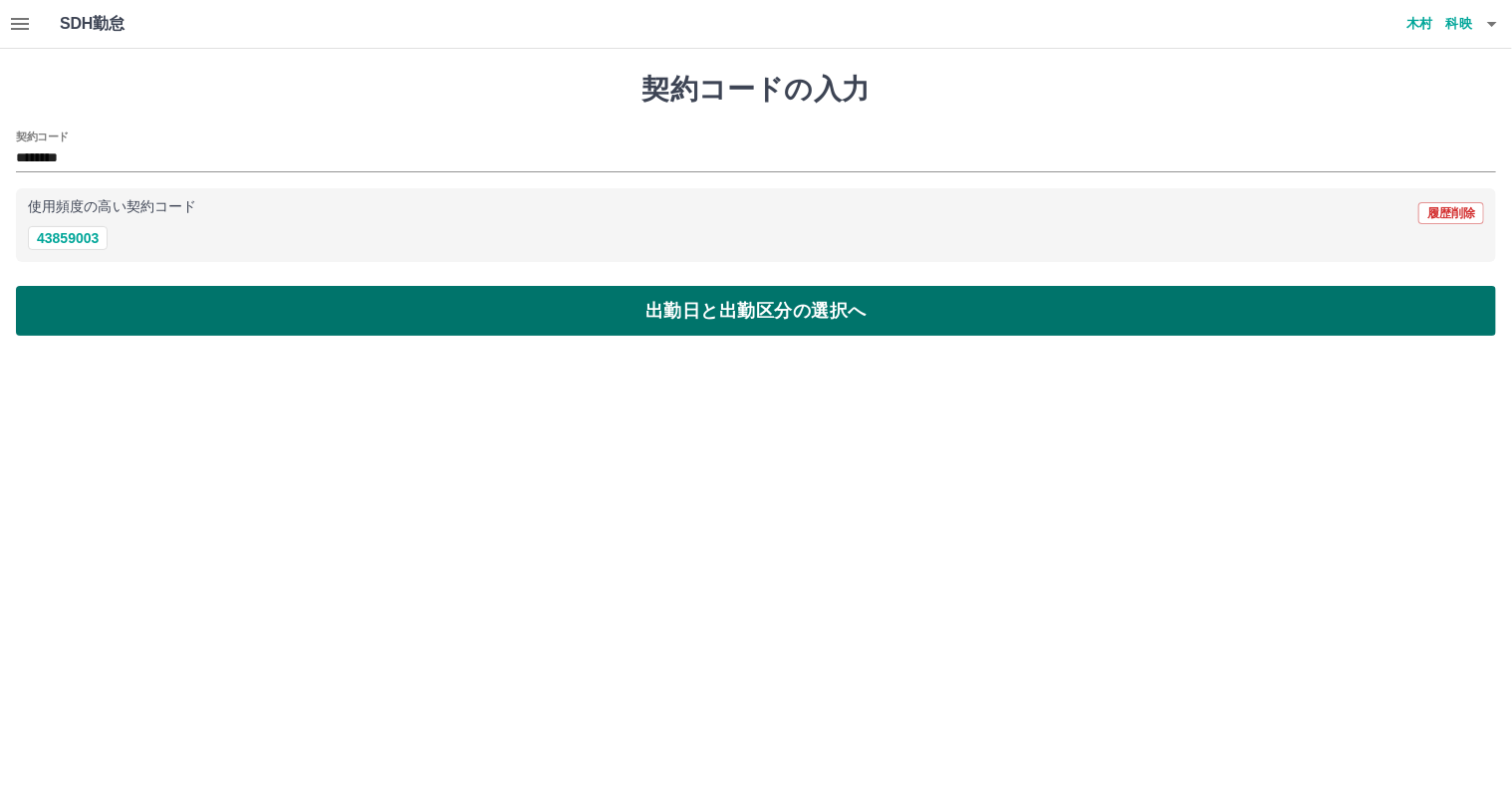click on "出勤日と出勤区分の選択へ" at bounding box center [756, 311] 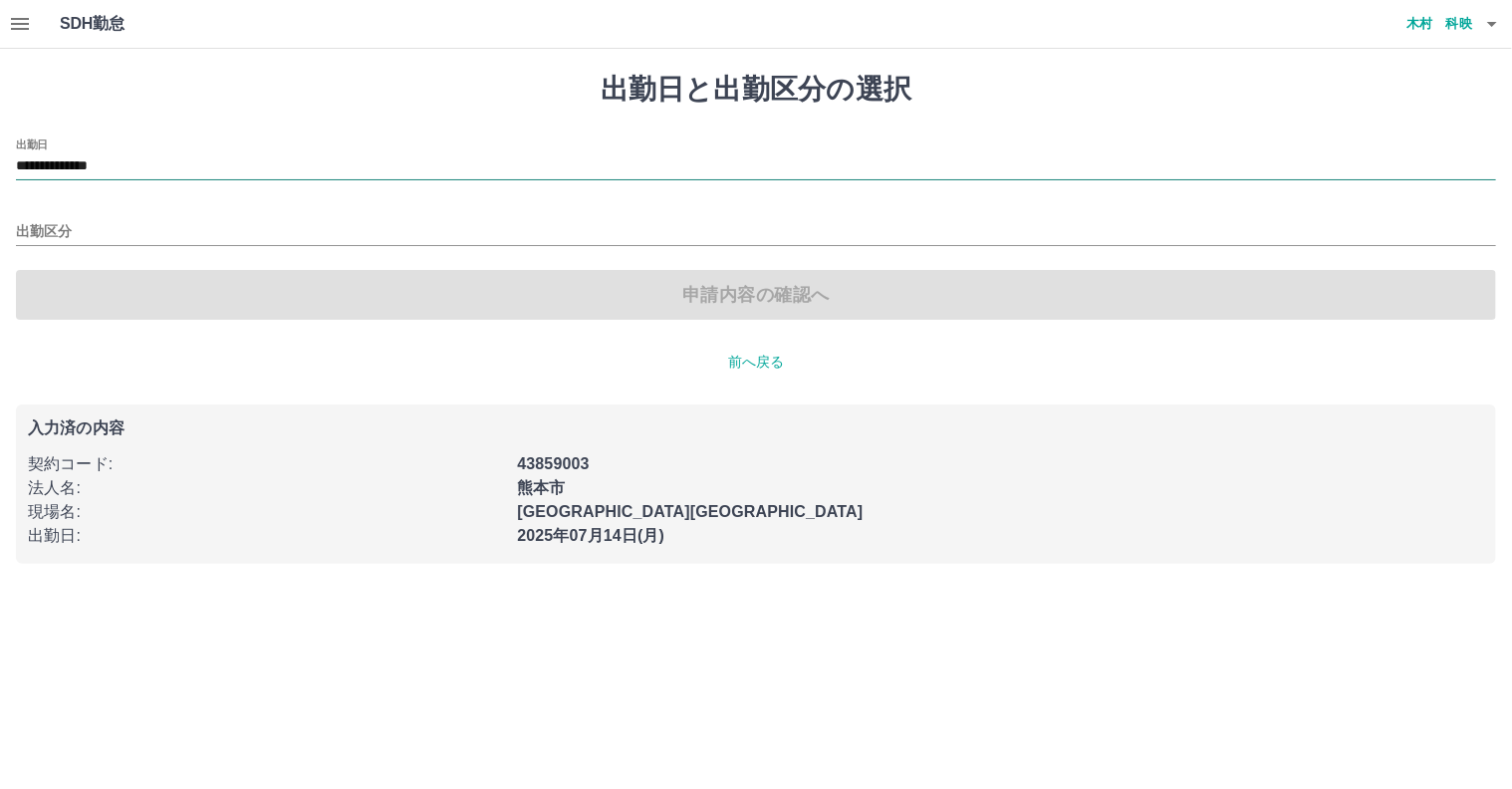 click on "**********" at bounding box center [756, 166] 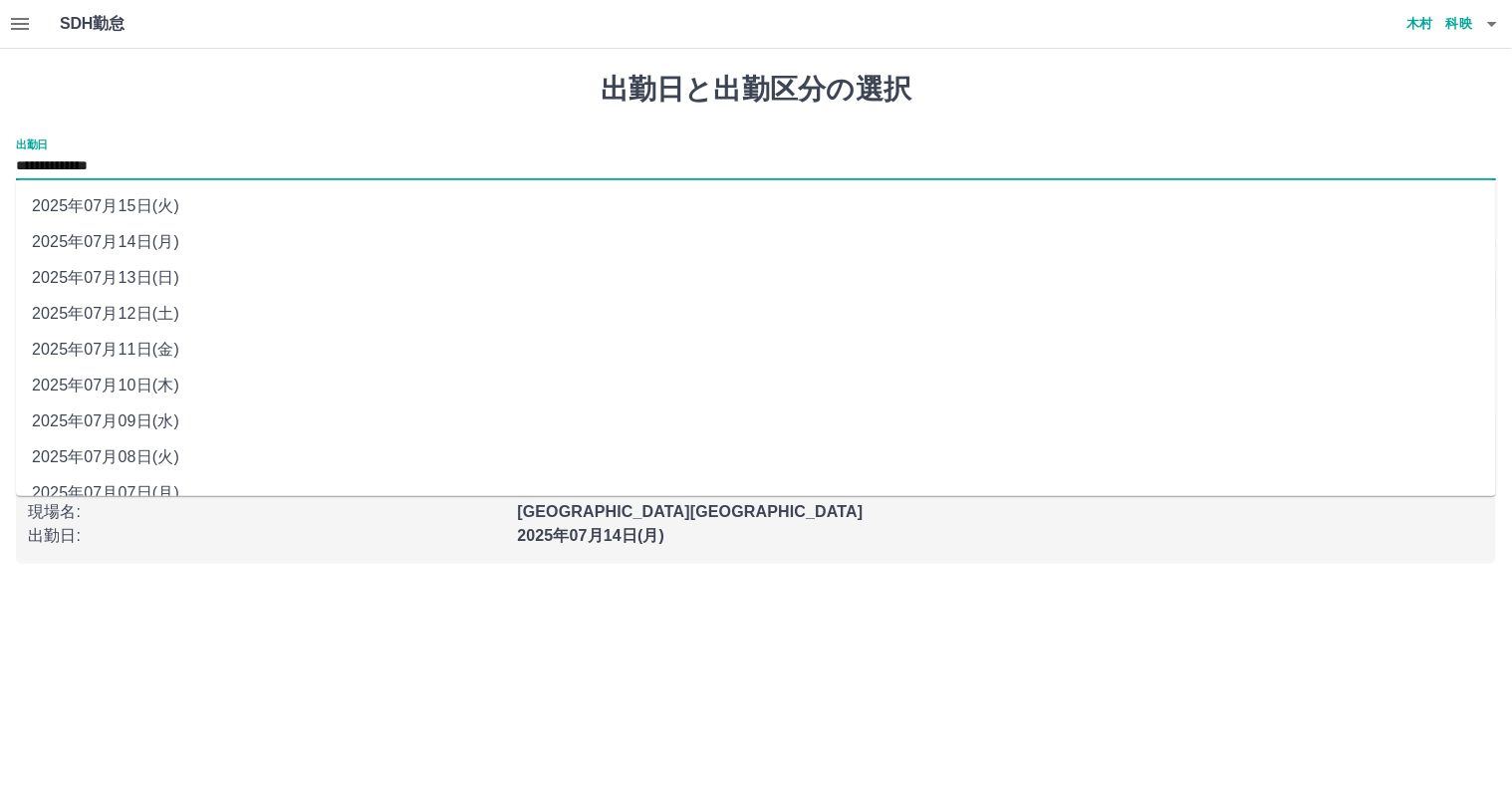 click on "2025年07月13日(日)" at bounding box center (756, 278) 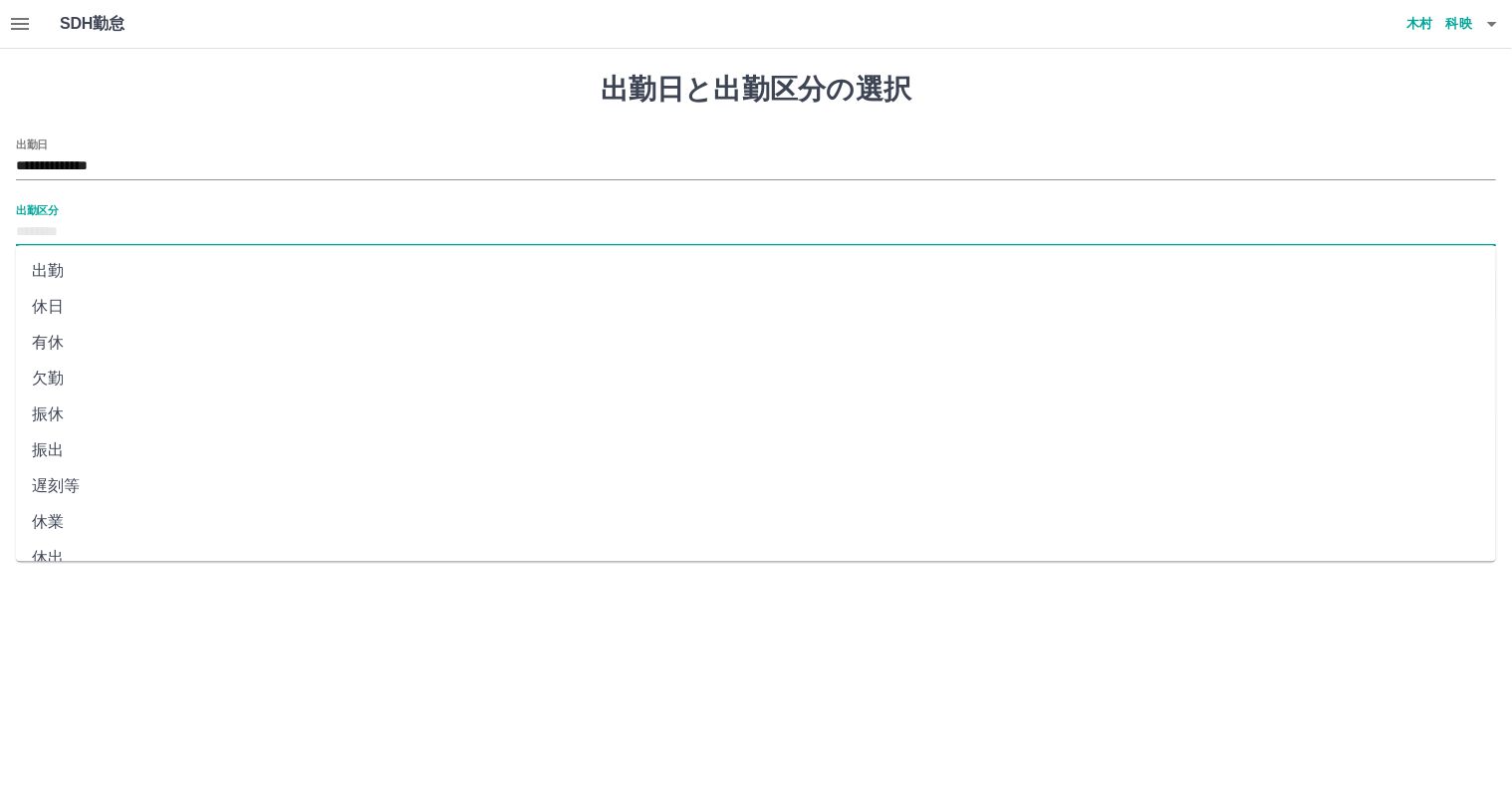 click on "出勤区分" at bounding box center [756, 232] 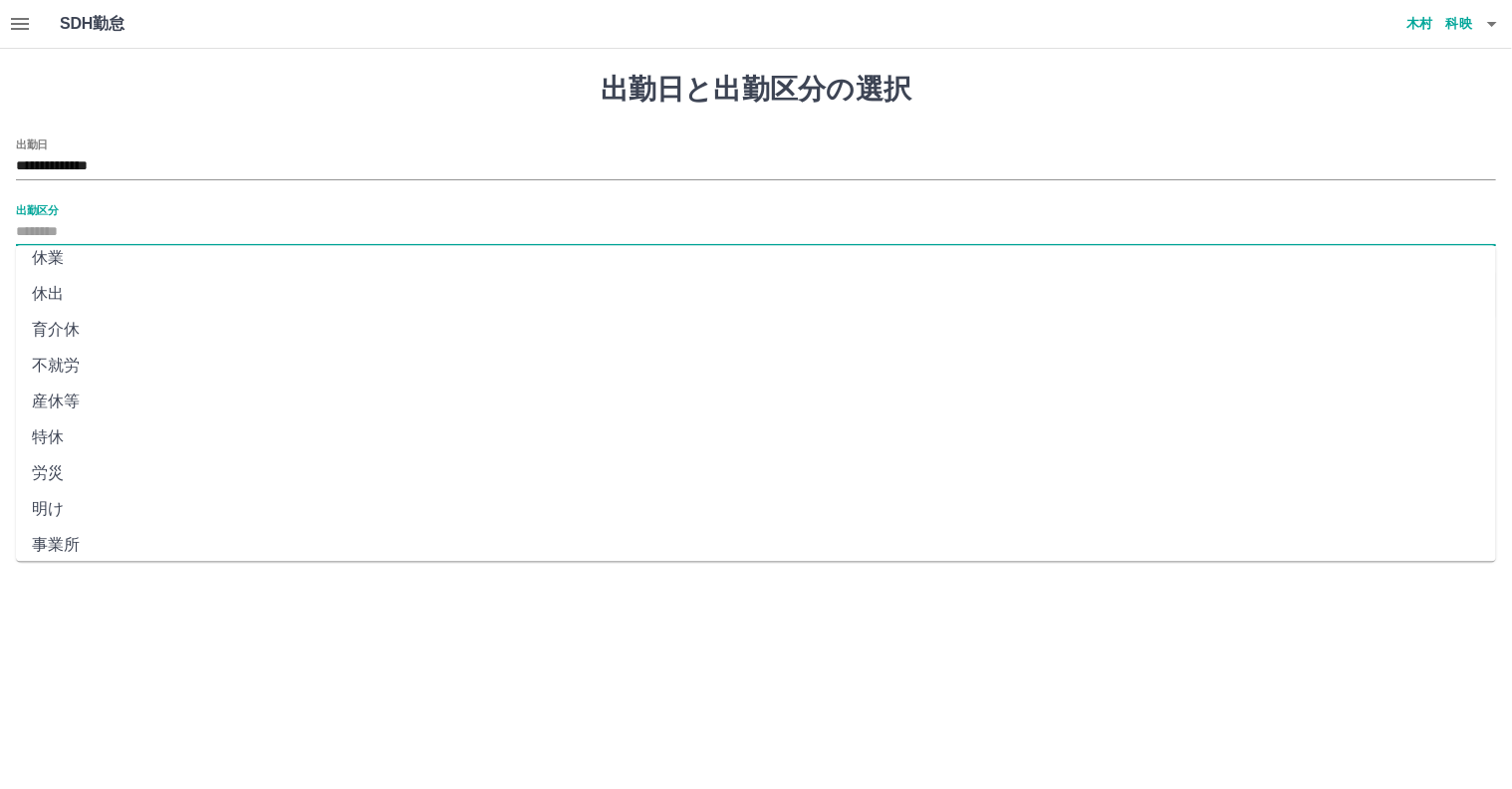 scroll, scrollTop: 299, scrollLeft: 0, axis: vertical 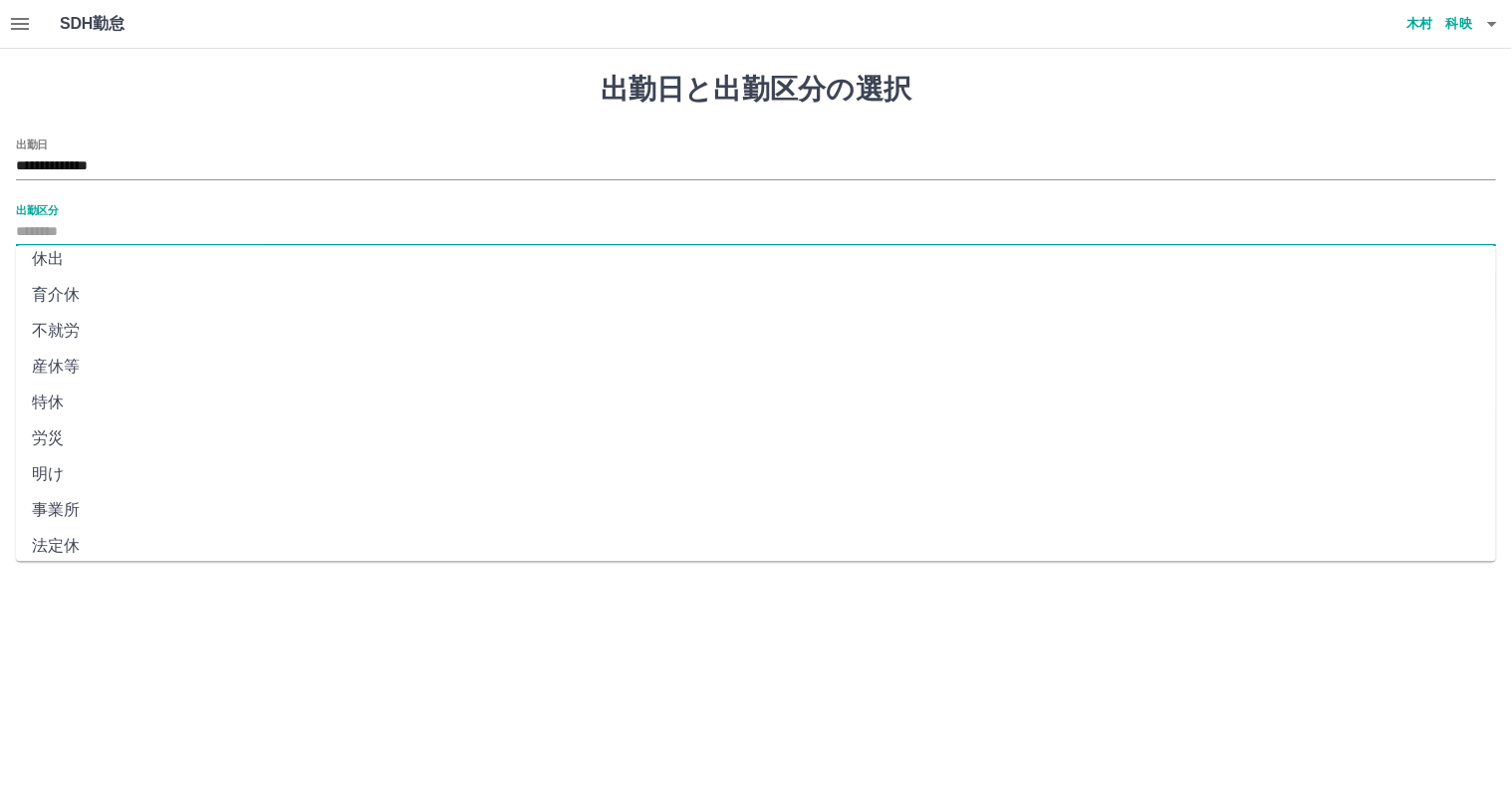 click on "法定休" at bounding box center [756, 546] 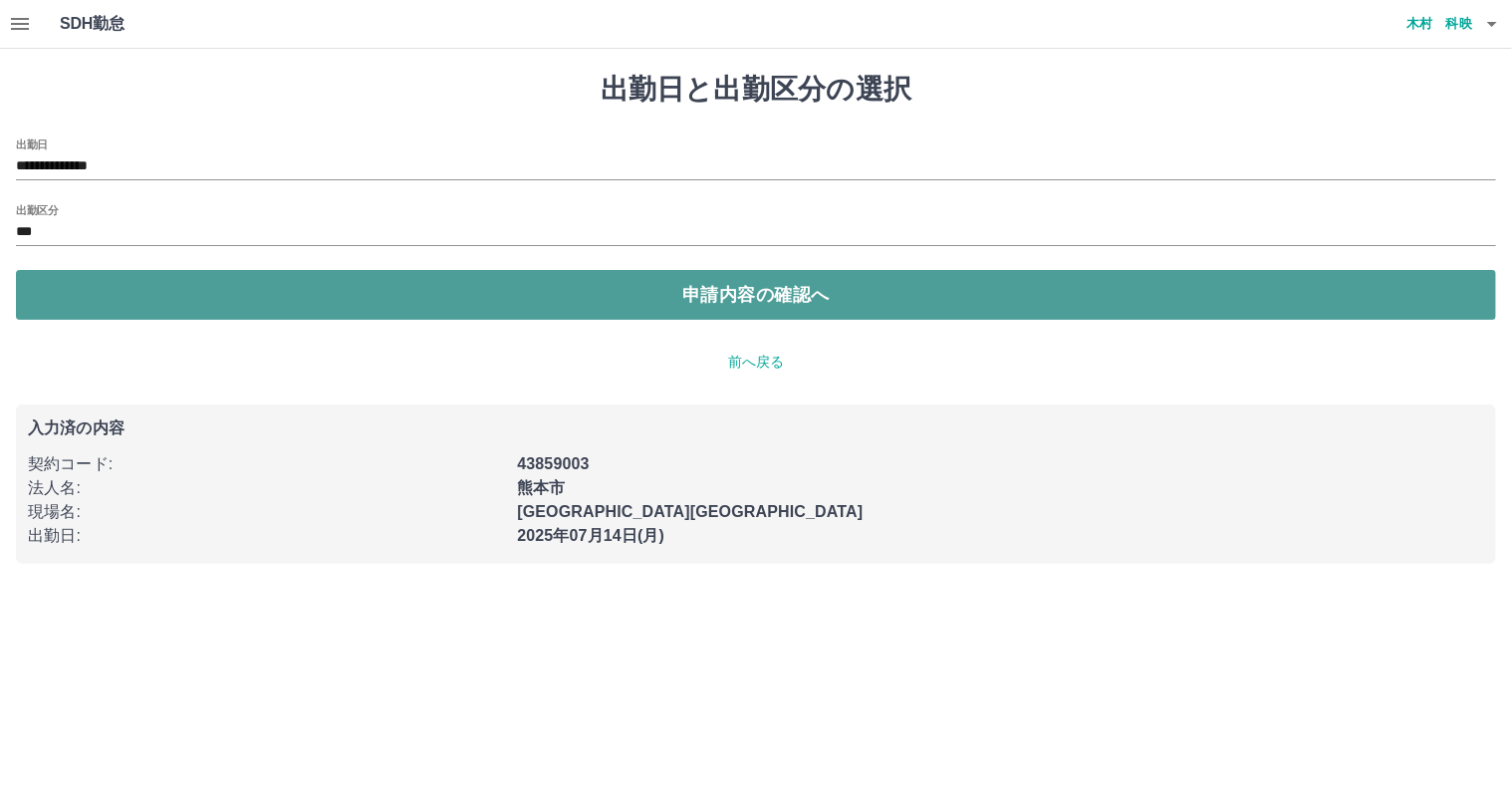click on "申請内容の確認へ" at bounding box center (756, 295) 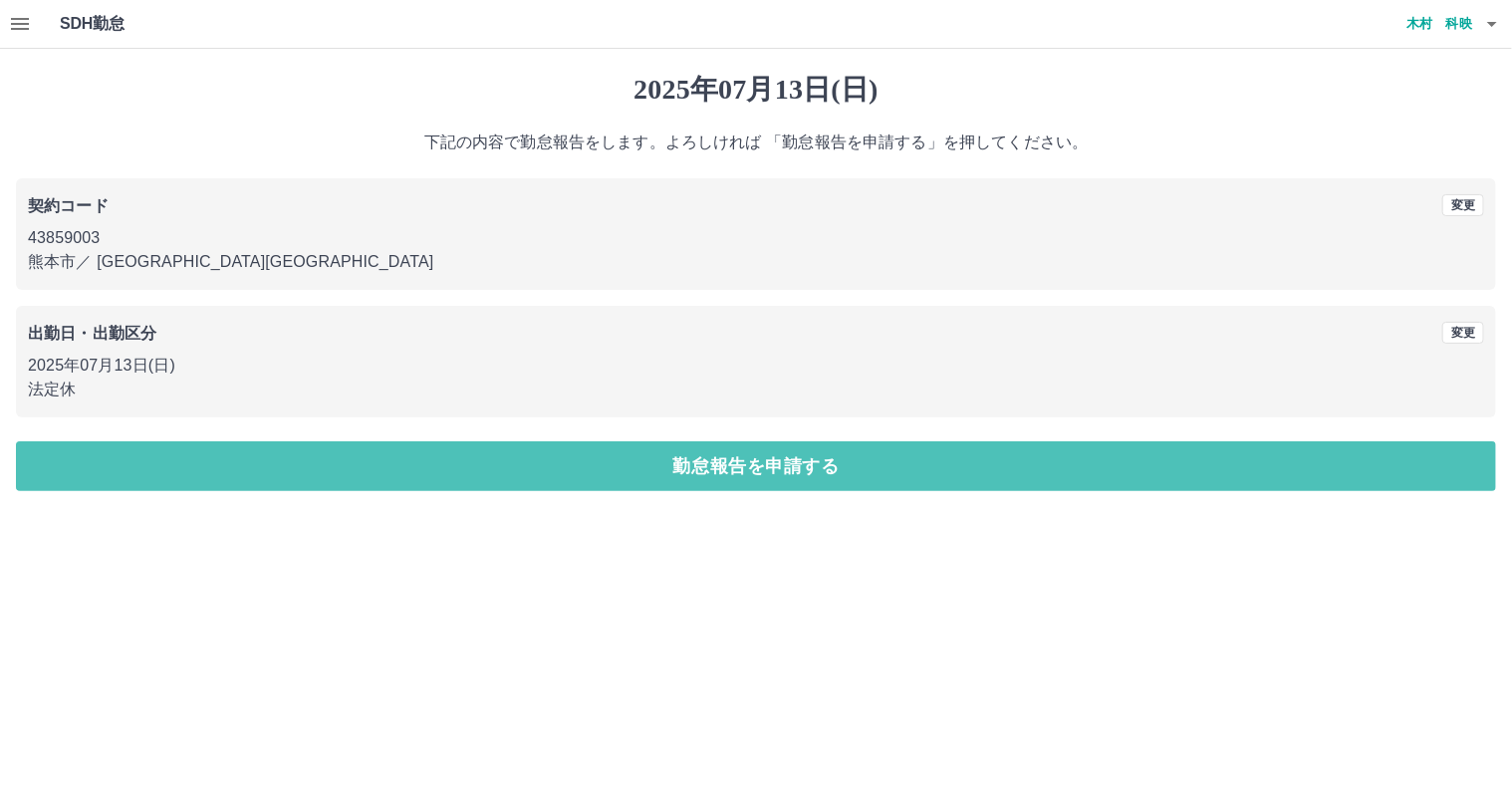 click on "勤怠報告を申請する" at bounding box center (756, 466) 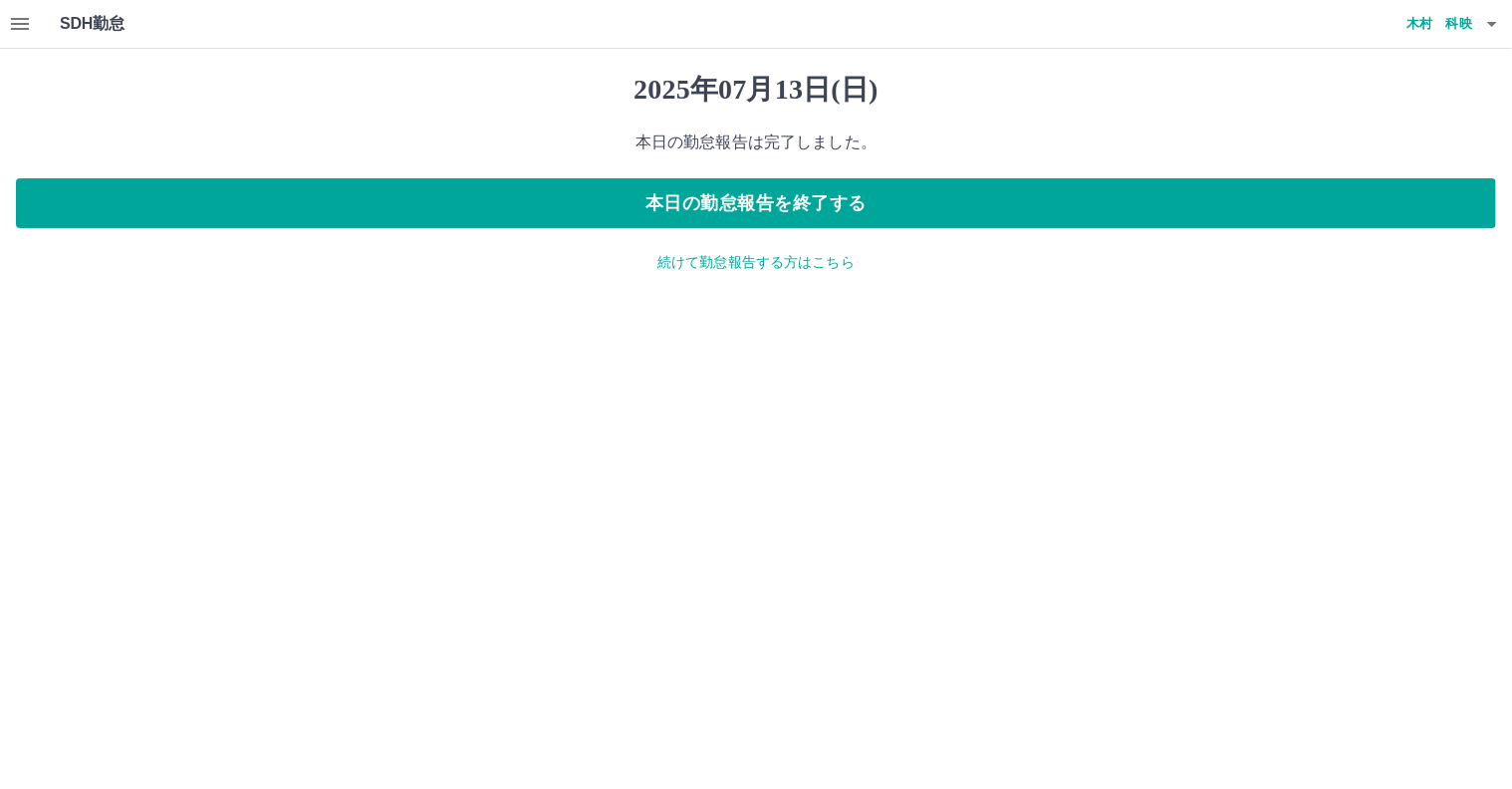 click on "木村　科映" at bounding box center (1412, 24) 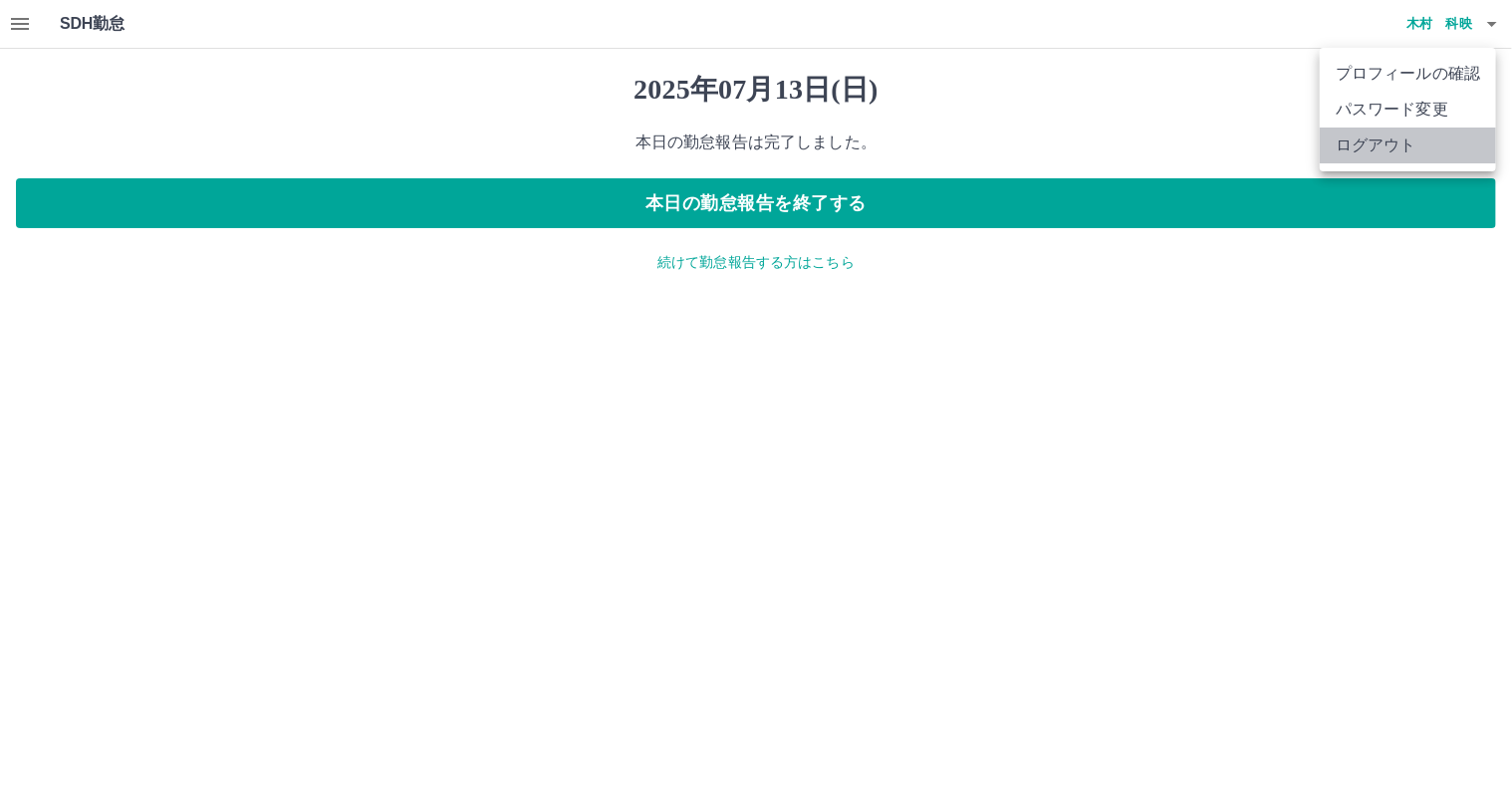 click on "ログアウト" at bounding box center [1407, 145] 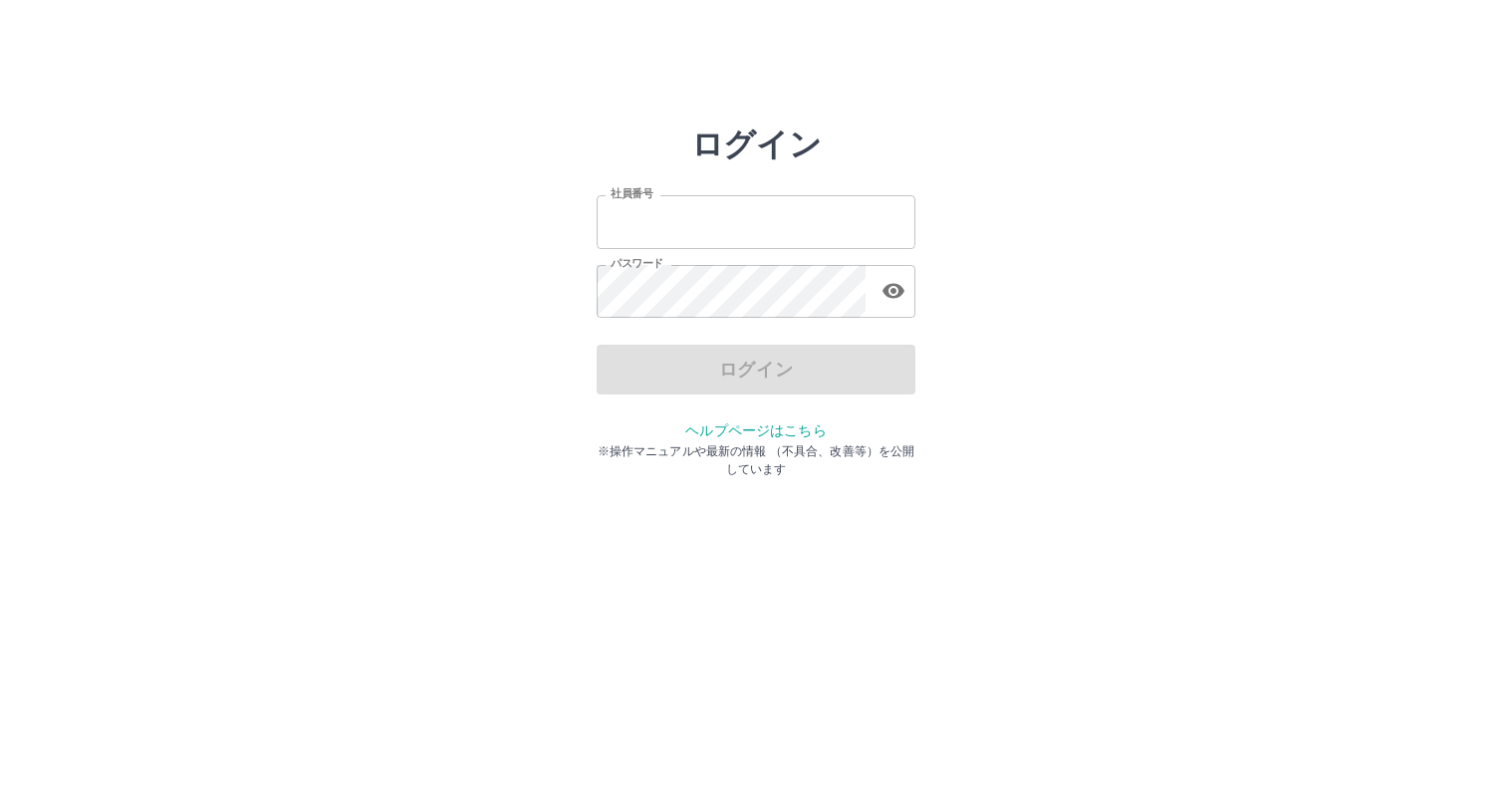 scroll, scrollTop: 0, scrollLeft: 0, axis: both 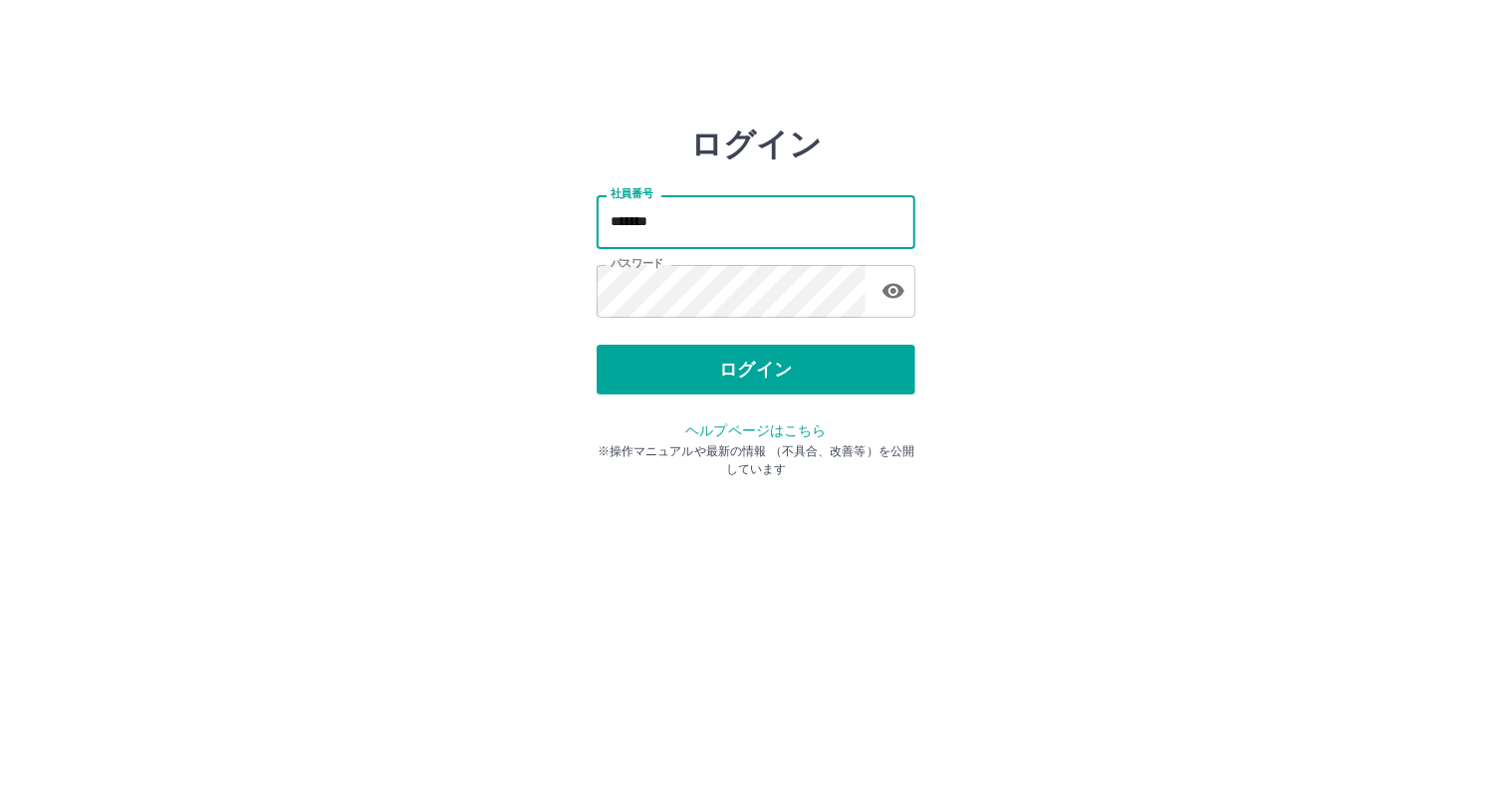 click on "*******" at bounding box center [756, 221] 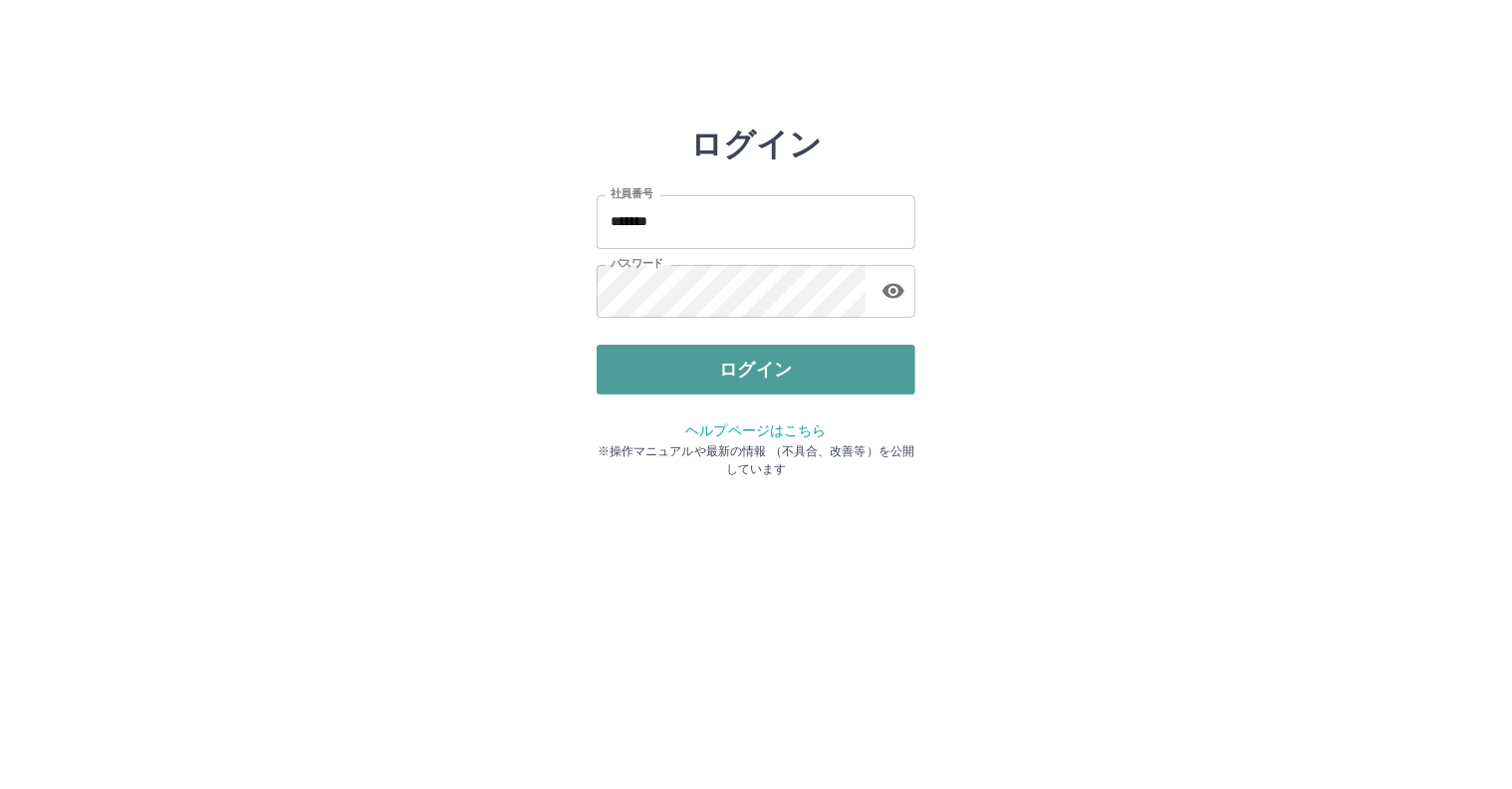 click on "ログイン" at bounding box center (756, 370) 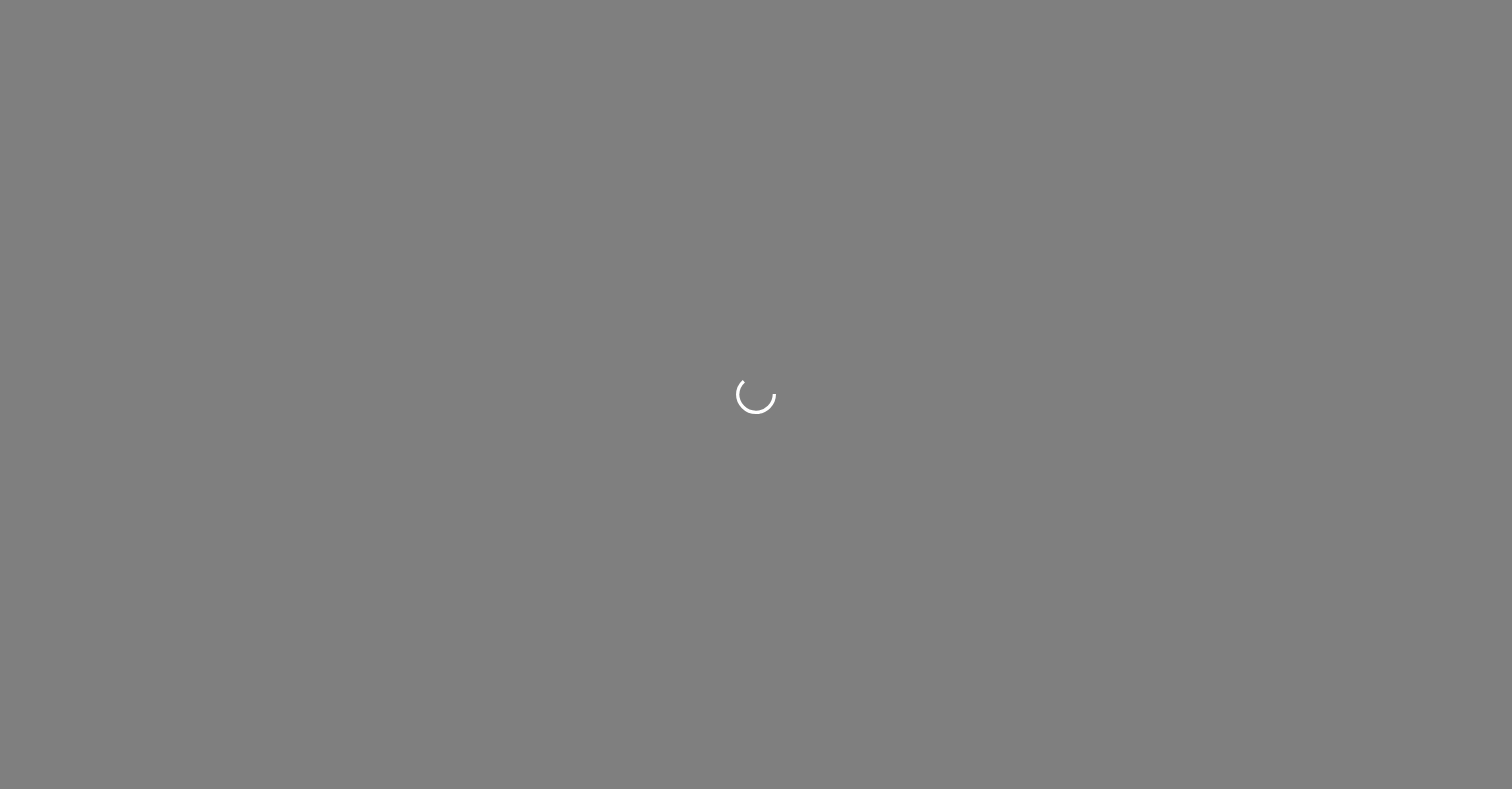 scroll, scrollTop: 0, scrollLeft: 0, axis: both 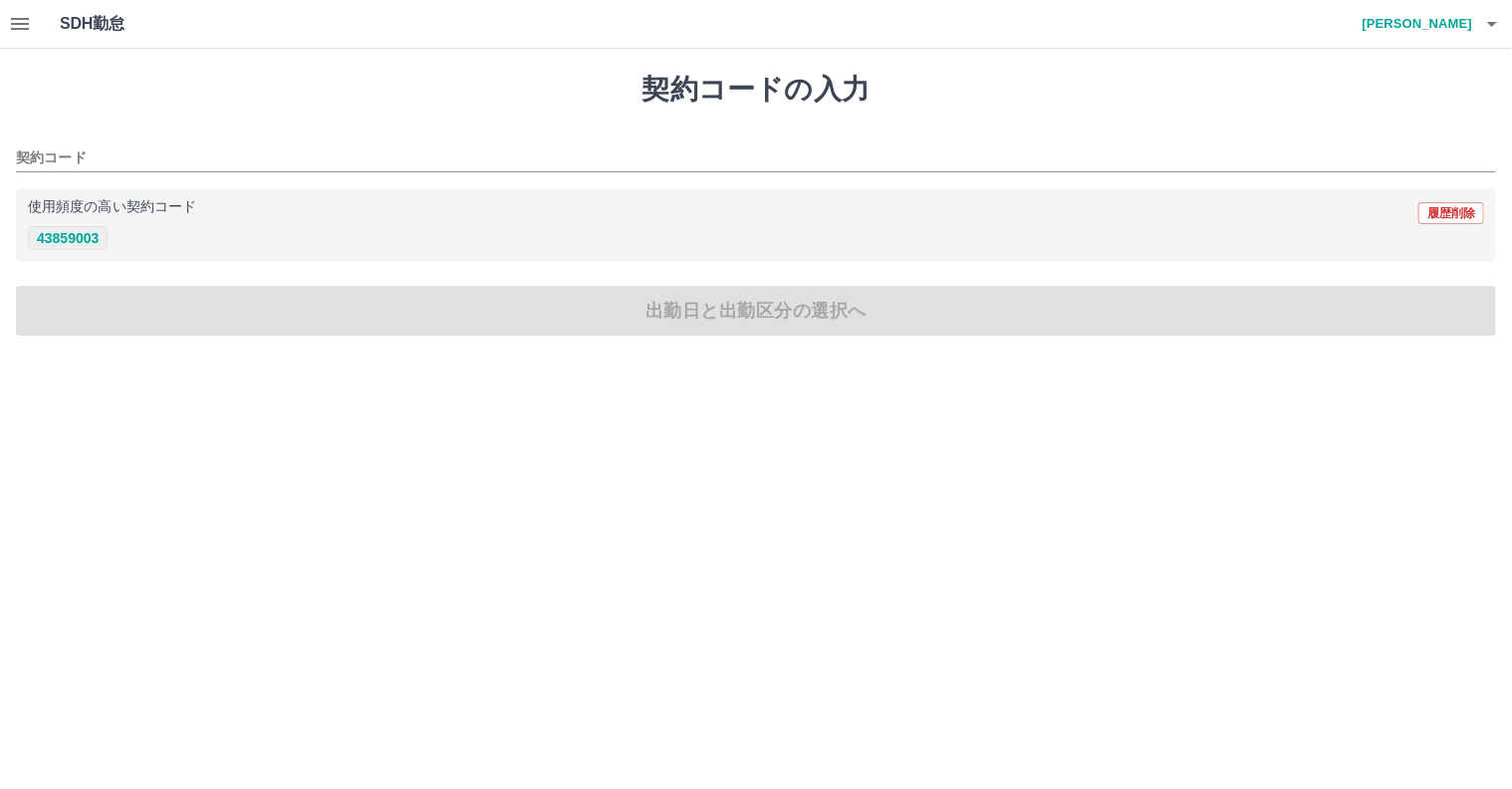 click on "43859003" at bounding box center [68, 238] 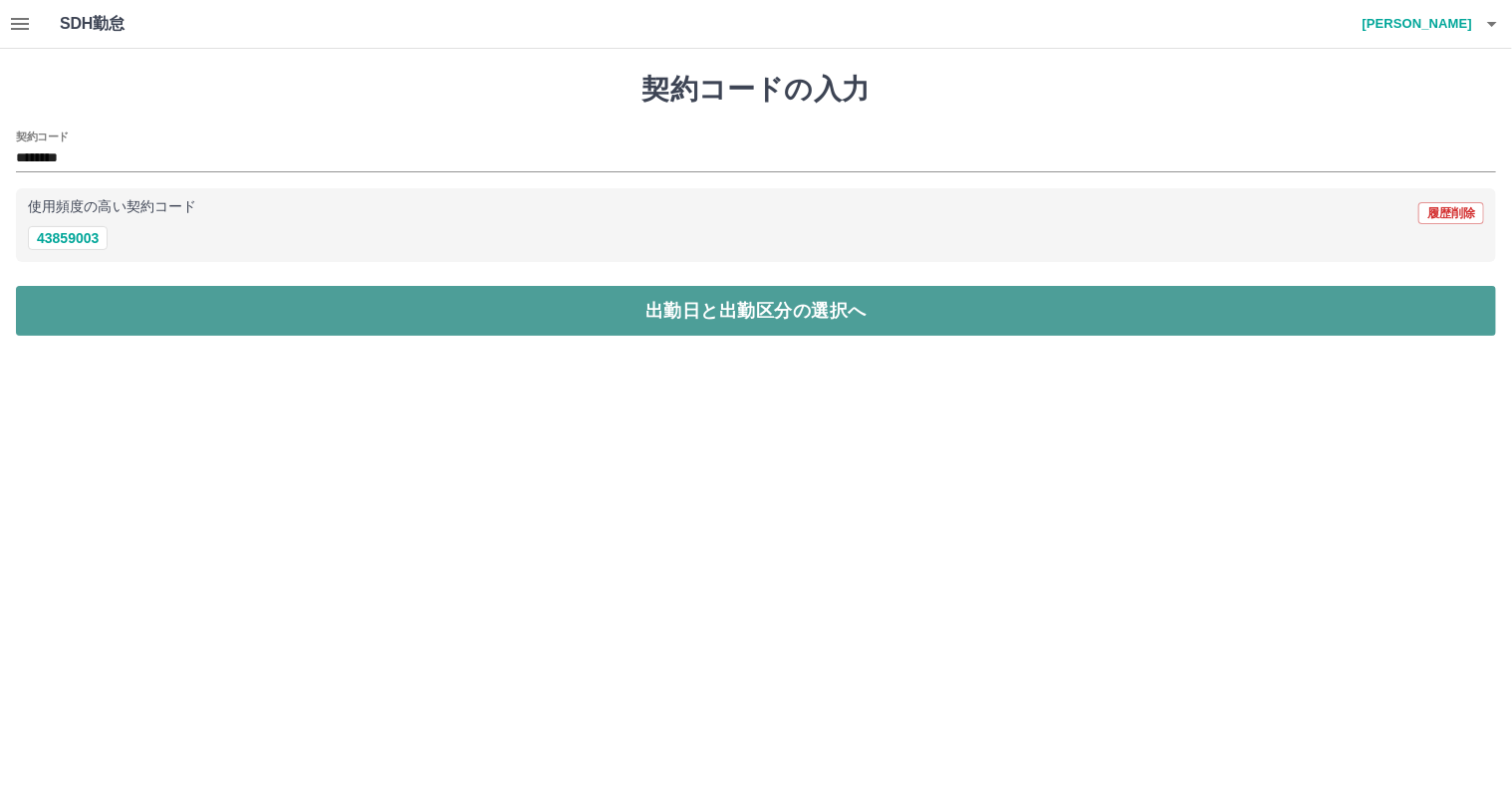 click on "出勤日と出勤区分の選択へ" at bounding box center (756, 311) 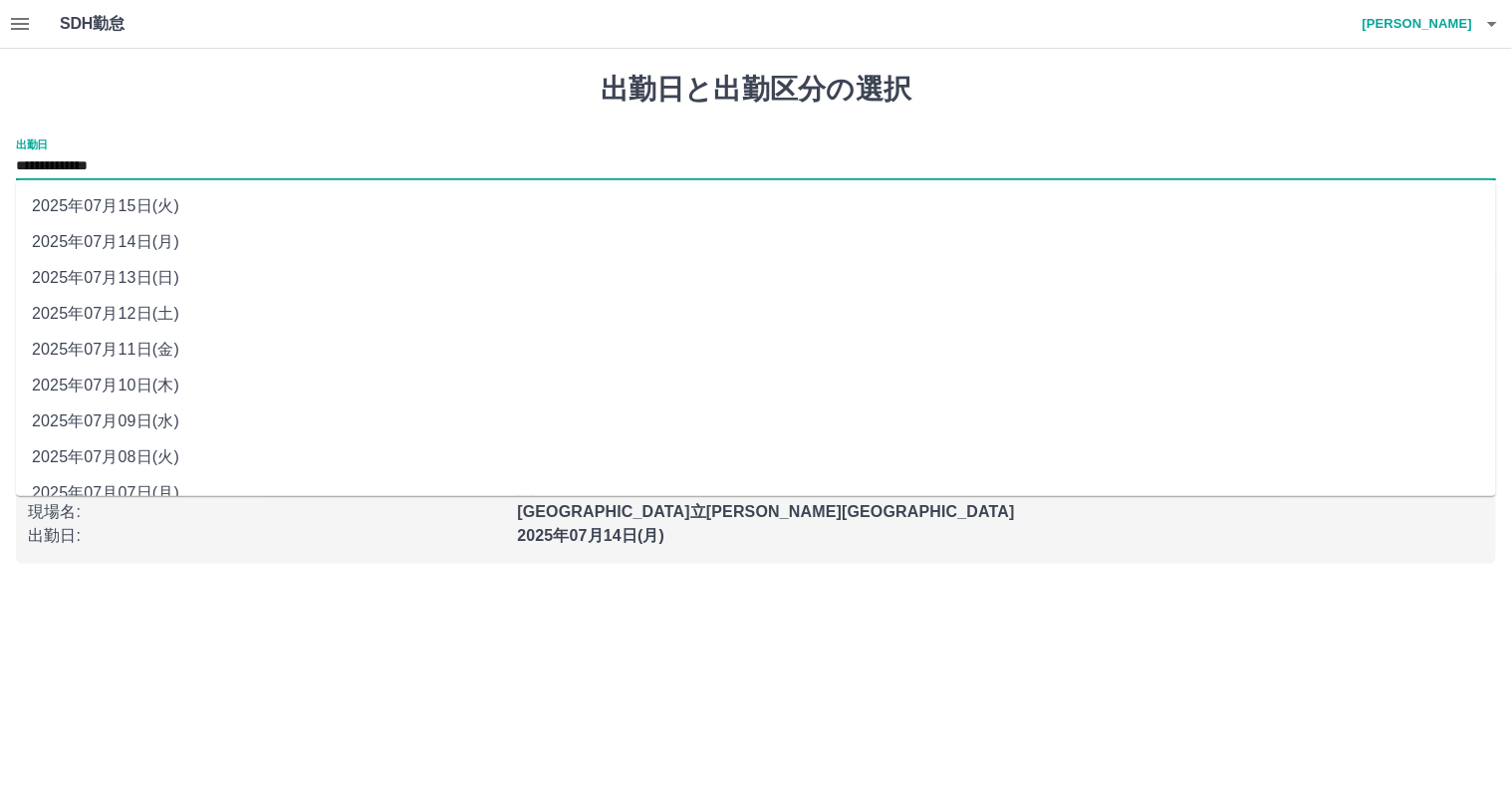 click on "**********" at bounding box center [756, 166] 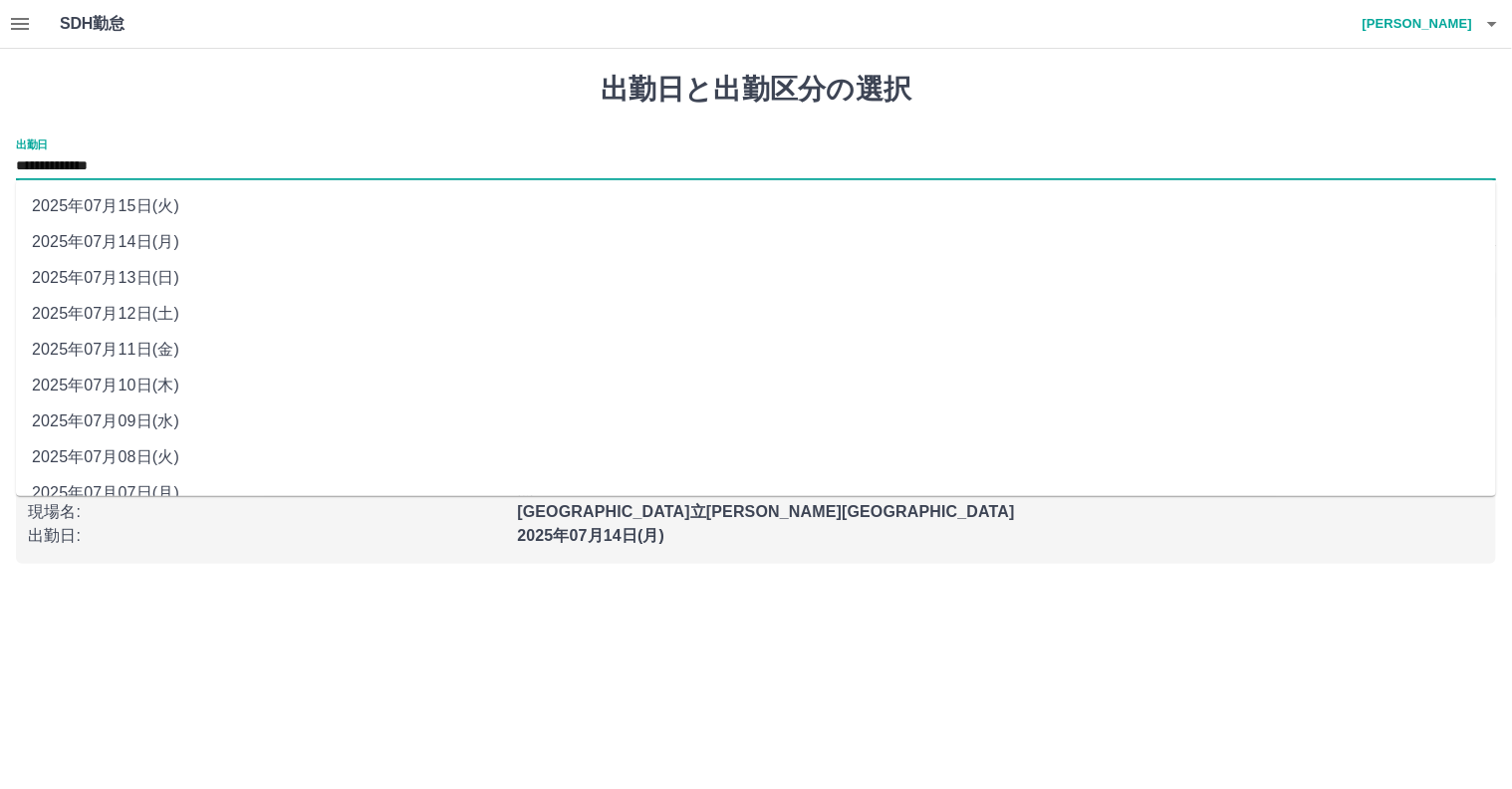 click on "2025年07月14日(月)" at bounding box center (756, 242) 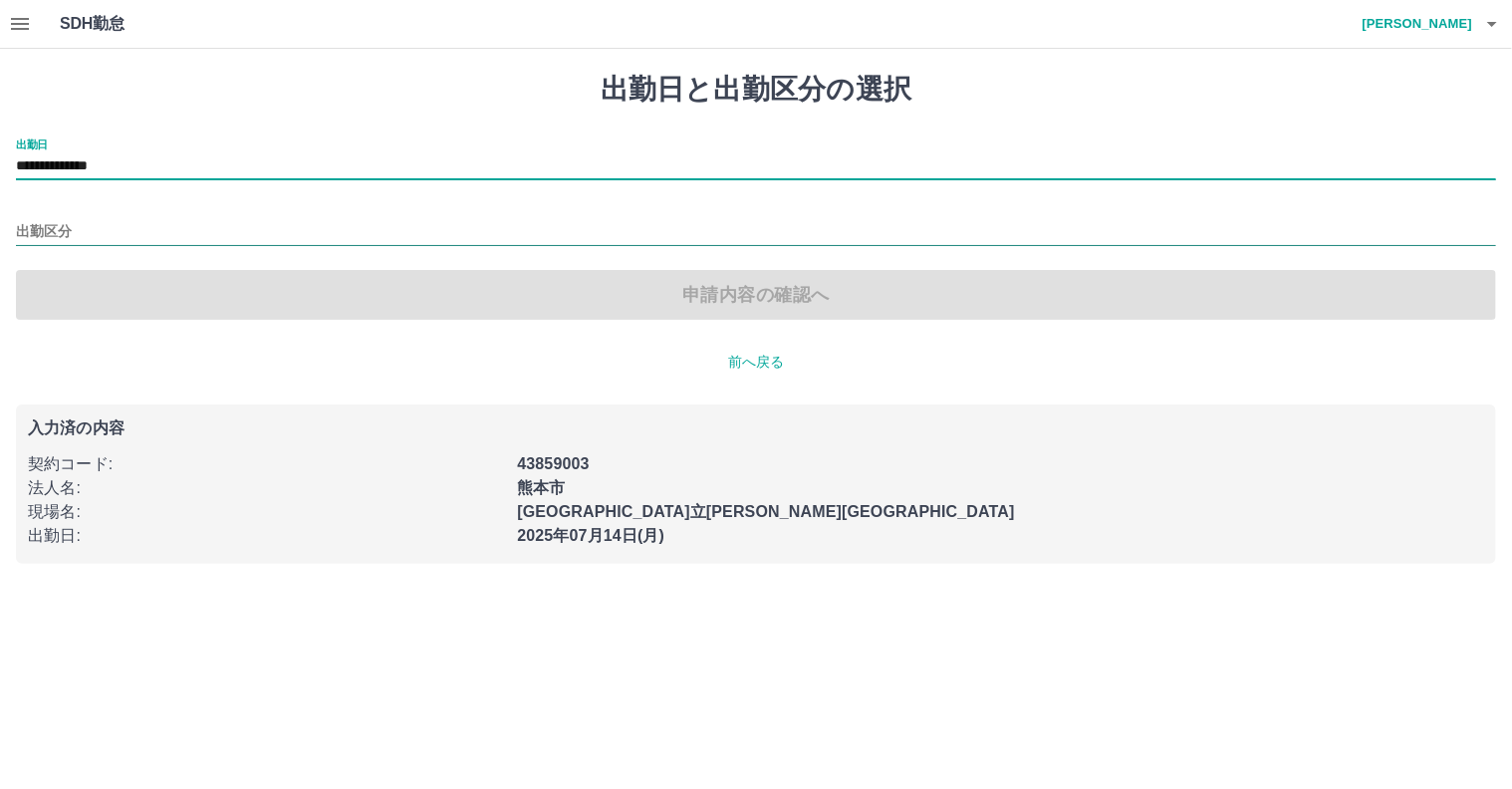 click on "出勤区分" at bounding box center (756, 232) 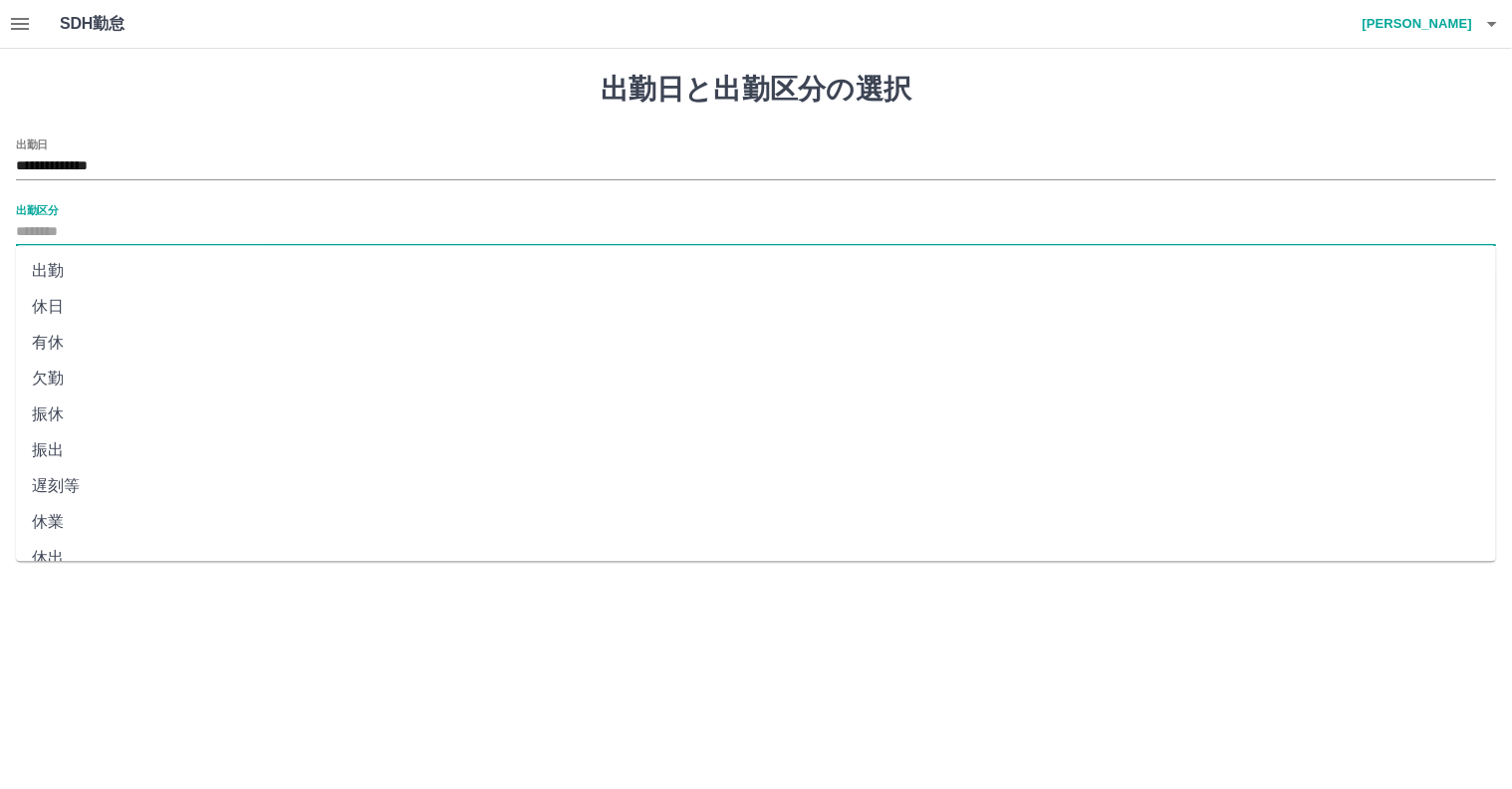 click on "出勤" at bounding box center [756, 271] 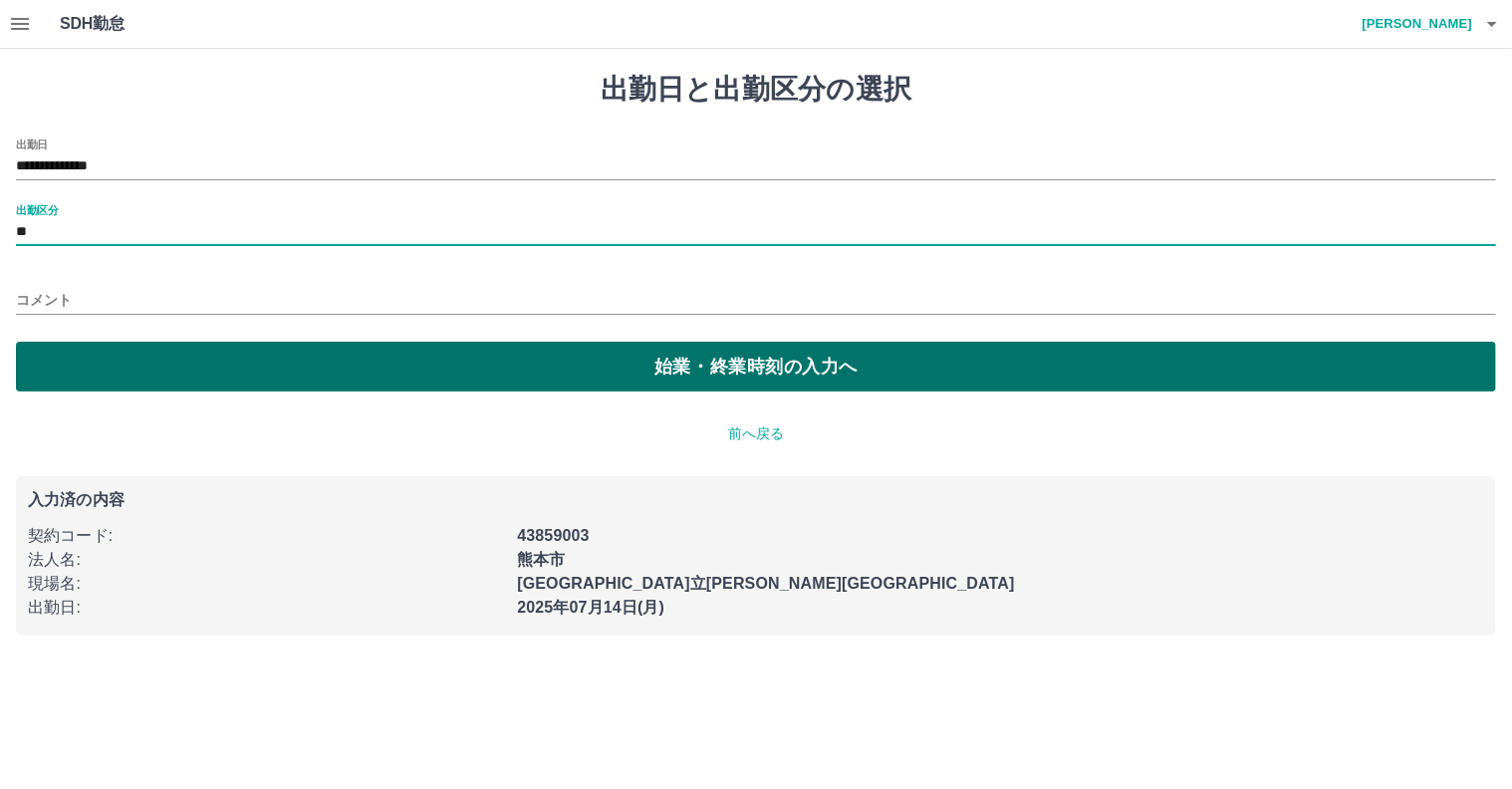 click on "始業・終業時刻の入力へ" at bounding box center [756, 367] 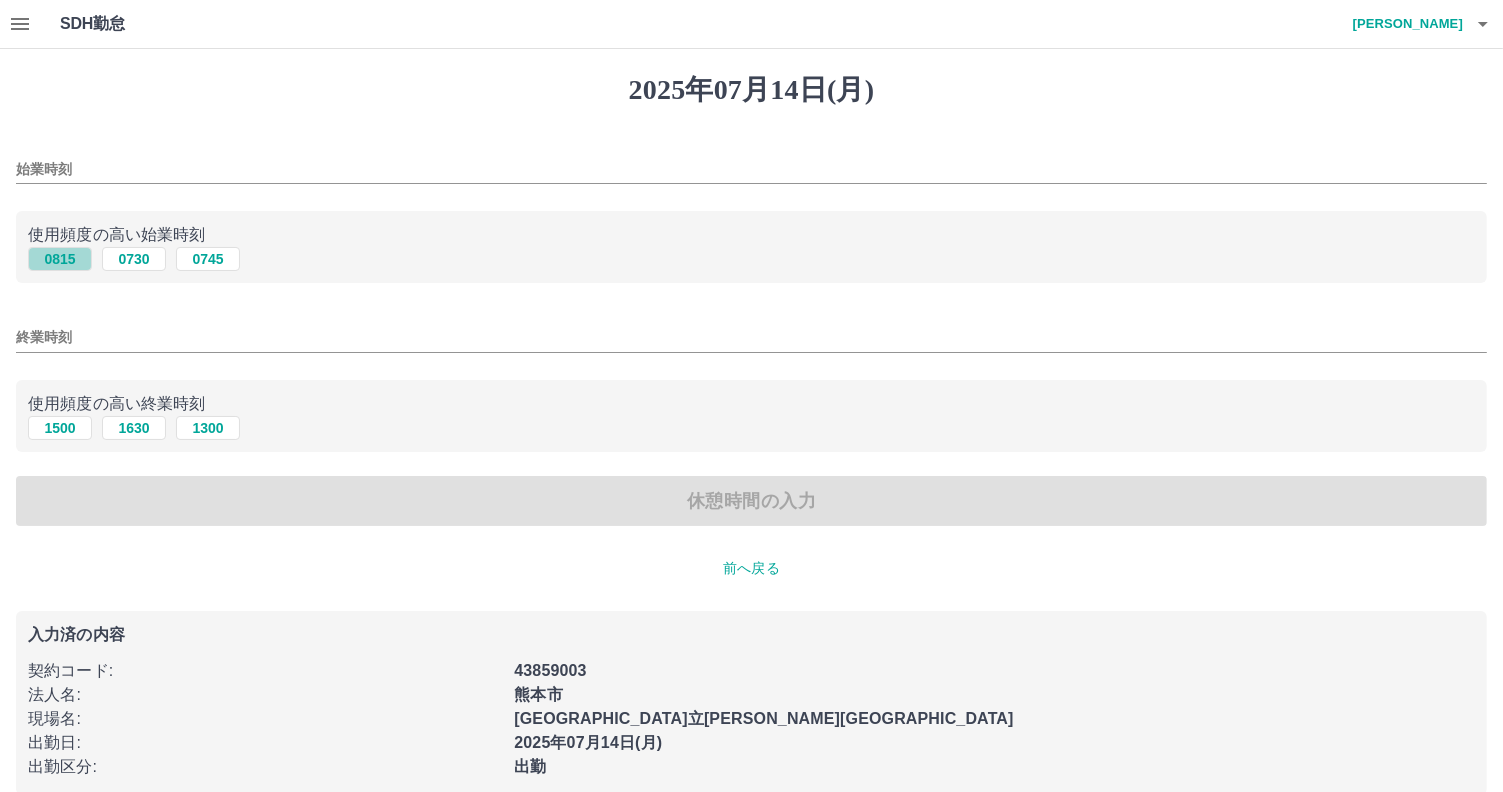 click on "0815" at bounding box center [60, 259] 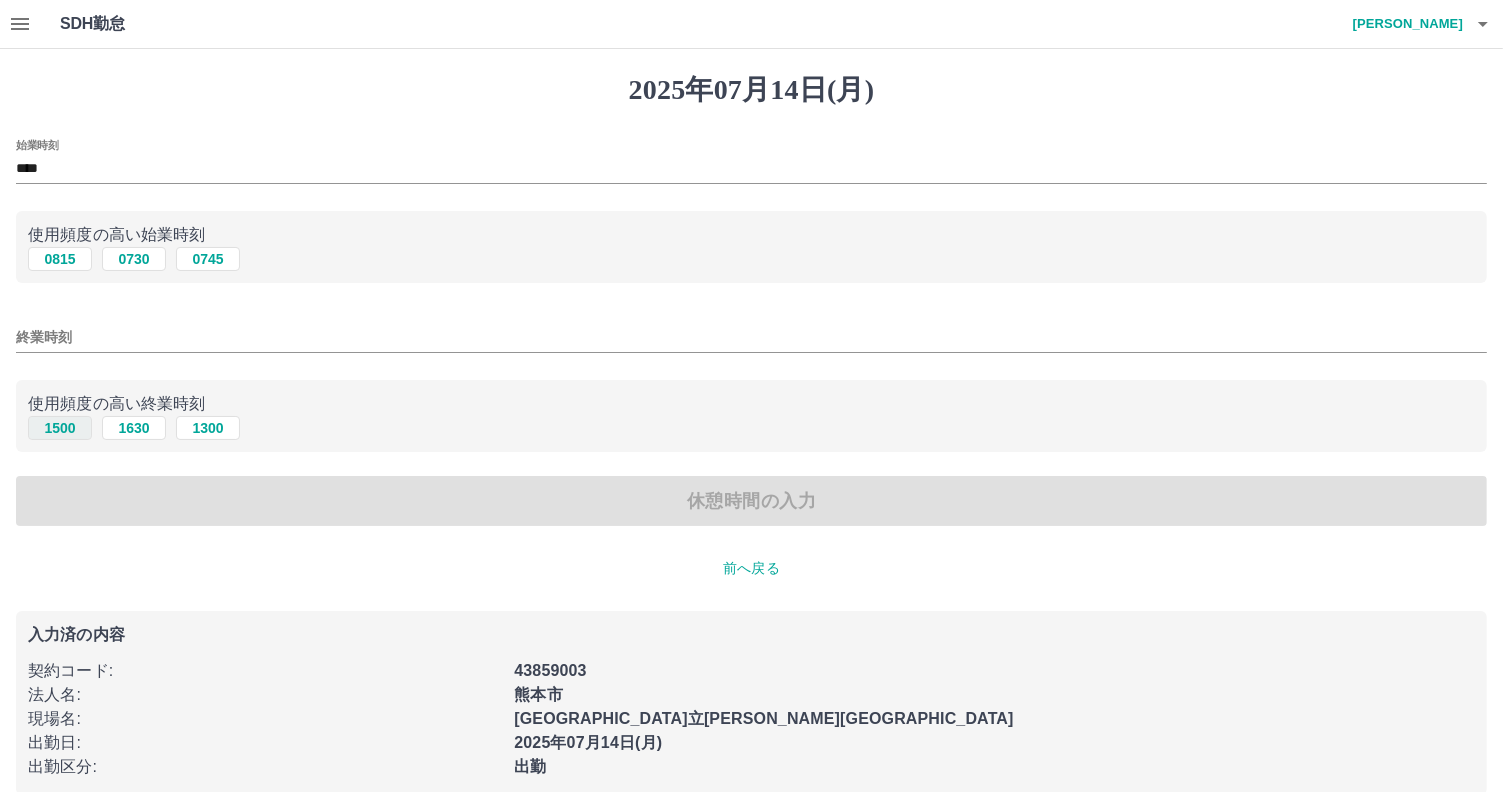 click on "1500" at bounding box center (60, 428) 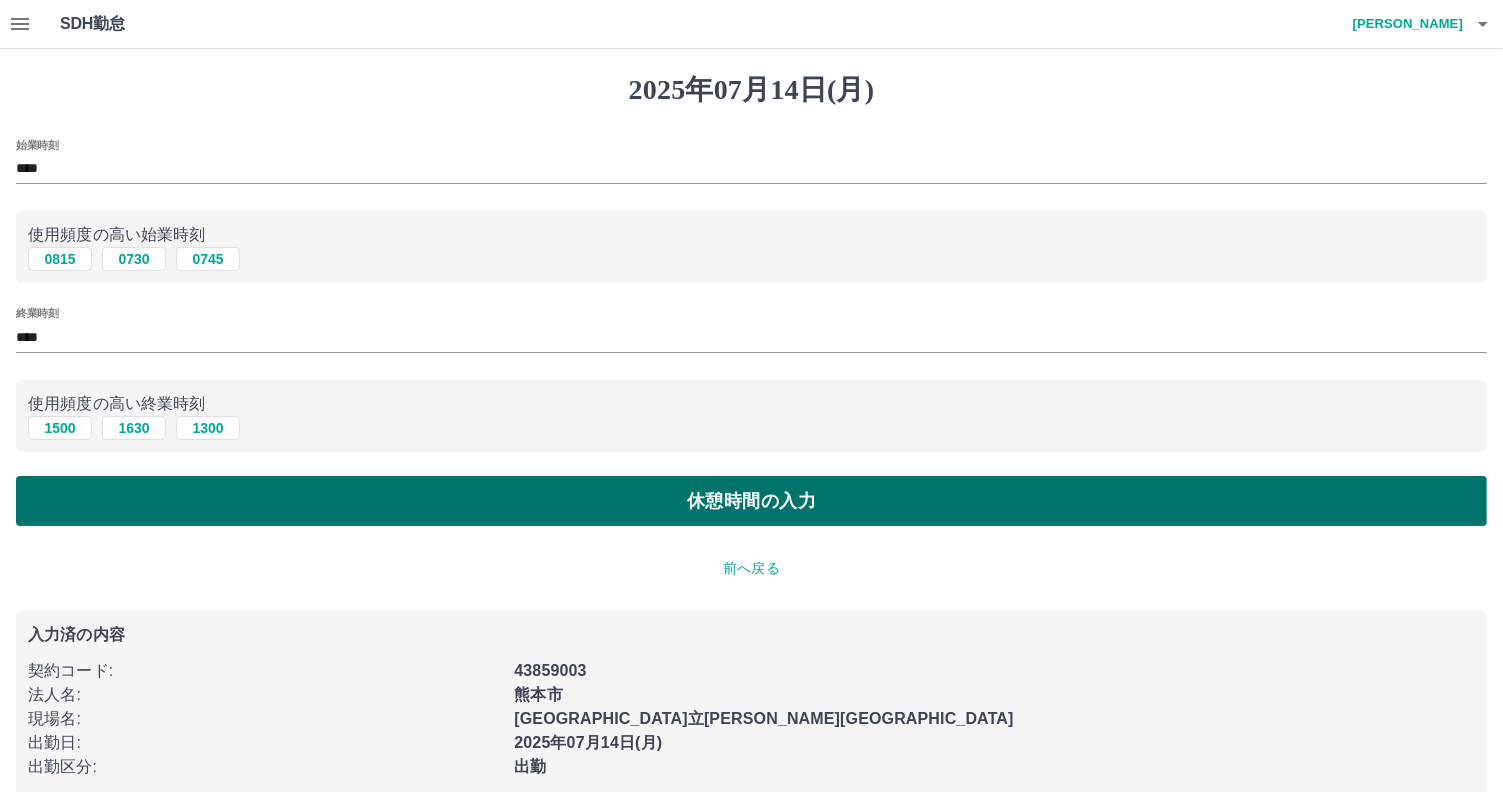 click on "休憩時間の入力" at bounding box center (751, 501) 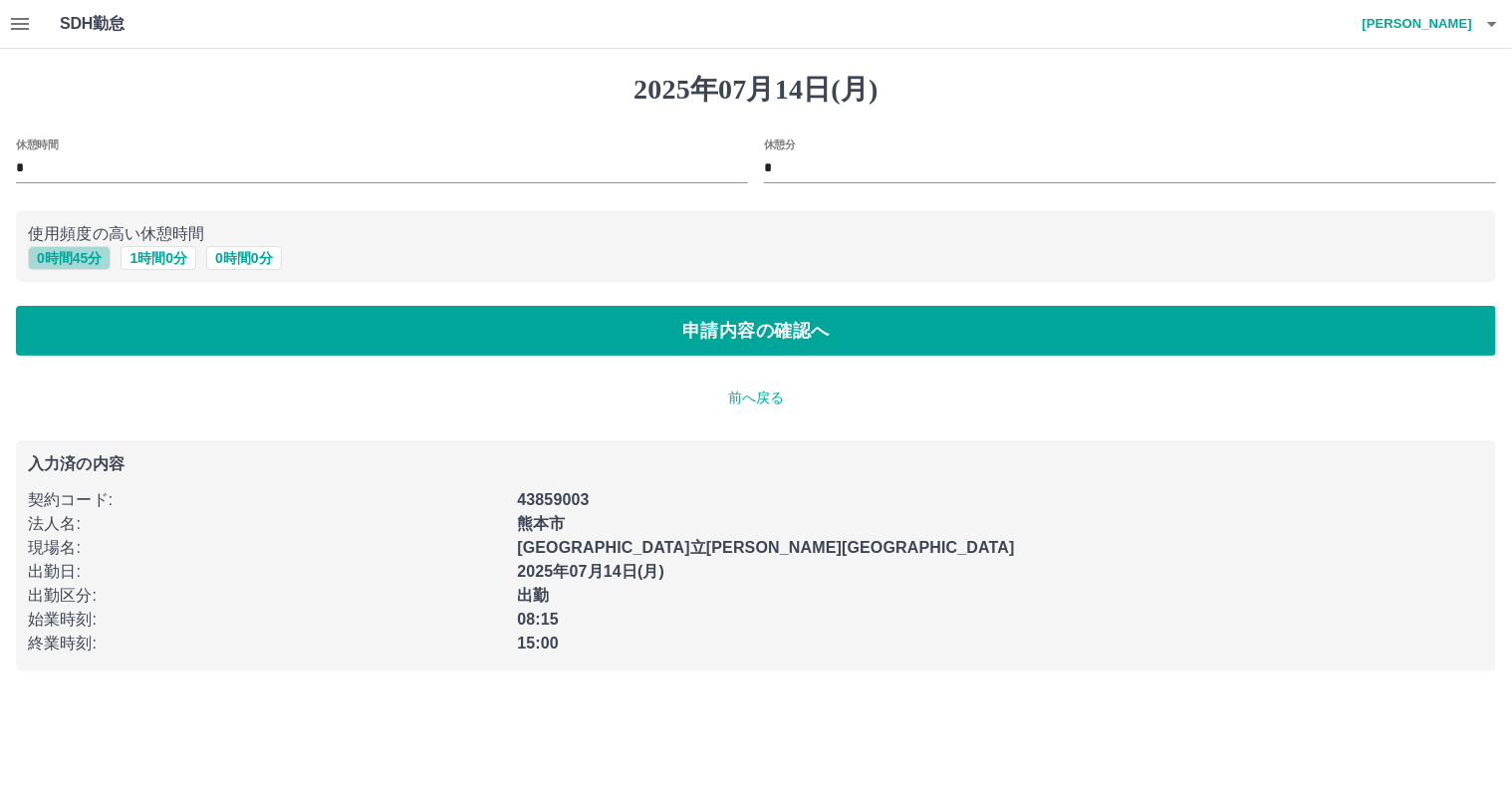 click on "0 時間 45 分" at bounding box center (69, 258) 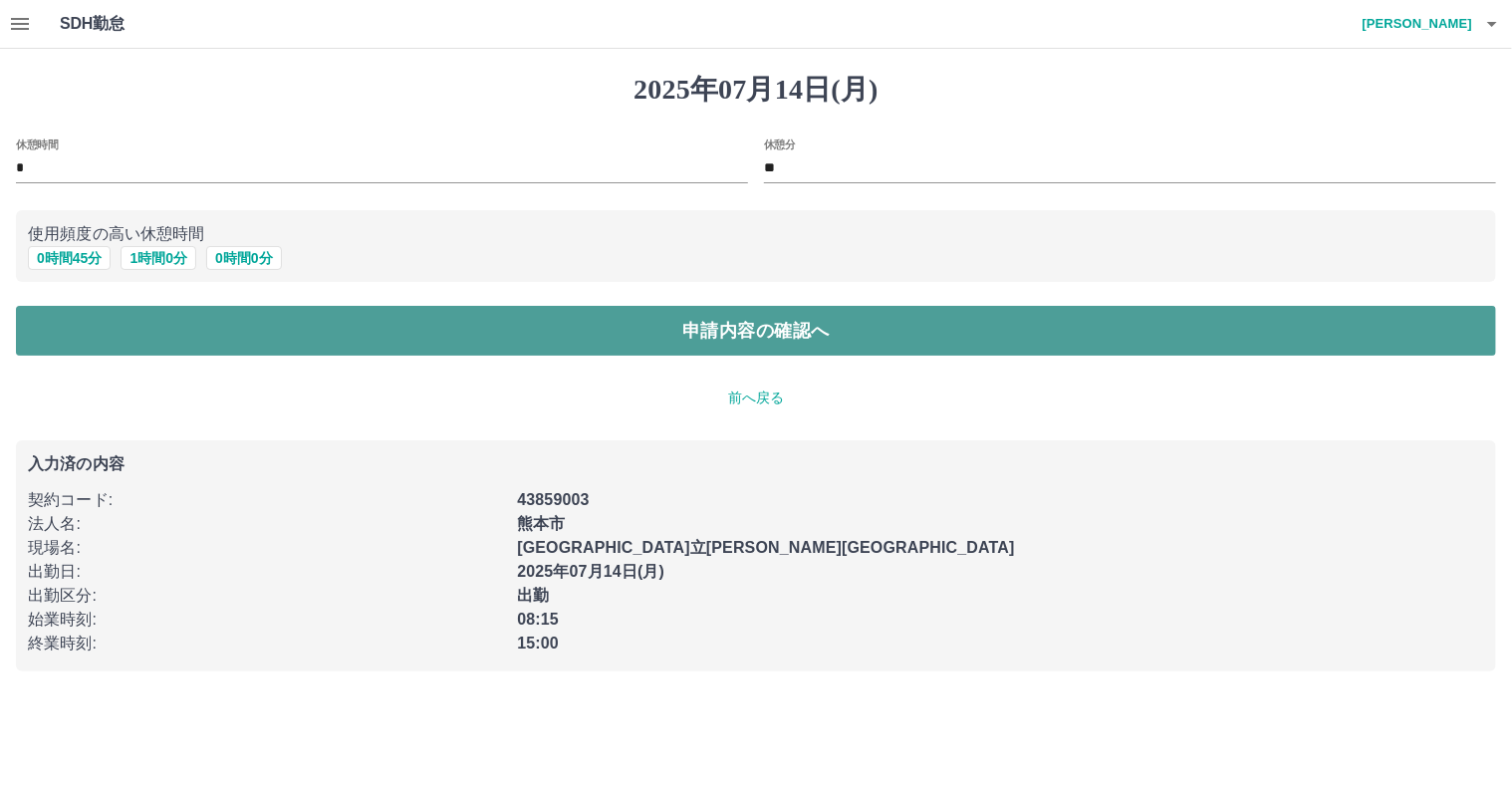 click on "申請内容の確認へ" at bounding box center (756, 331) 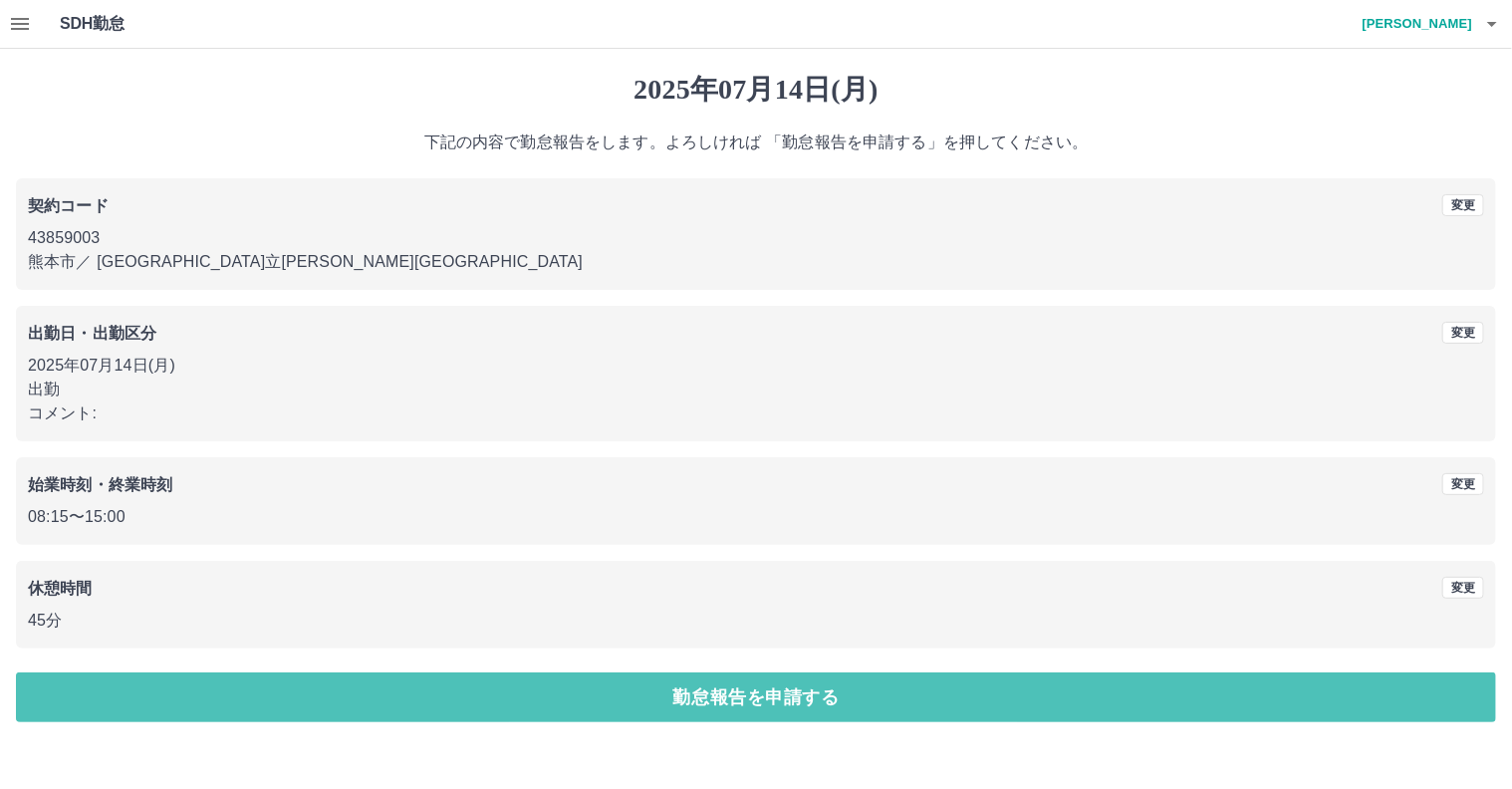 click on "勤怠報告を申請する" at bounding box center [756, 697] 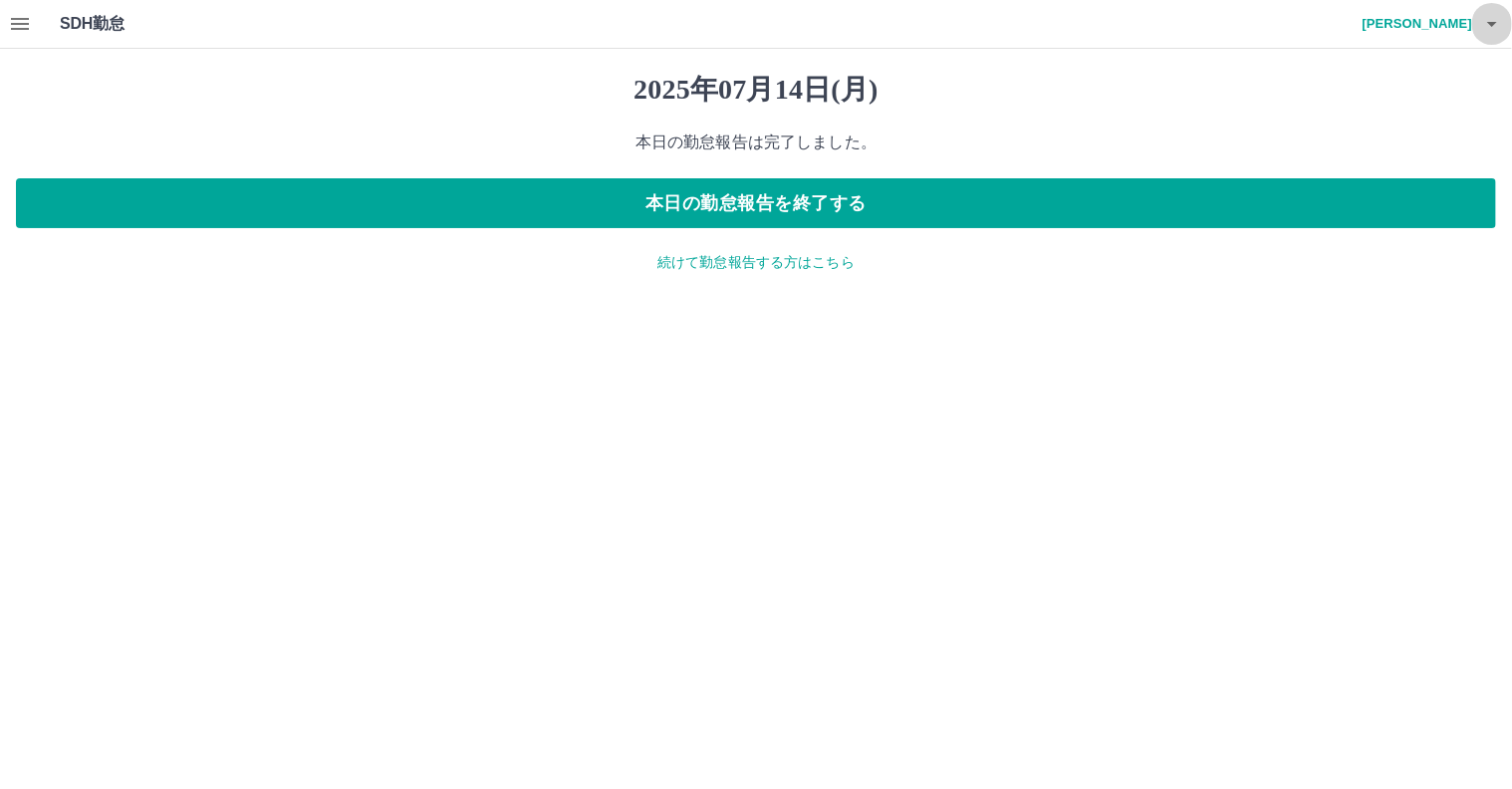 click 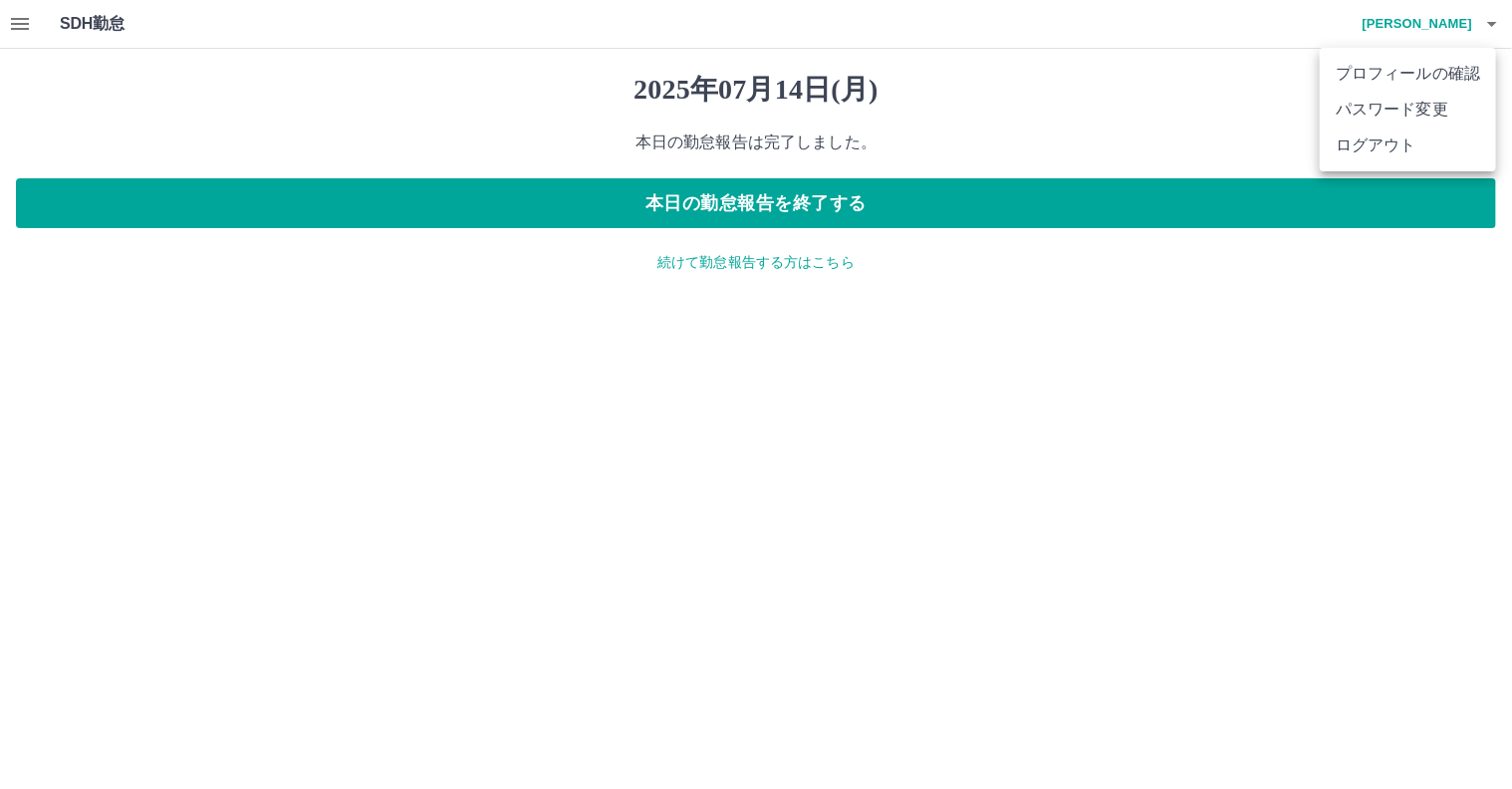 click on "ログアウト" at bounding box center [1407, 145] 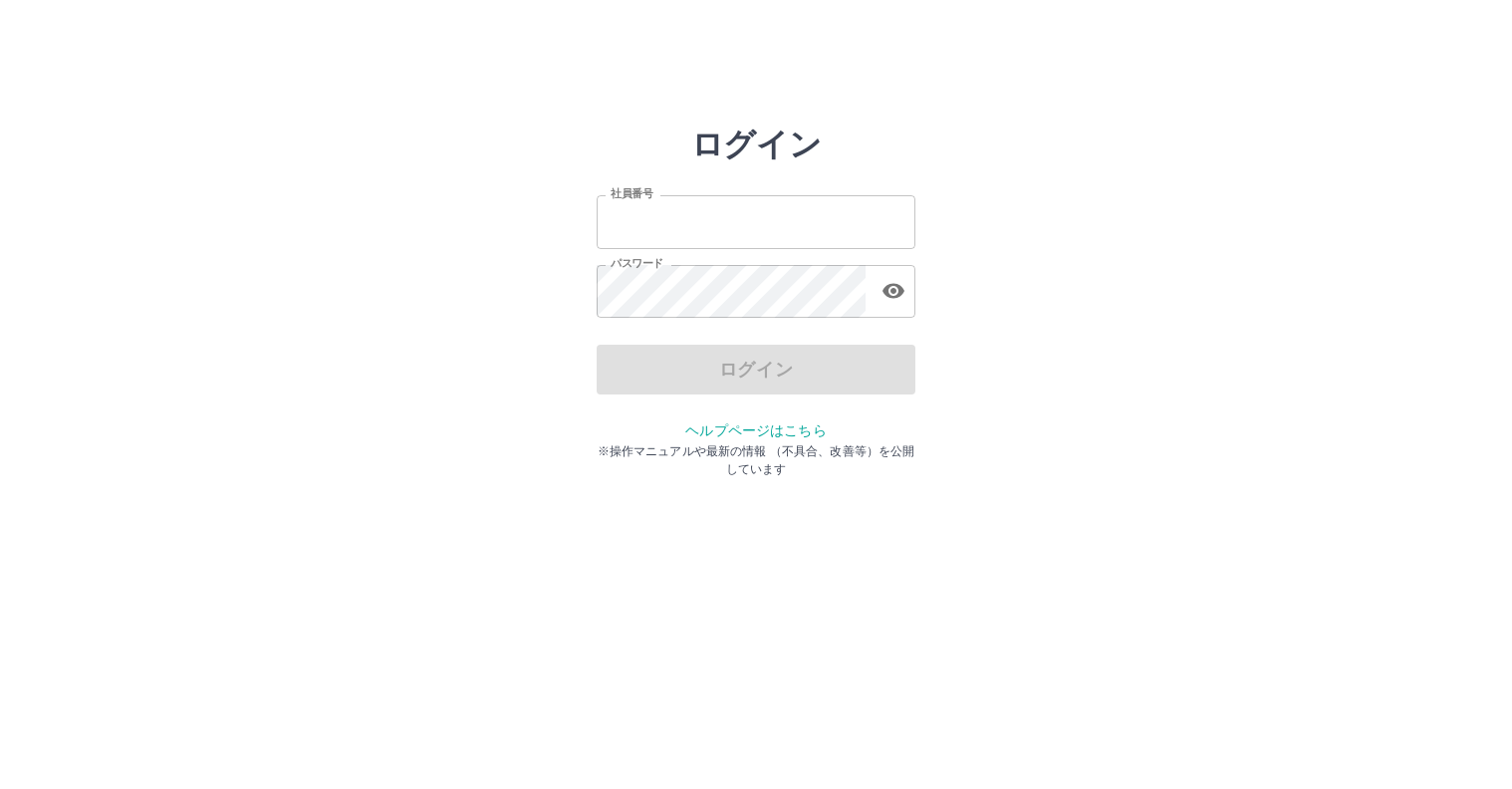 scroll, scrollTop: 0, scrollLeft: 0, axis: both 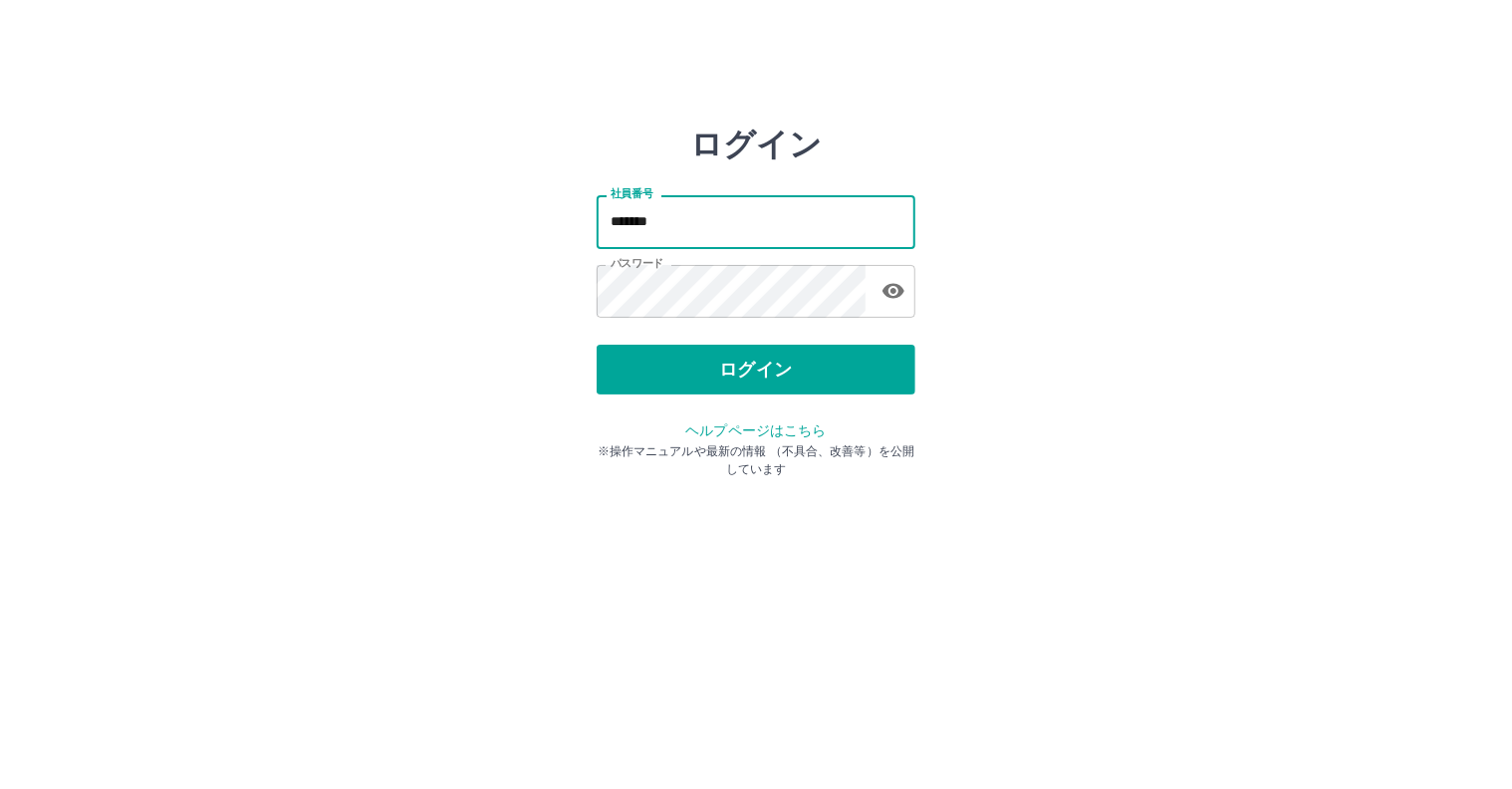 click on "*******" at bounding box center (756, 221) 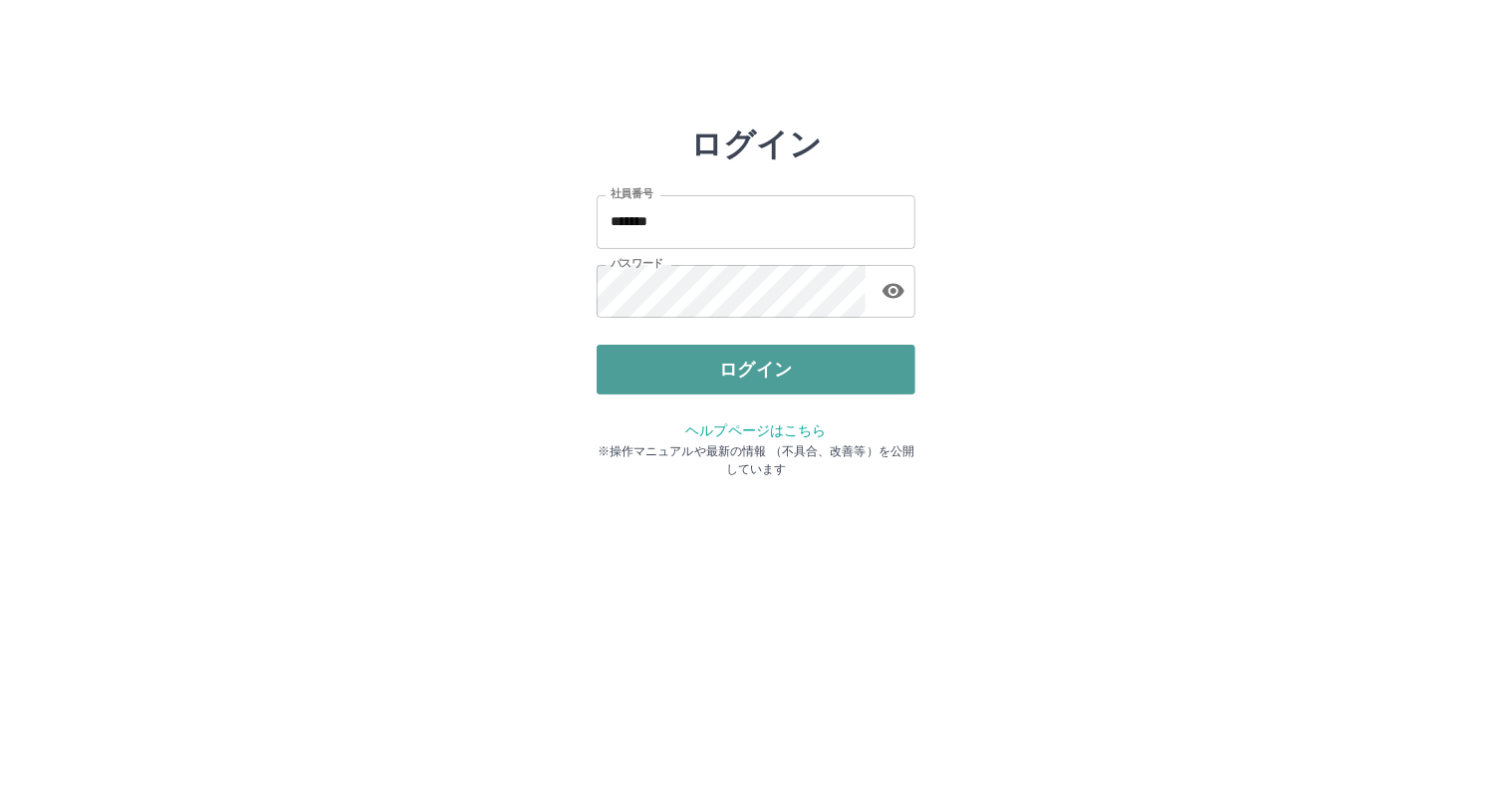 click on "ログイン" at bounding box center (756, 370) 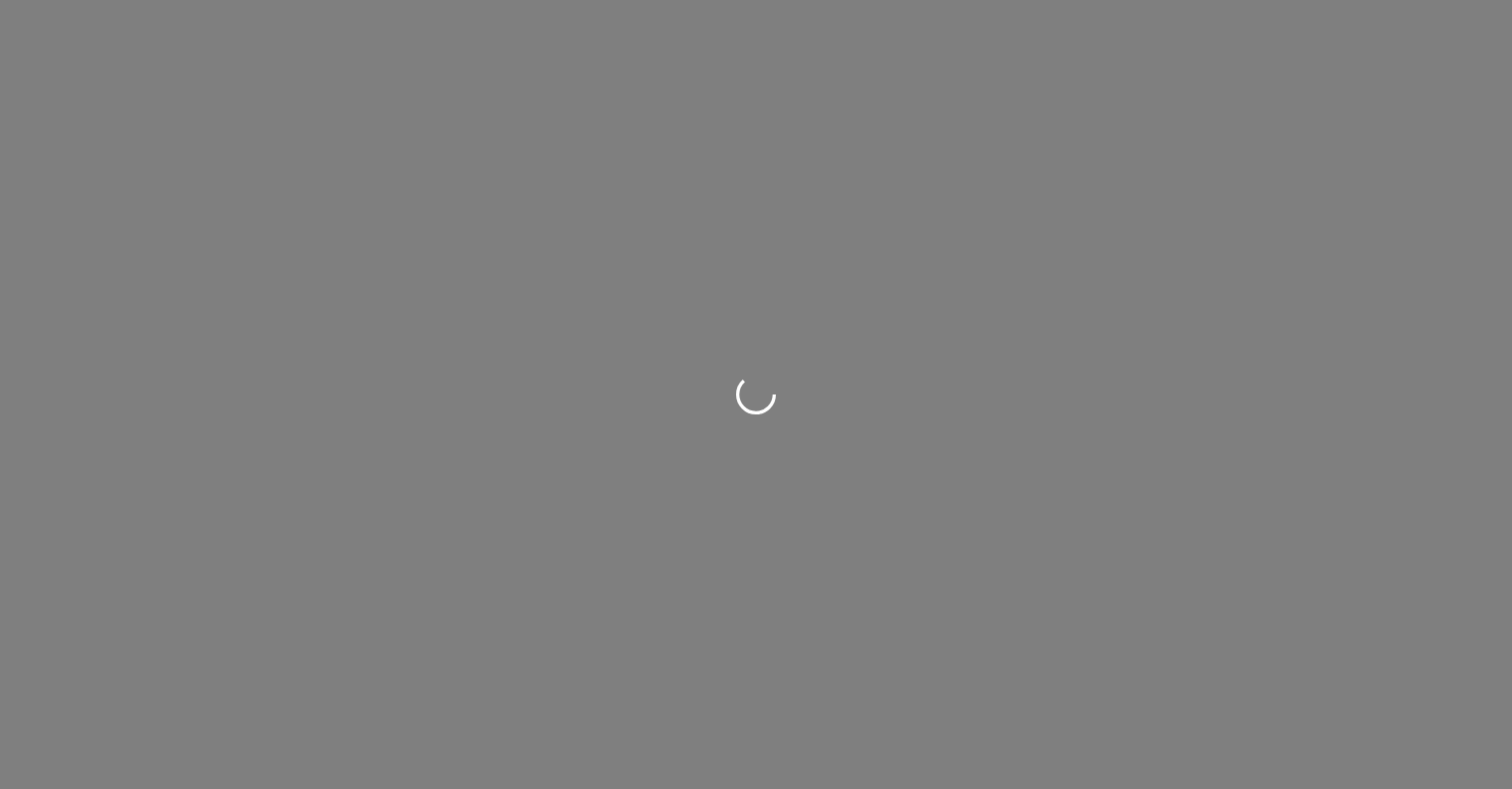 scroll, scrollTop: 0, scrollLeft: 0, axis: both 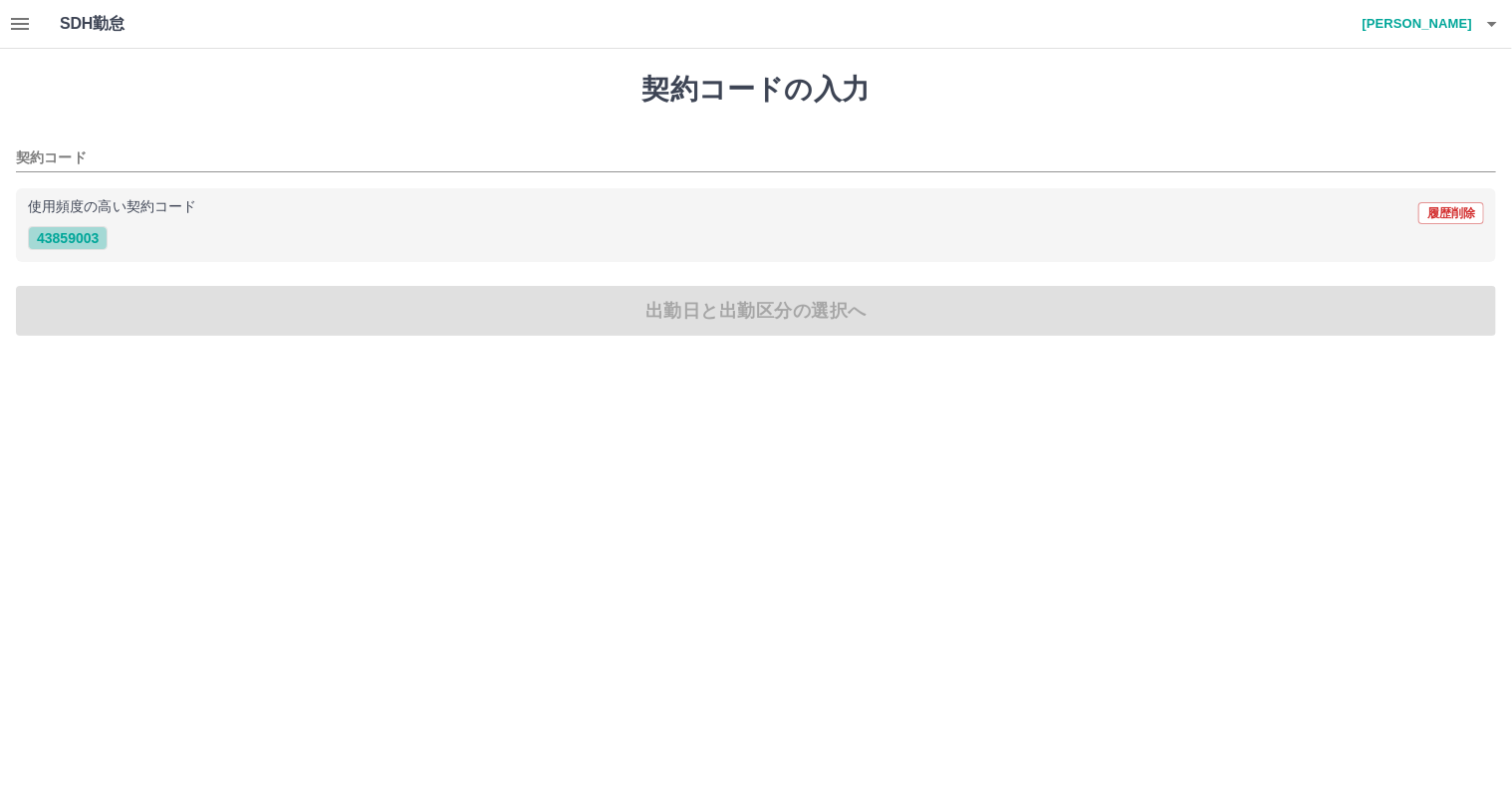 click on "43859003" at bounding box center (68, 238) 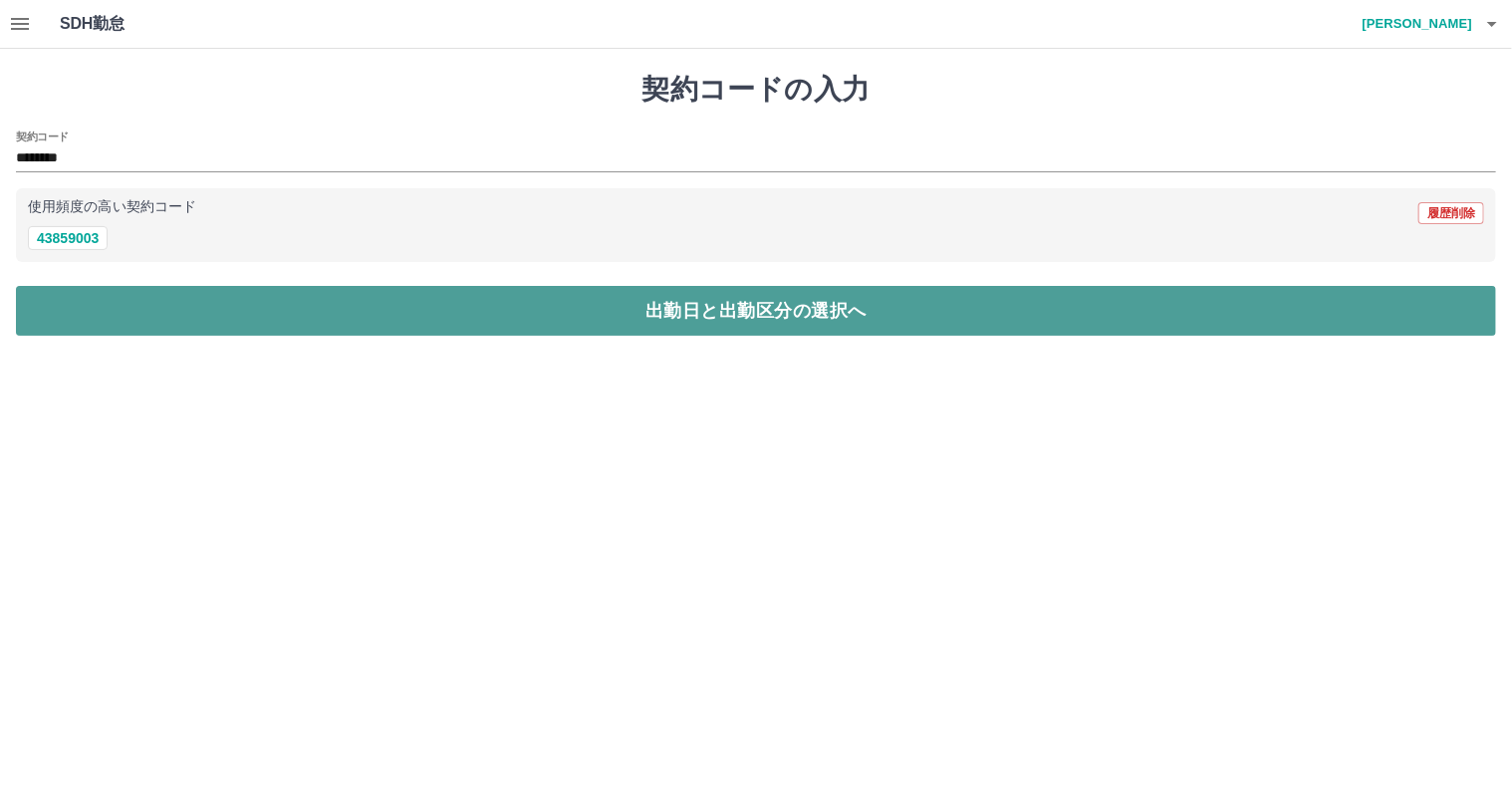 click on "出勤日と出勤区分の選択へ" at bounding box center (756, 311) 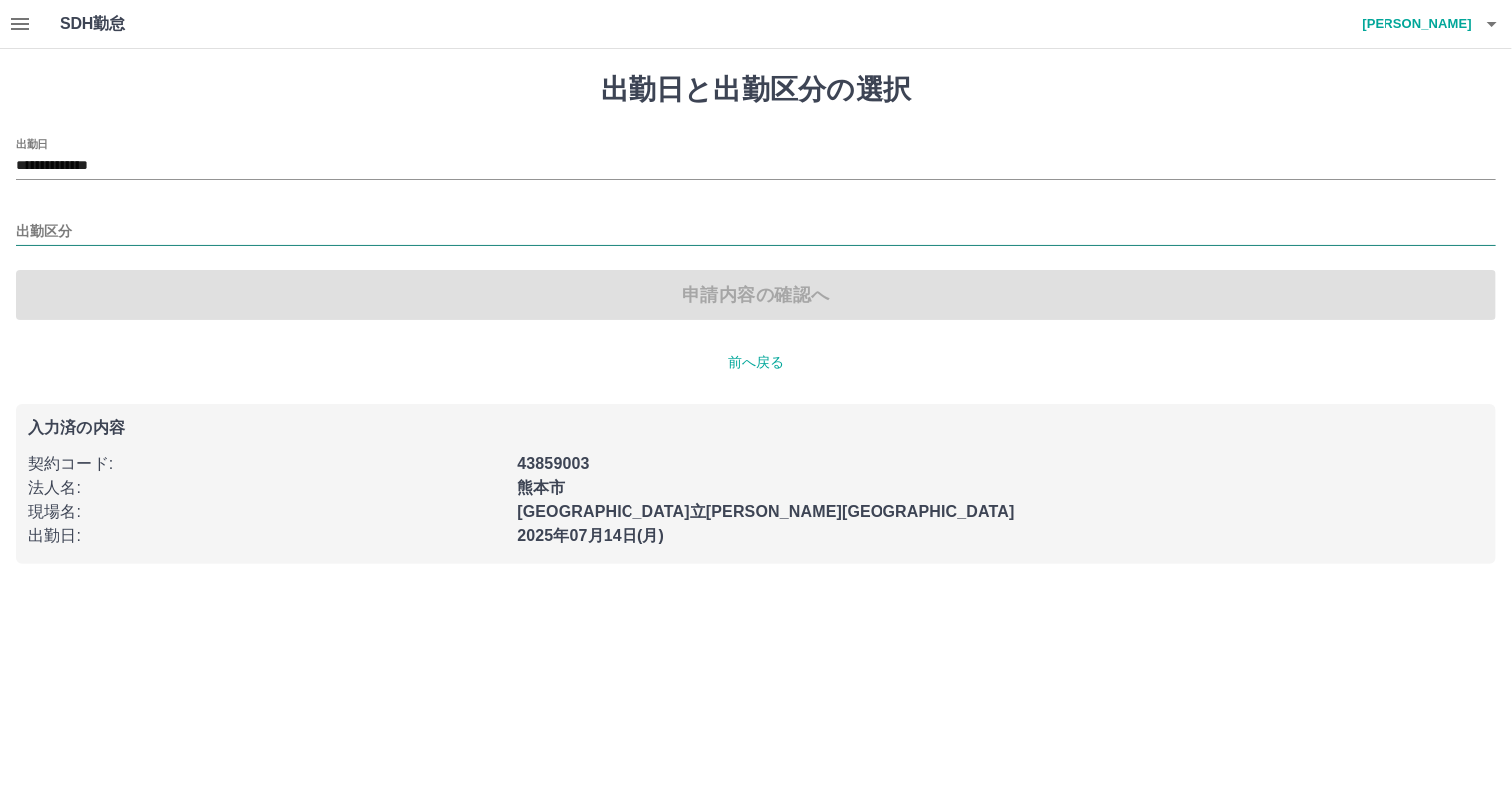 click on "出勤区分" at bounding box center [756, 232] 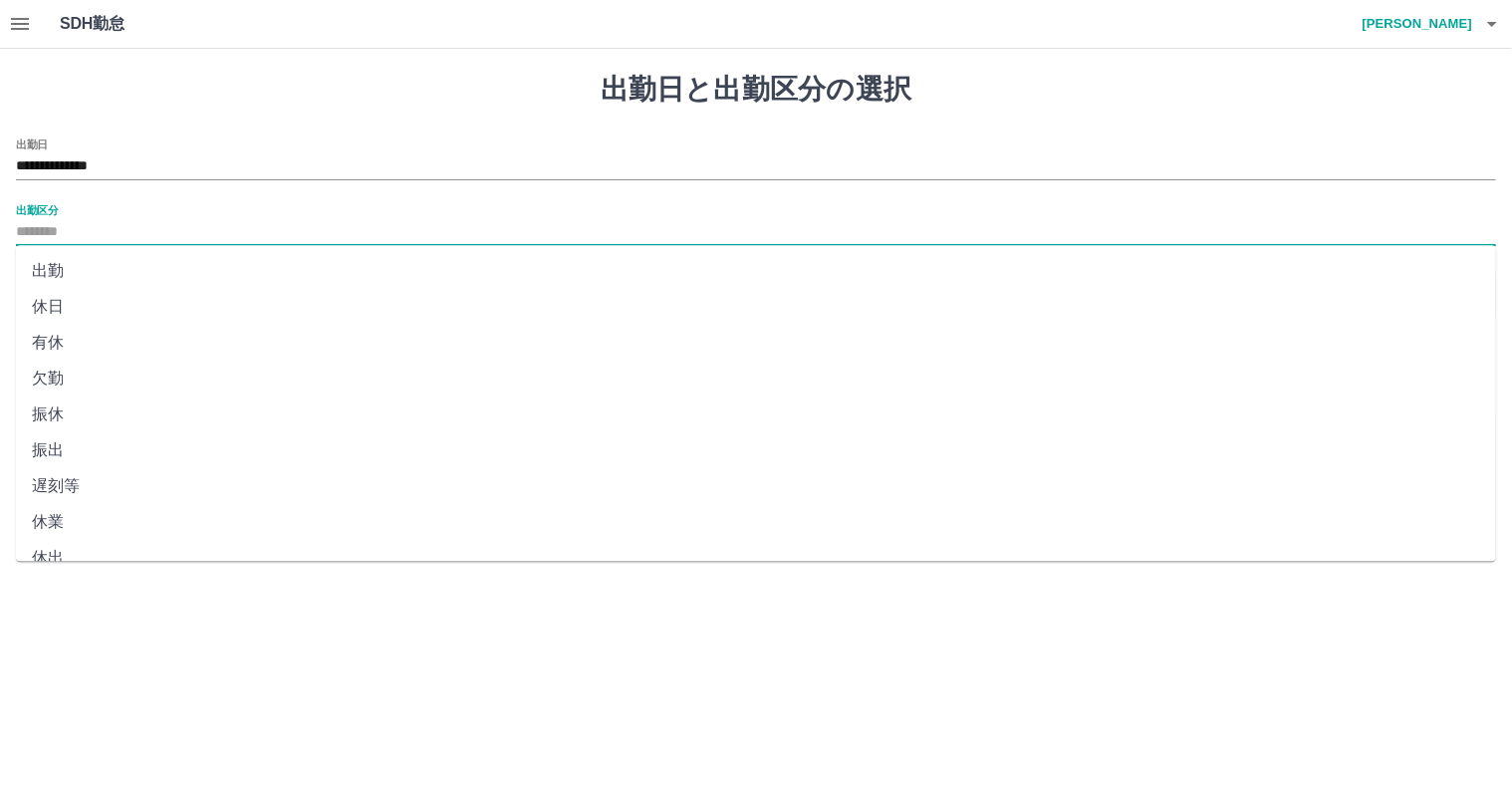 click on "出勤" at bounding box center (756, 271) 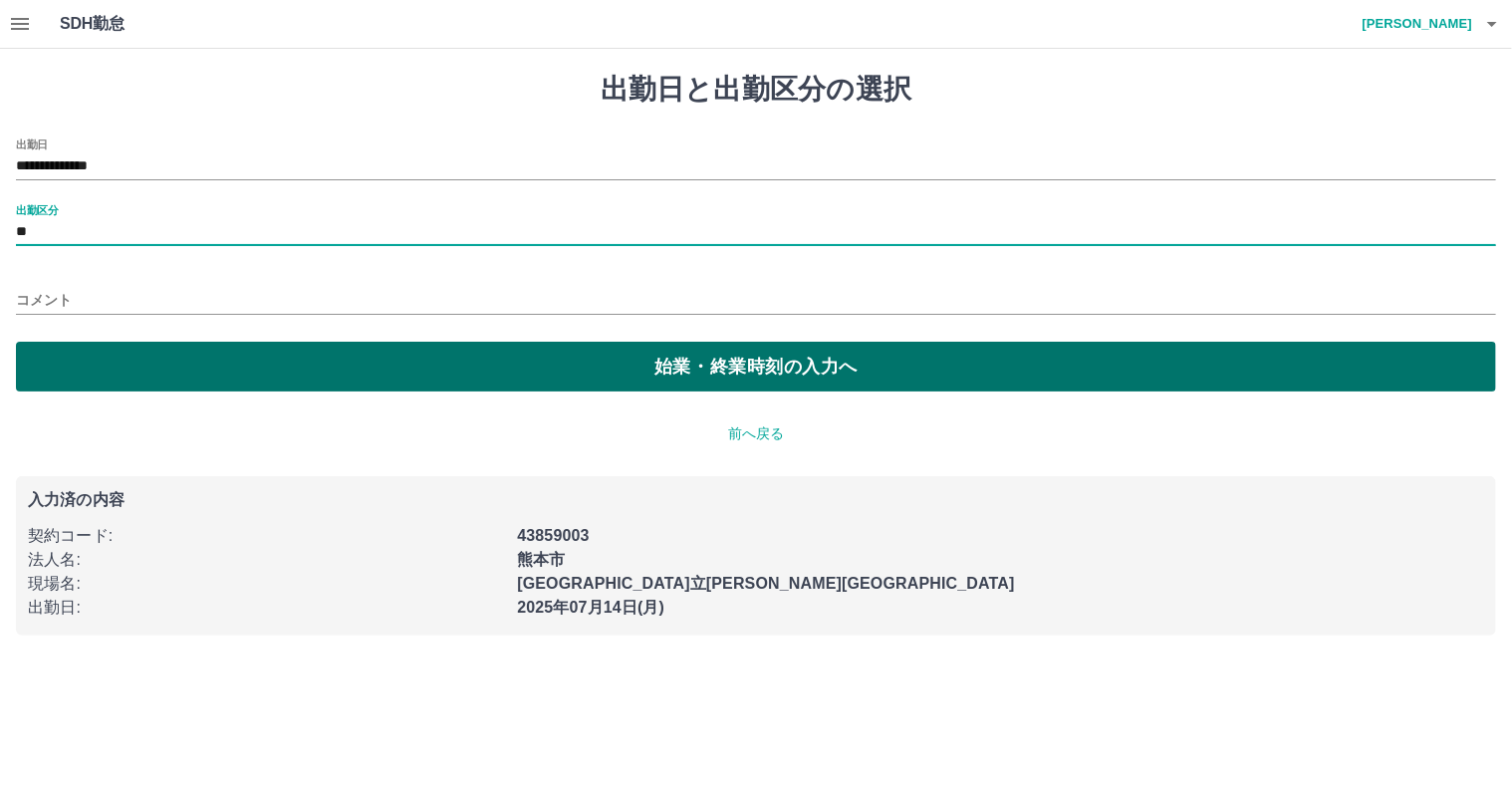click on "始業・終業時刻の入力へ" at bounding box center [756, 367] 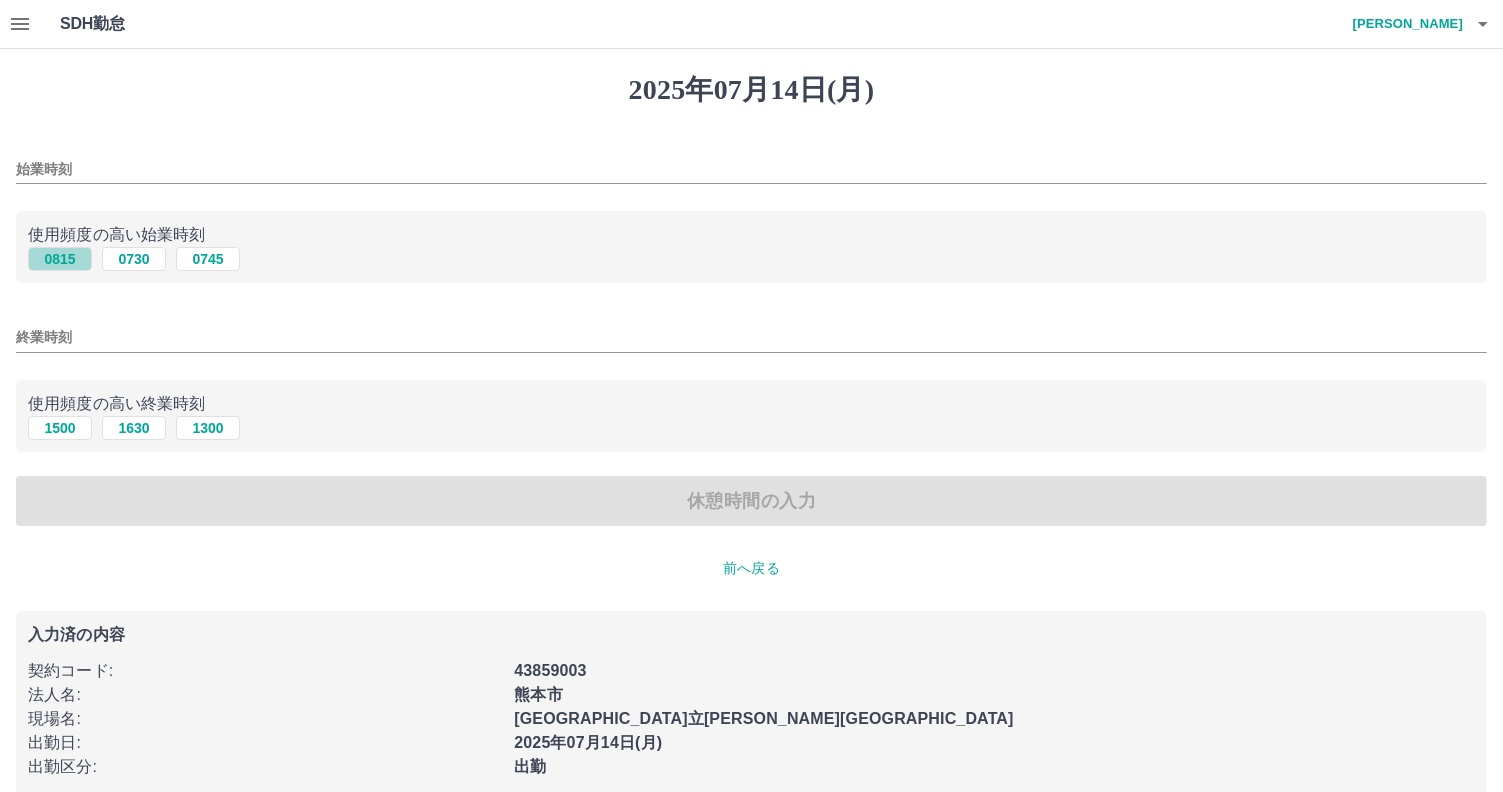click on "0815" at bounding box center (60, 259) 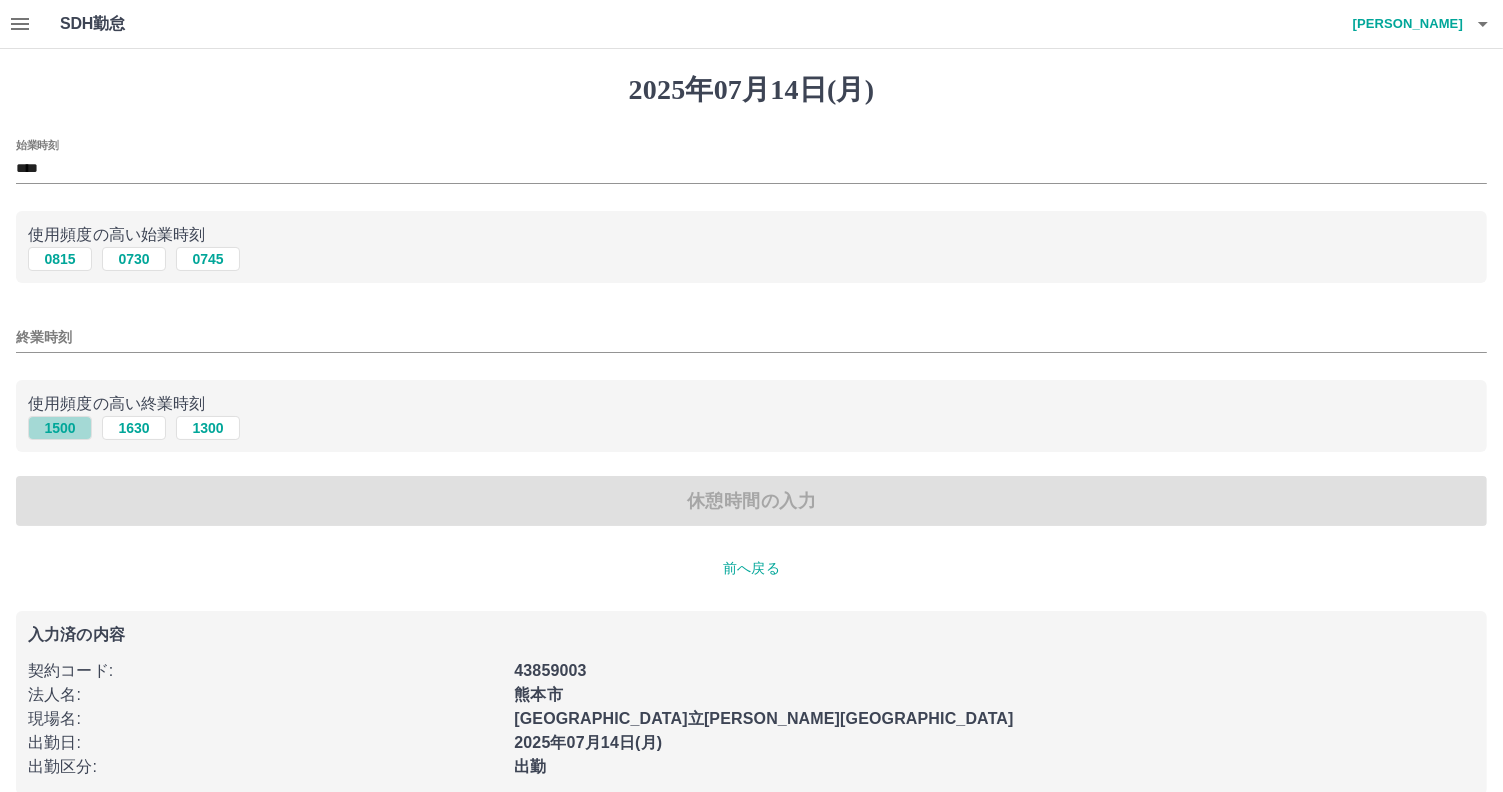 click on "1500" at bounding box center (60, 428) 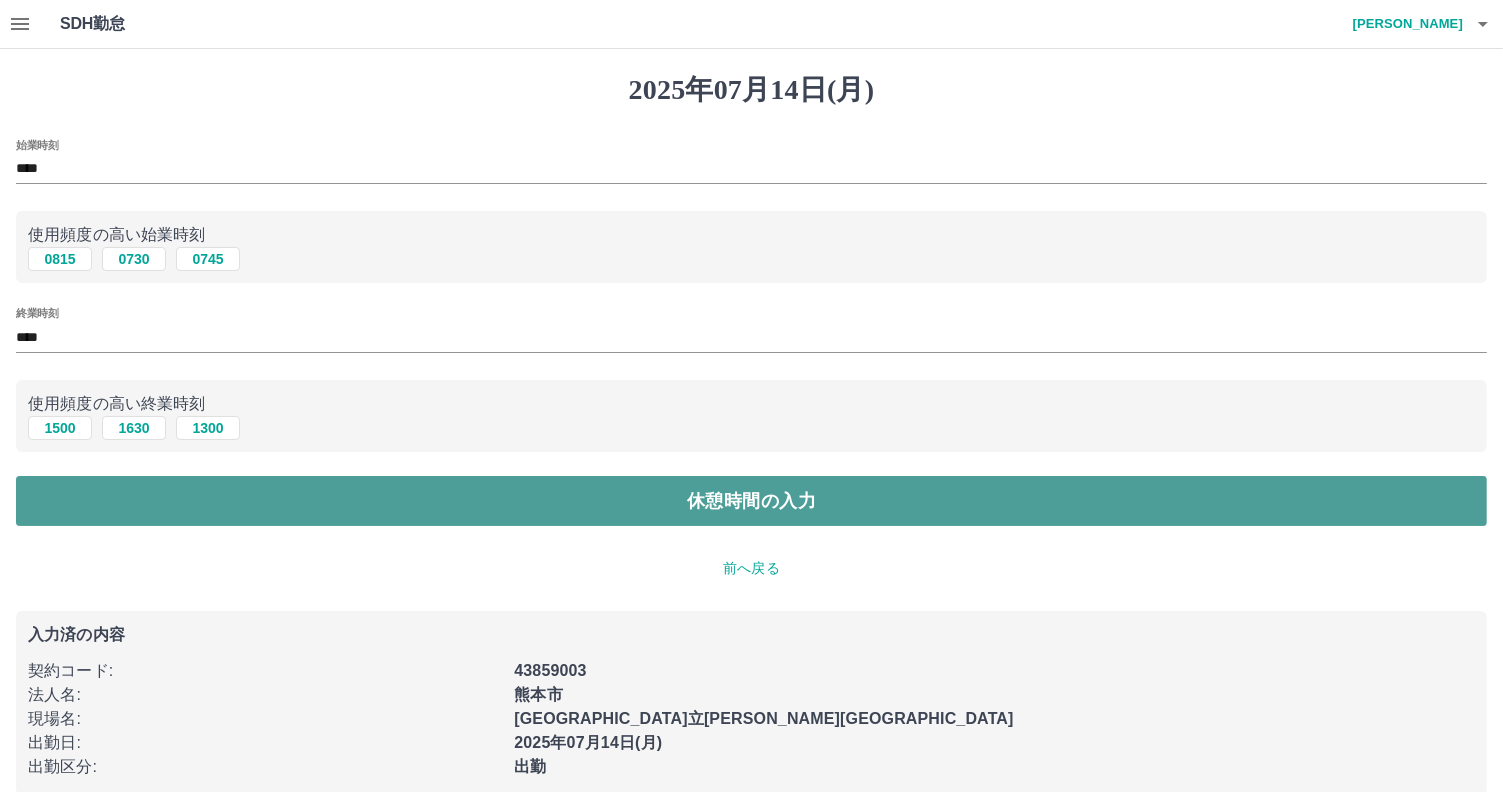 click on "休憩時間の入力" at bounding box center (751, 501) 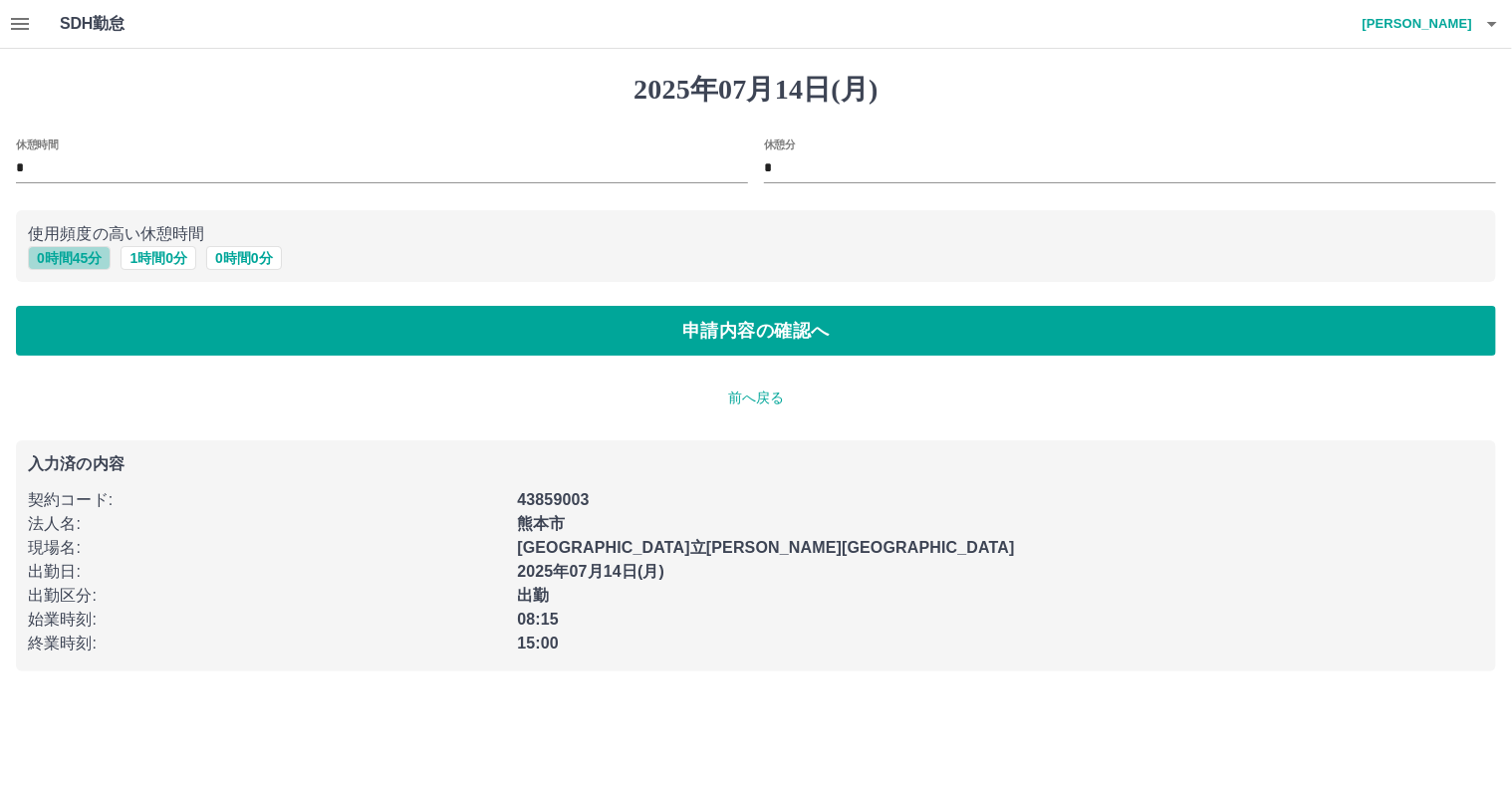 click on "0 時間 45 分" at bounding box center [69, 258] 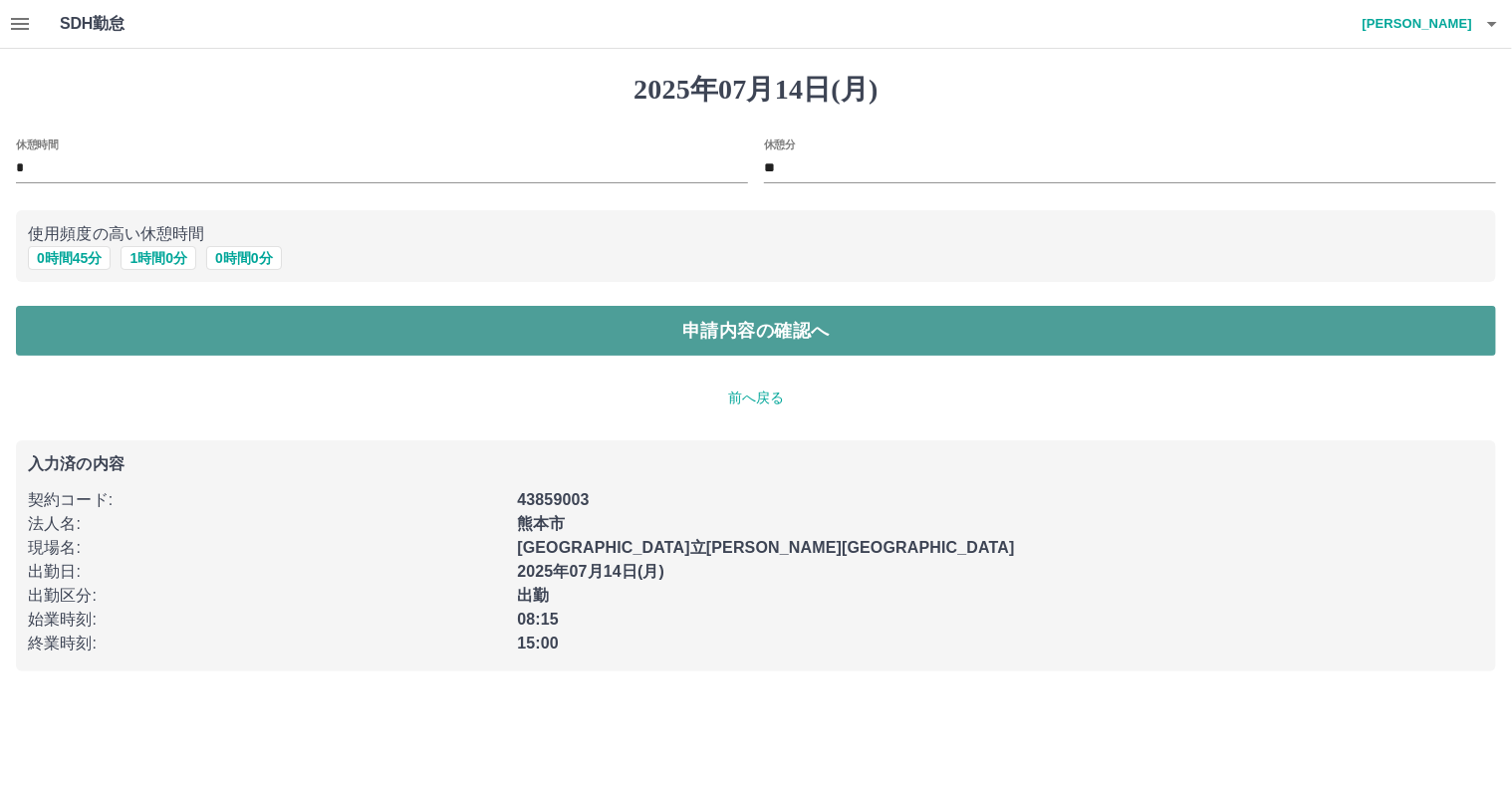 click on "申請内容の確認へ" at bounding box center [756, 331] 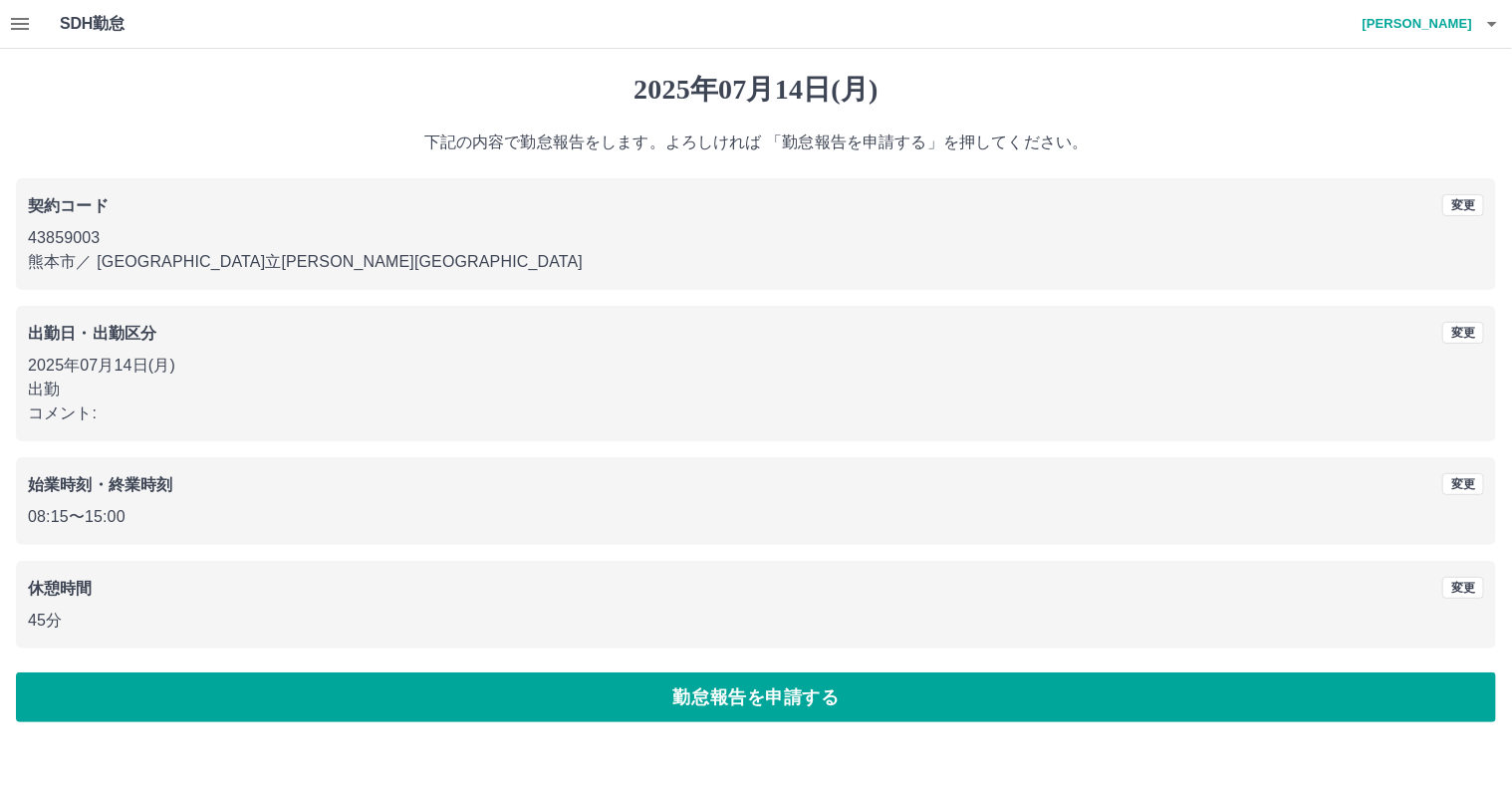 click on "勤怠報告を申請する" at bounding box center [756, 697] 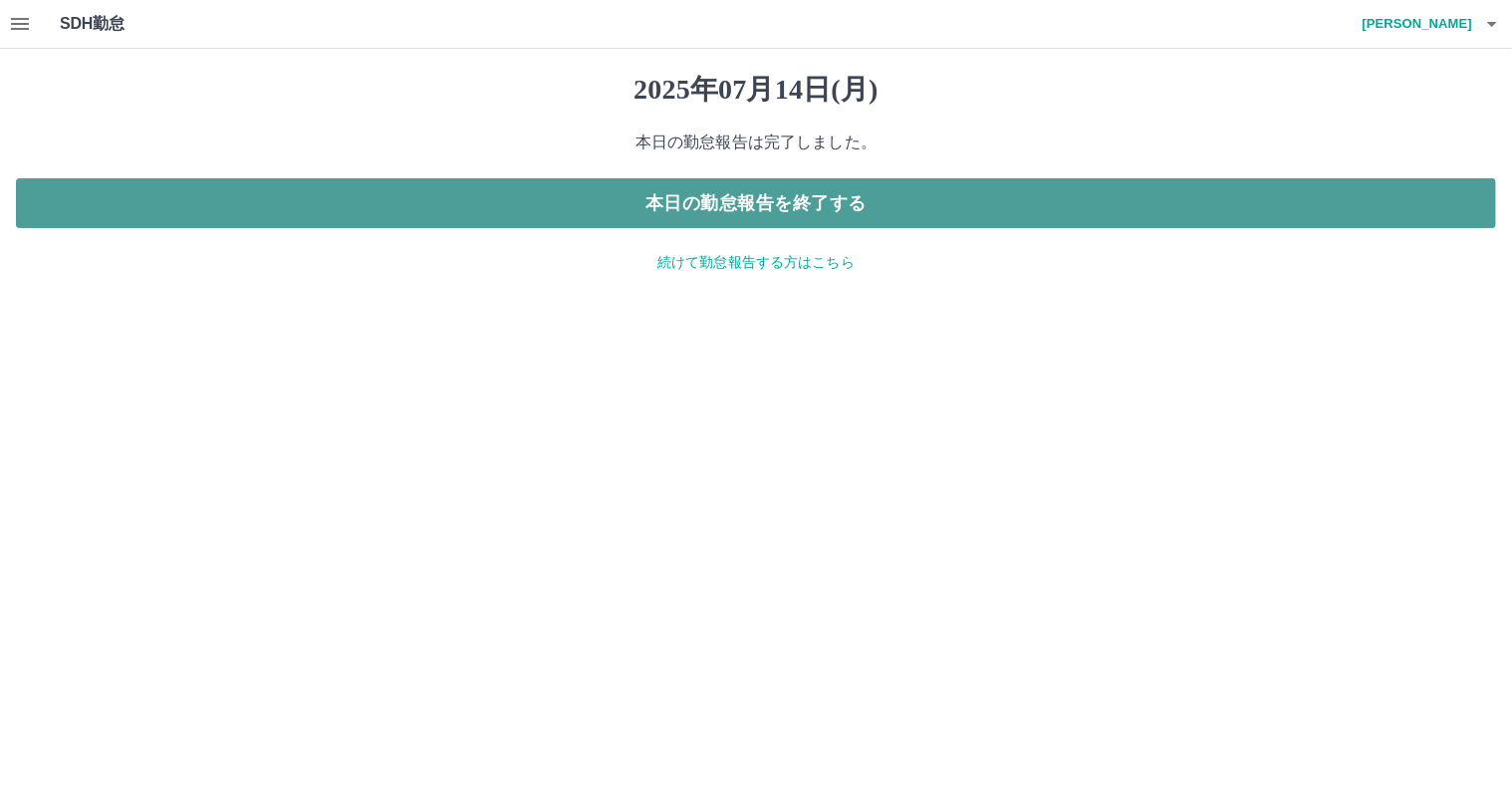 click on "本日の勤怠報告を終了する" at bounding box center [756, 203] 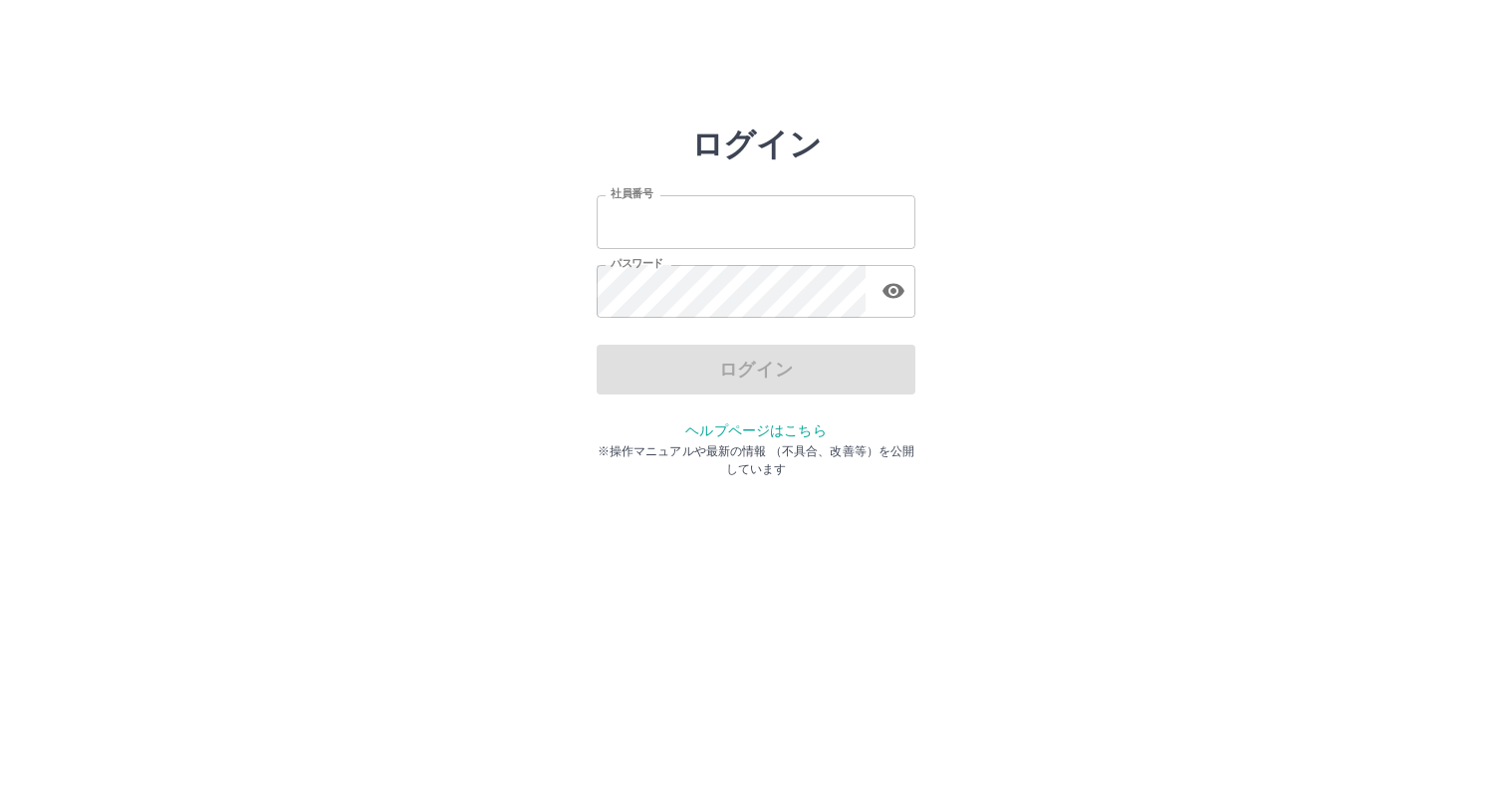 scroll, scrollTop: 0, scrollLeft: 0, axis: both 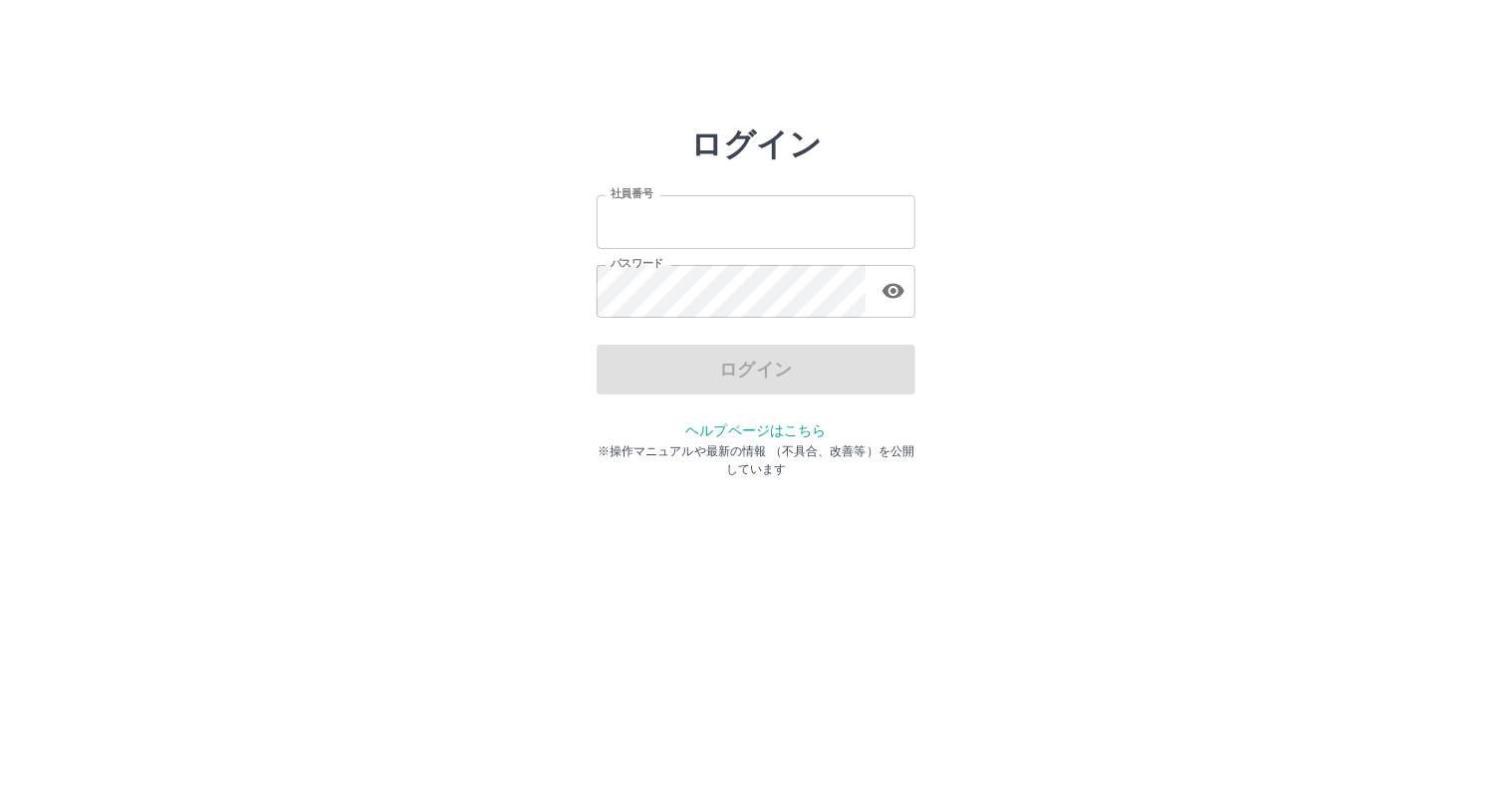type on "*******" 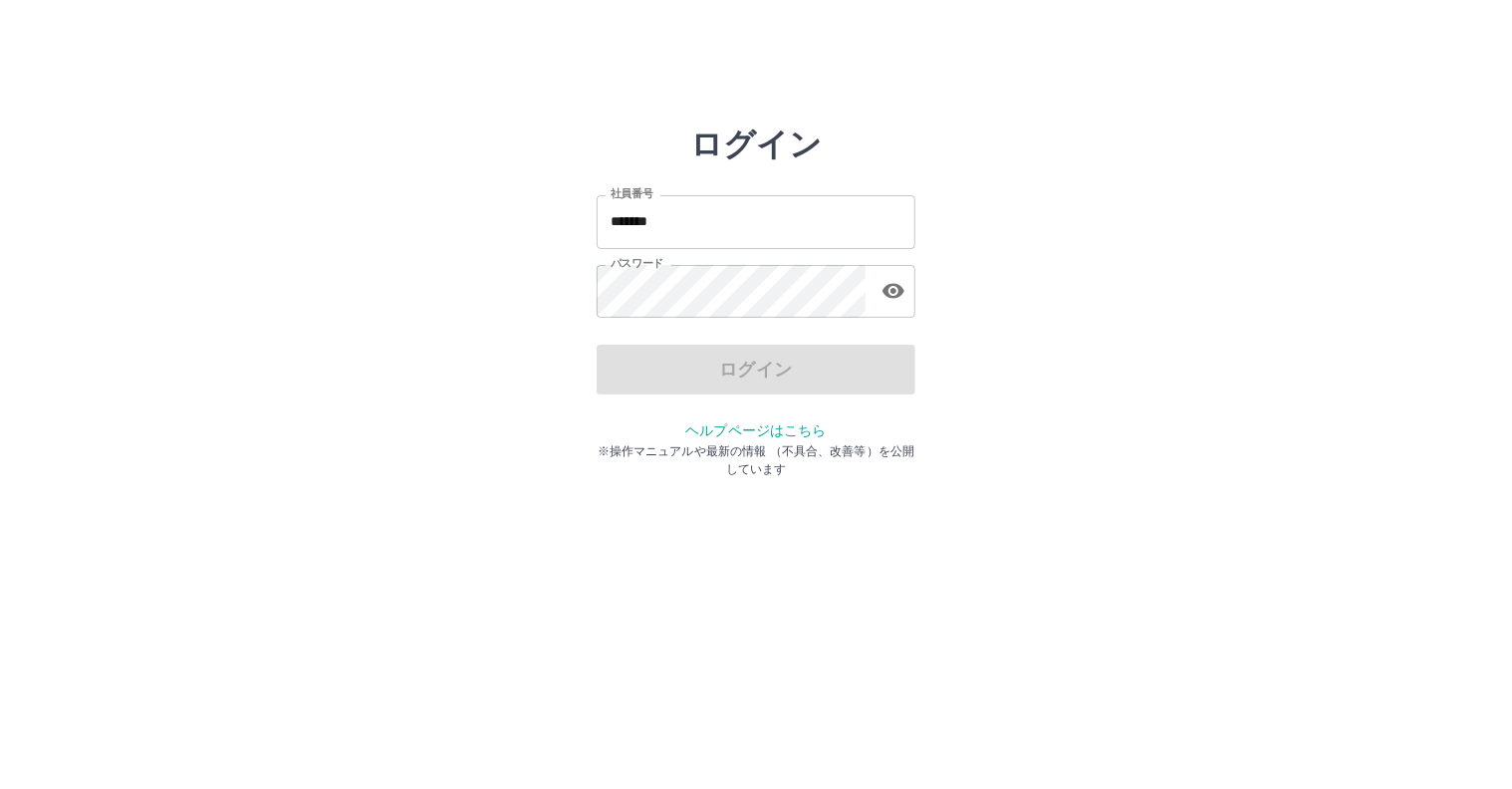 click on "ログイン" at bounding box center (756, 370) 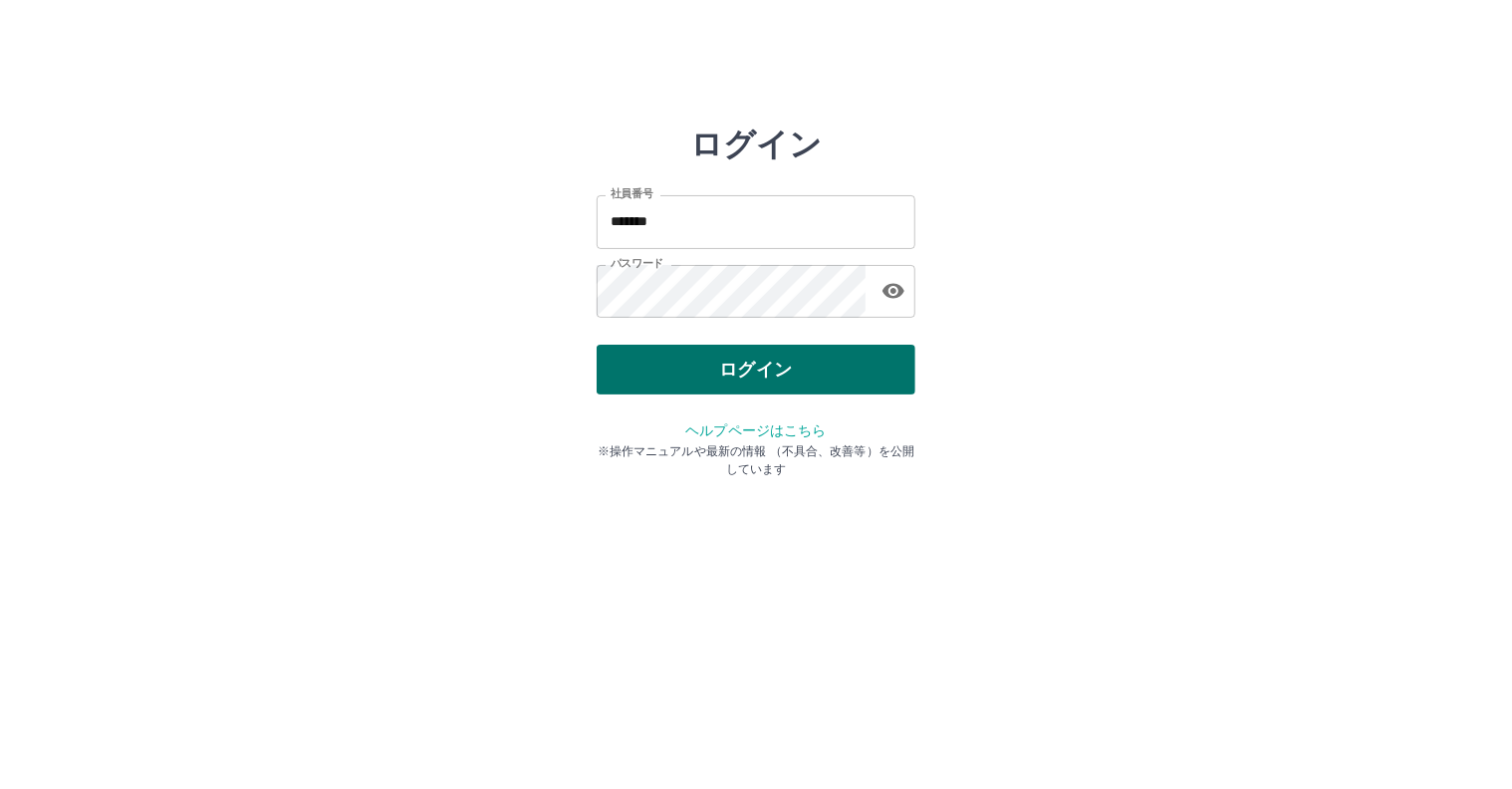 click on "ログイン" at bounding box center [756, 370] 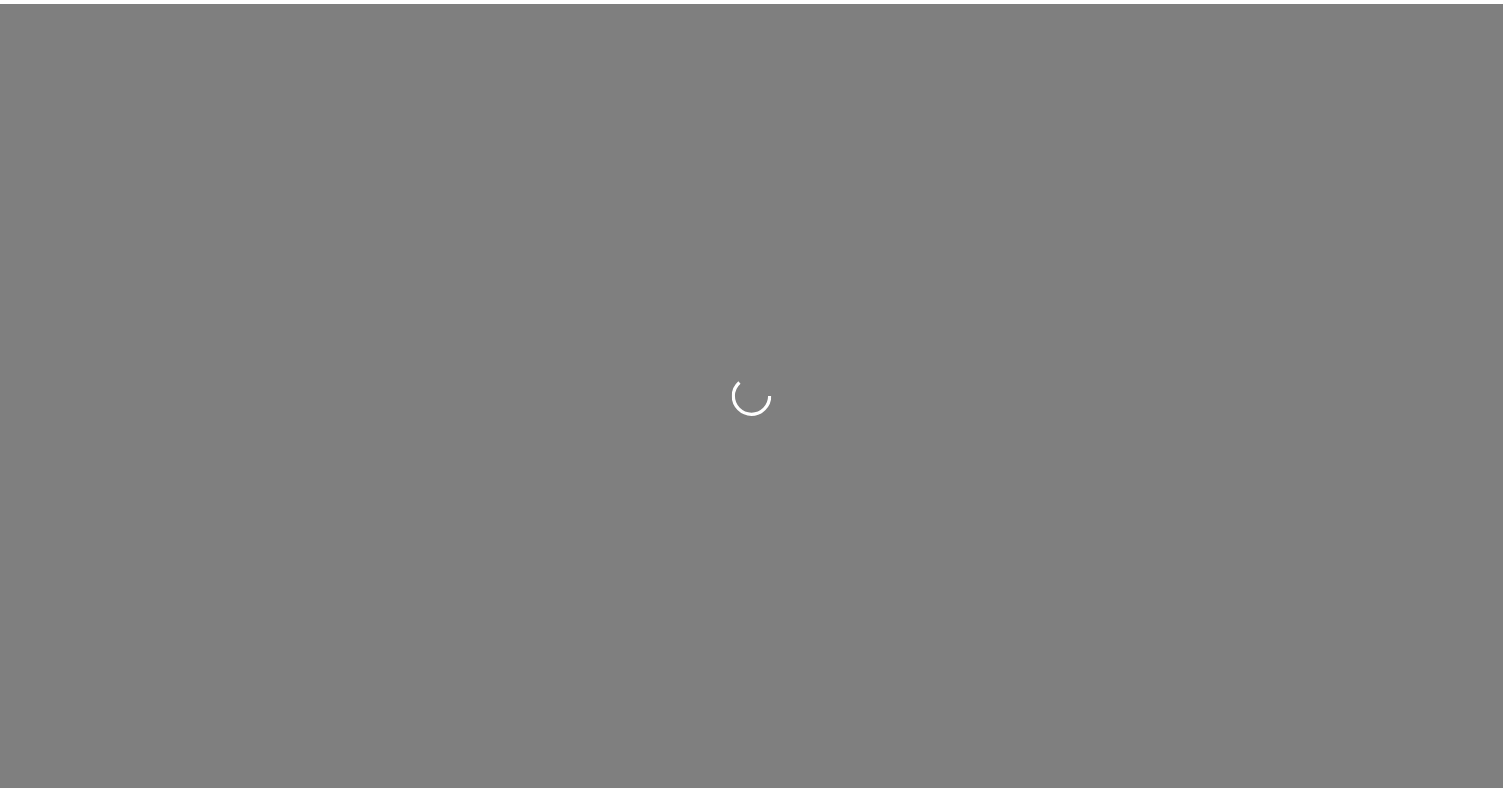 scroll, scrollTop: 0, scrollLeft: 0, axis: both 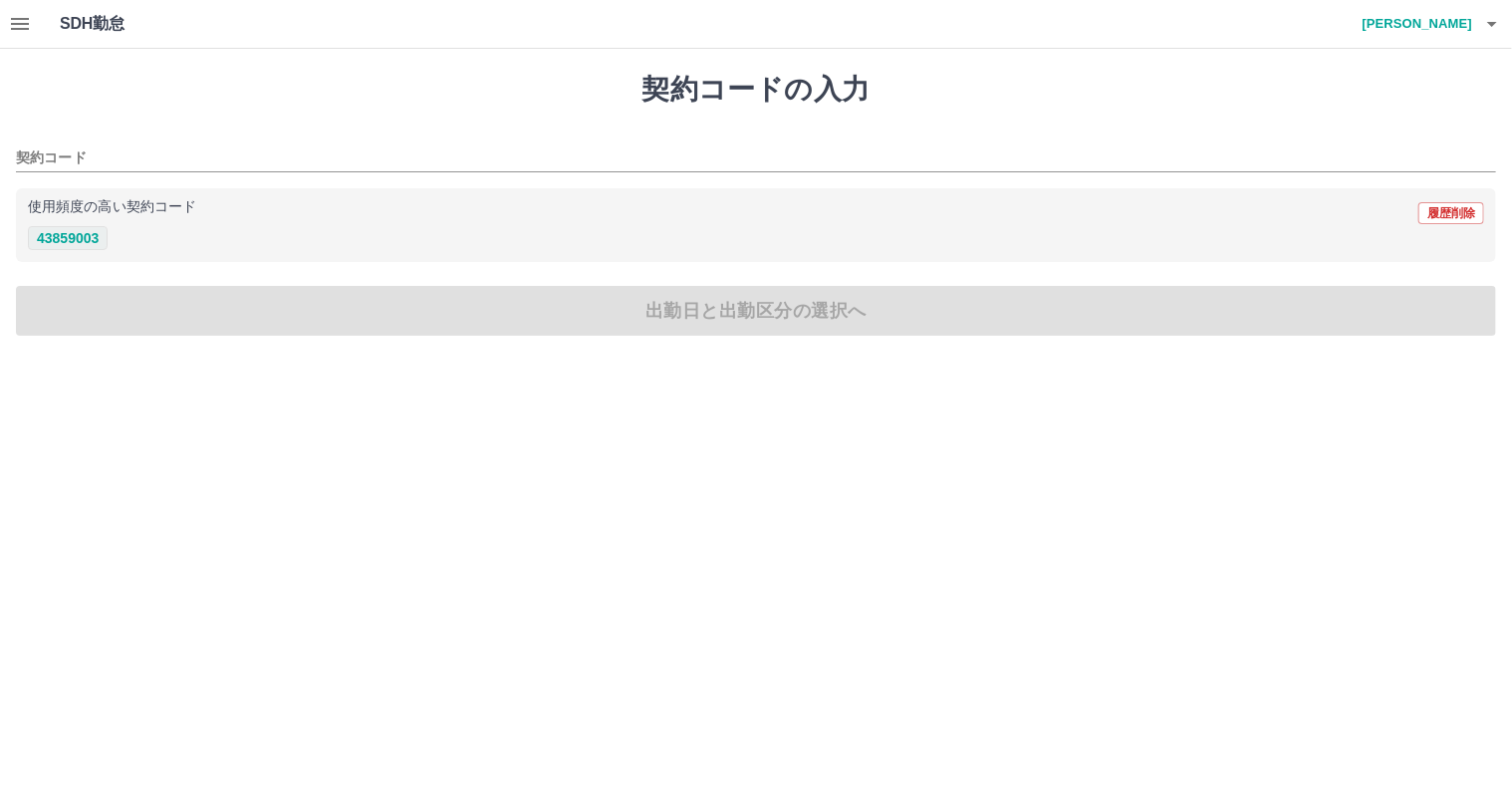 click on "43859003" at bounding box center [68, 238] 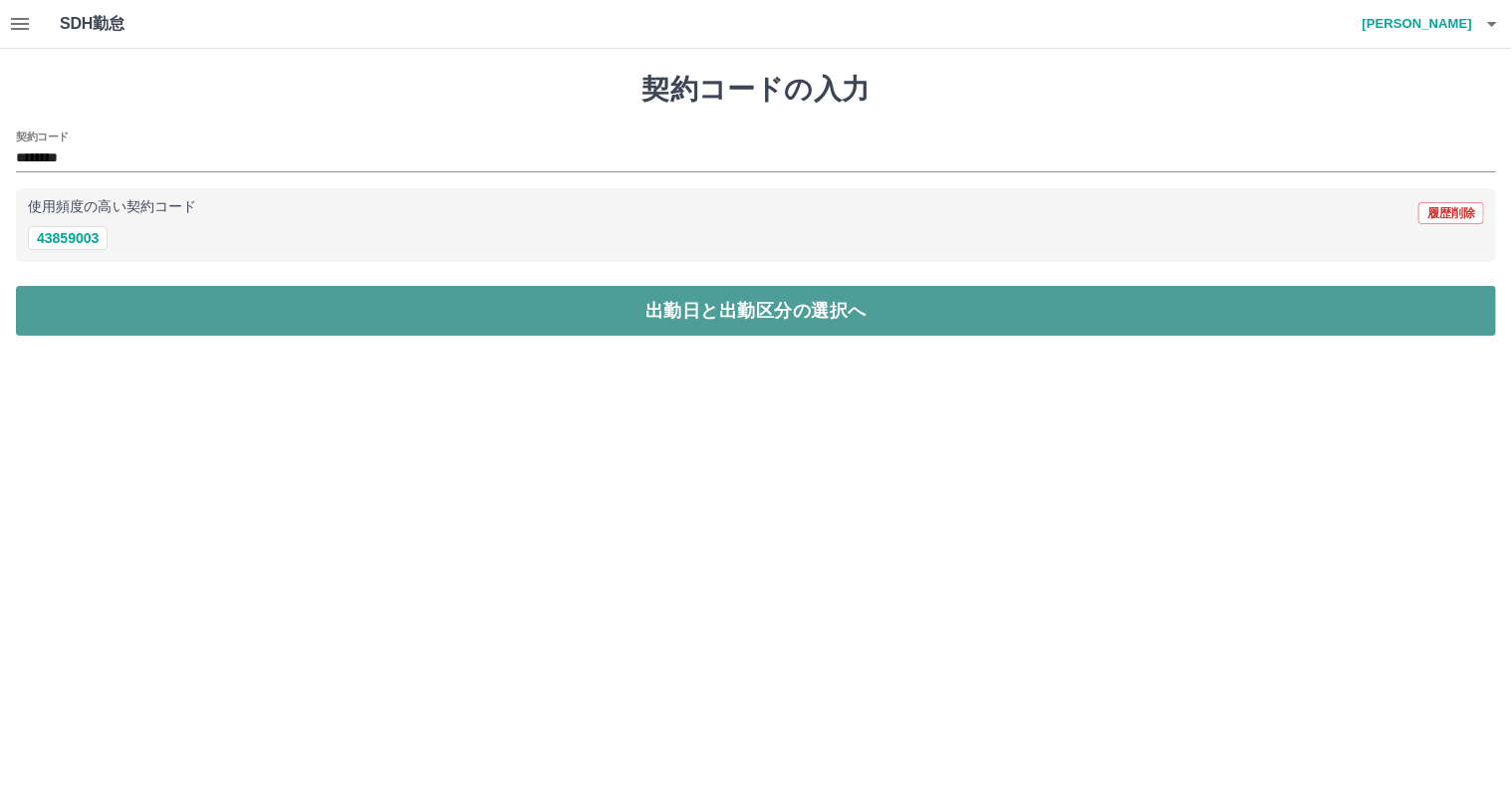 click on "出勤日と出勤区分の選択へ" at bounding box center (756, 311) 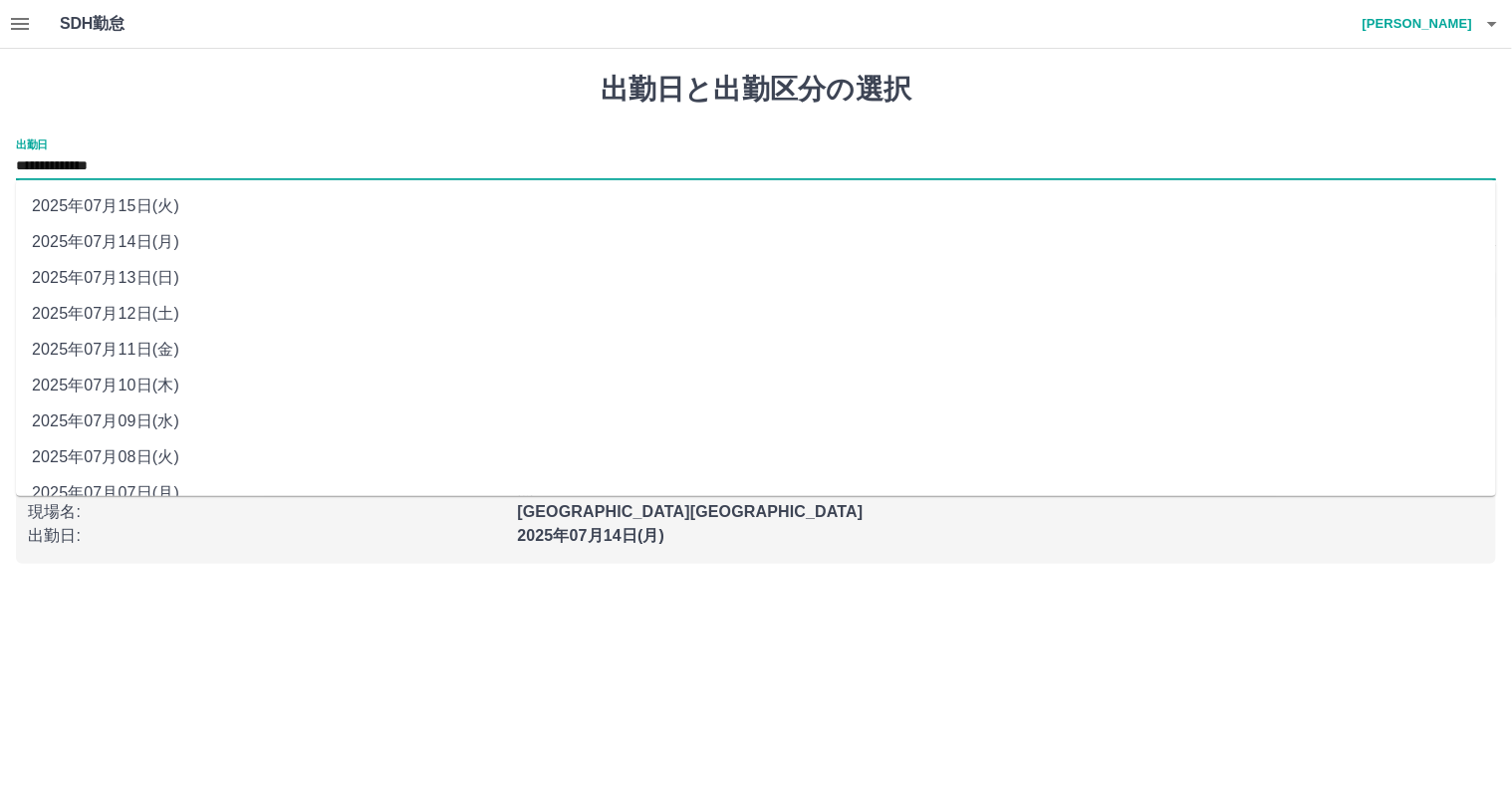 click on "**********" at bounding box center (756, 166) 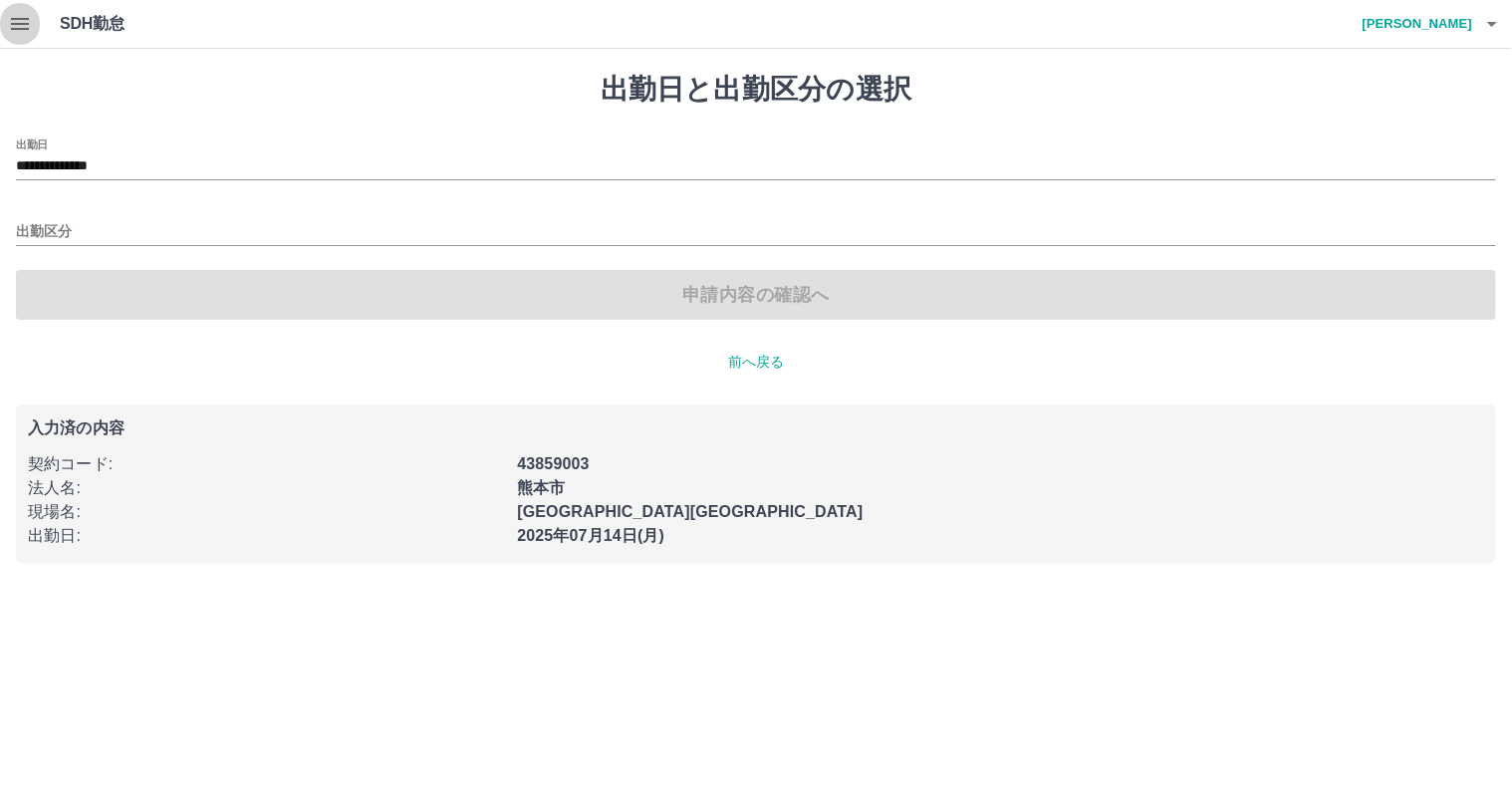 click 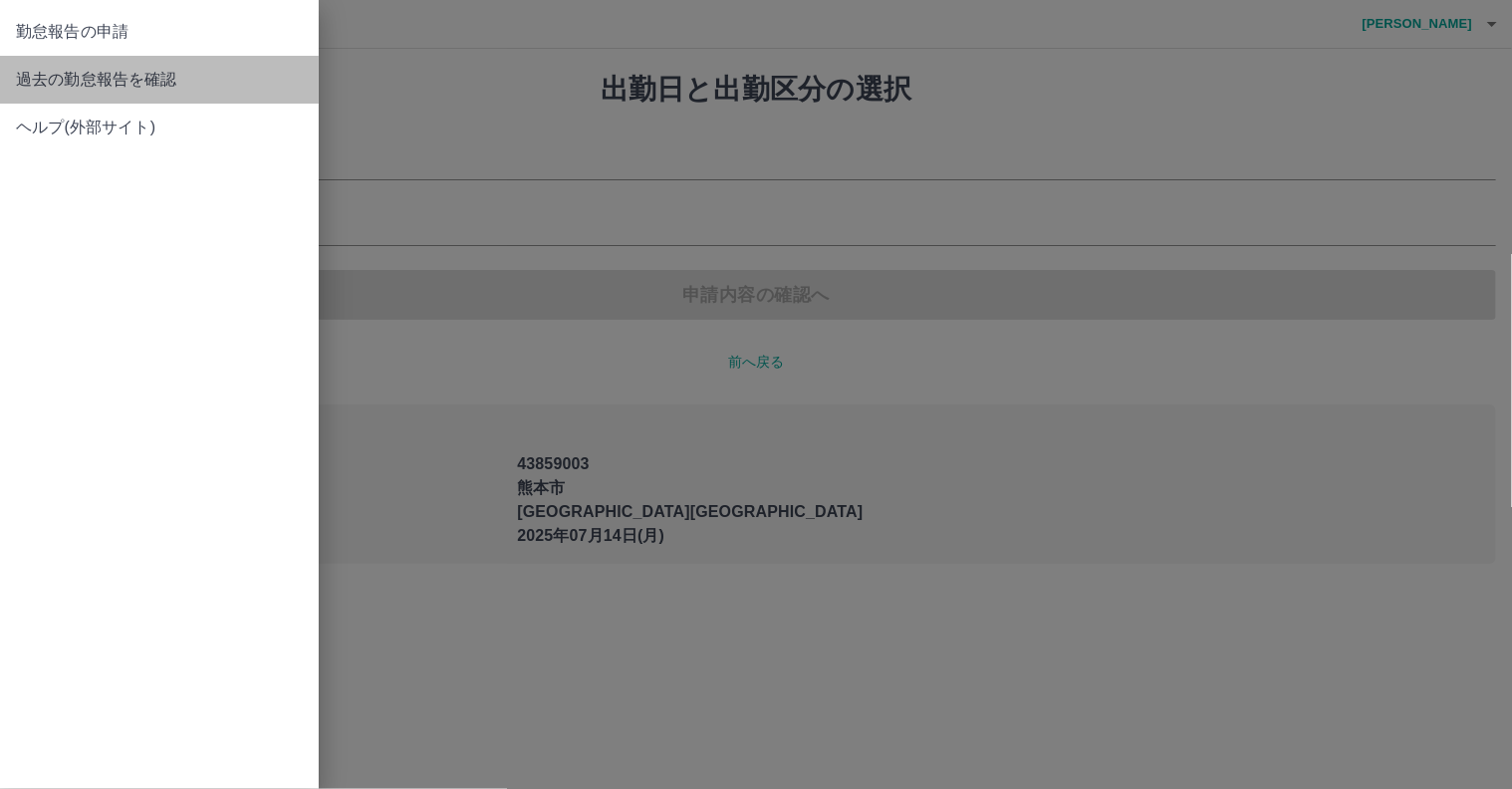 click on "過去の勤怠報告を確認" at bounding box center (159, 80) 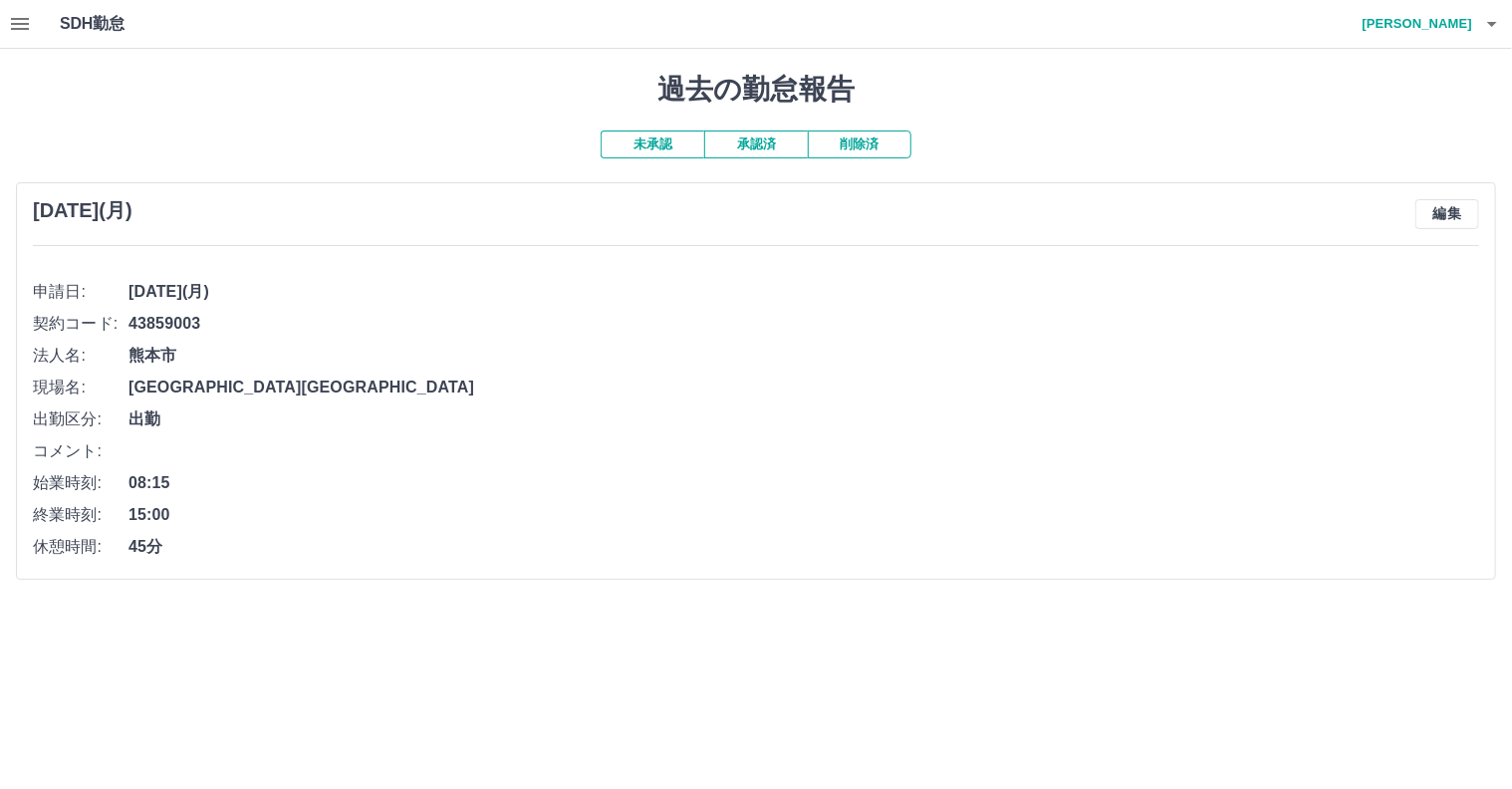 click on "未承認" at bounding box center [652, 144] 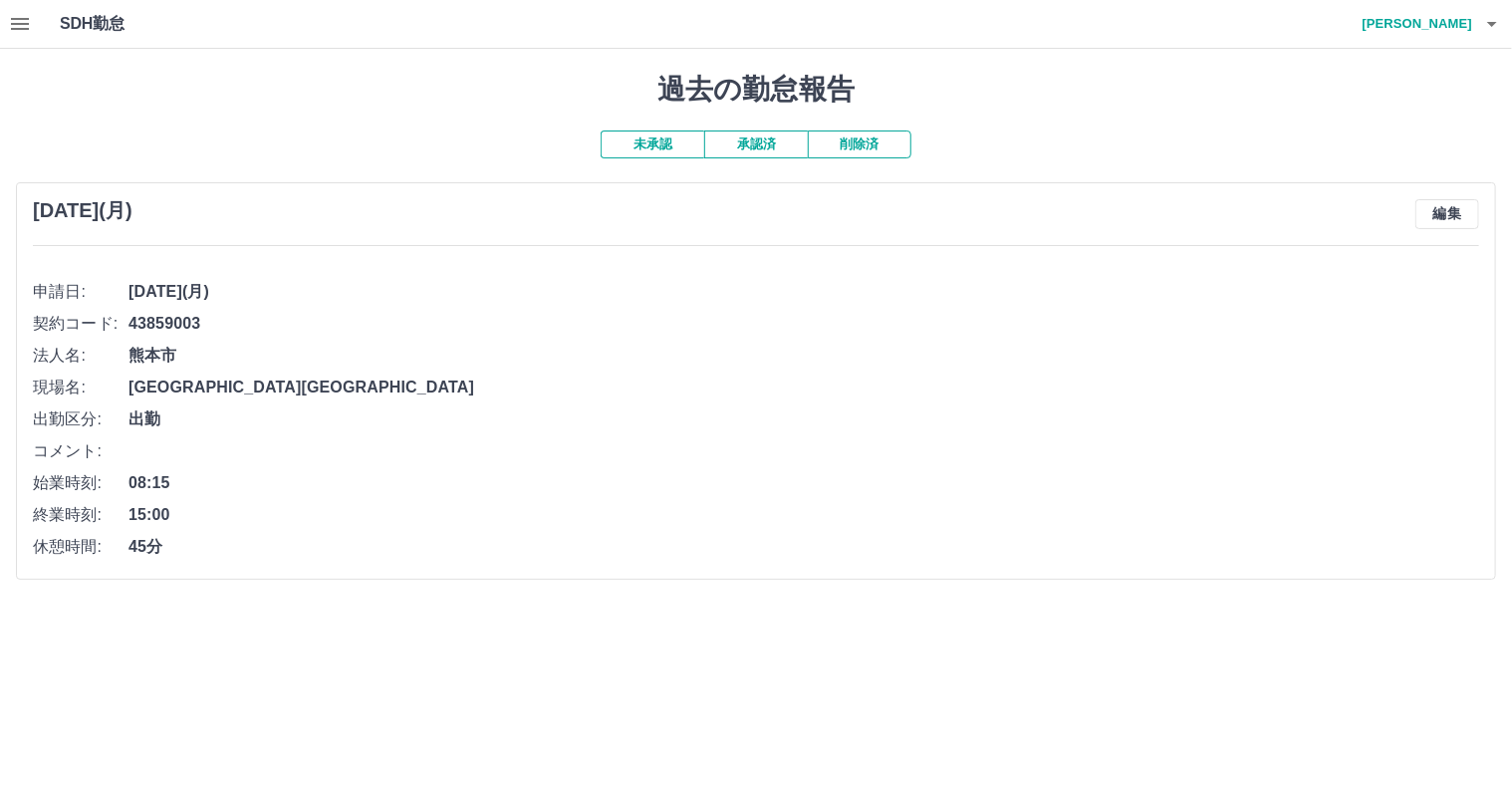 click on "承認済" at bounding box center (756, 144) 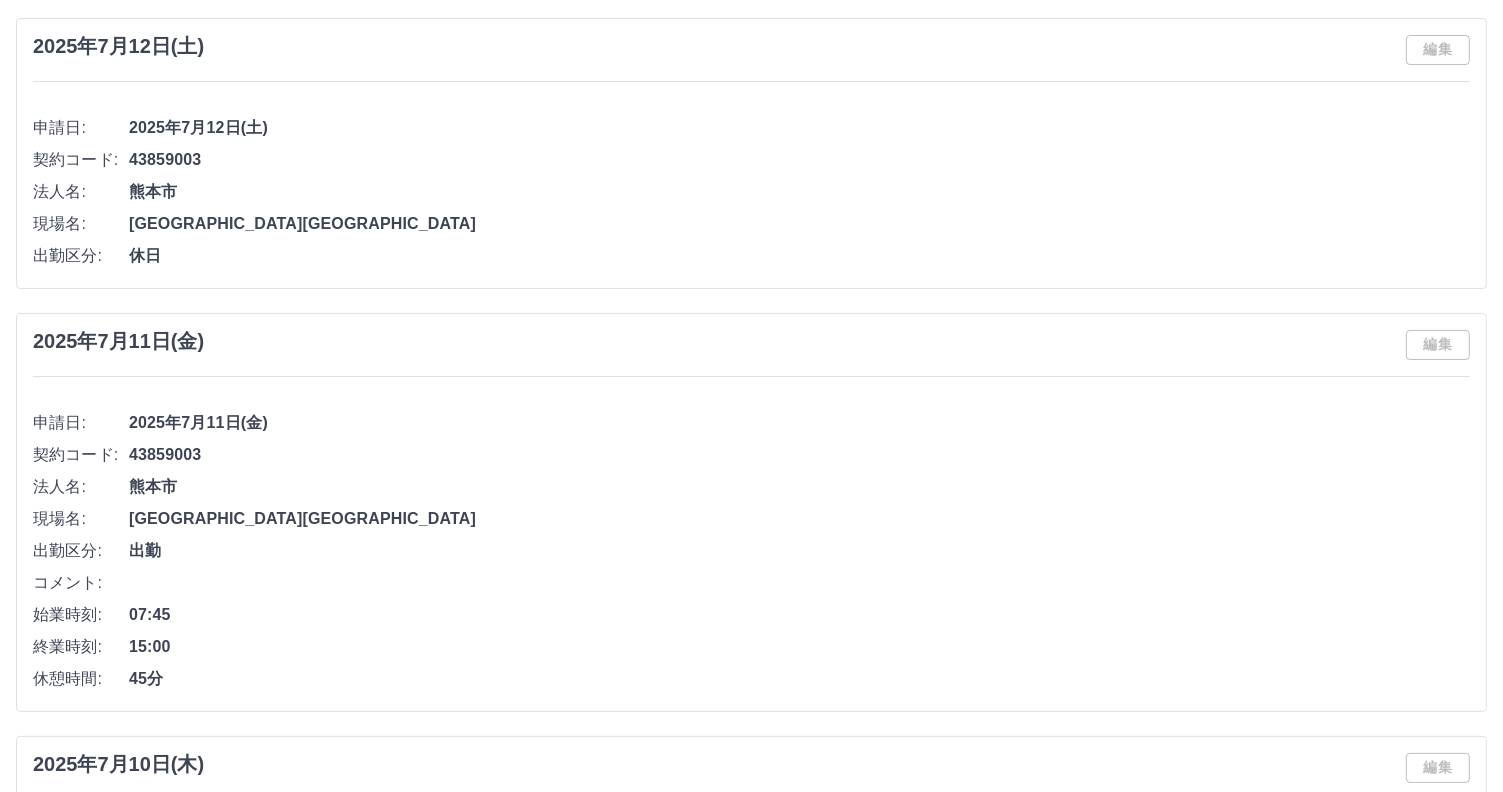 scroll, scrollTop: 47, scrollLeft: 0, axis: vertical 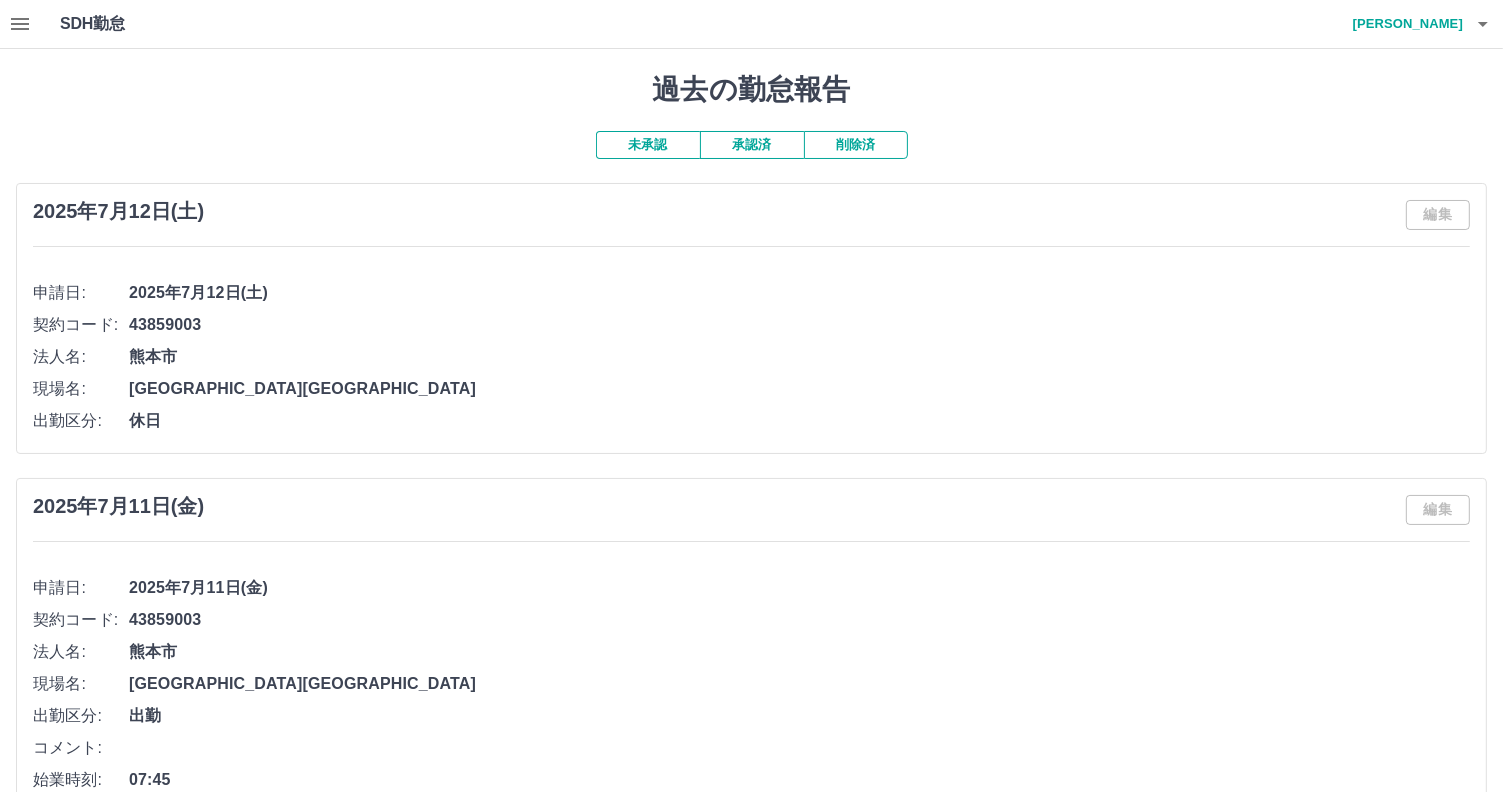 drag, startPoint x: 1067, startPoint y: 271, endPoint x: 1048, endPoint y: 260, distance: 21.954498 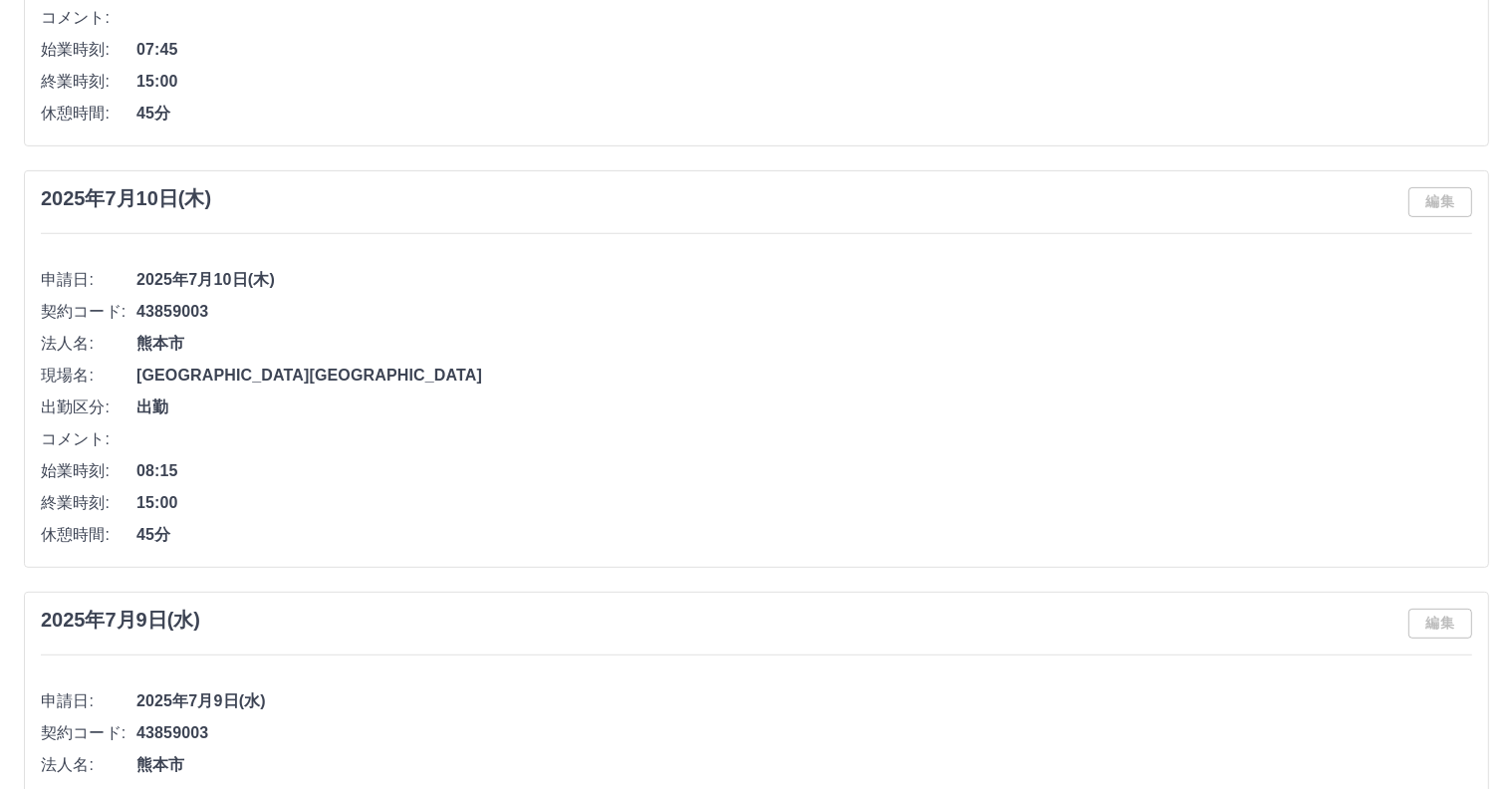 scroll, scrollTop: 0, scrollLeft: 0, axis: both 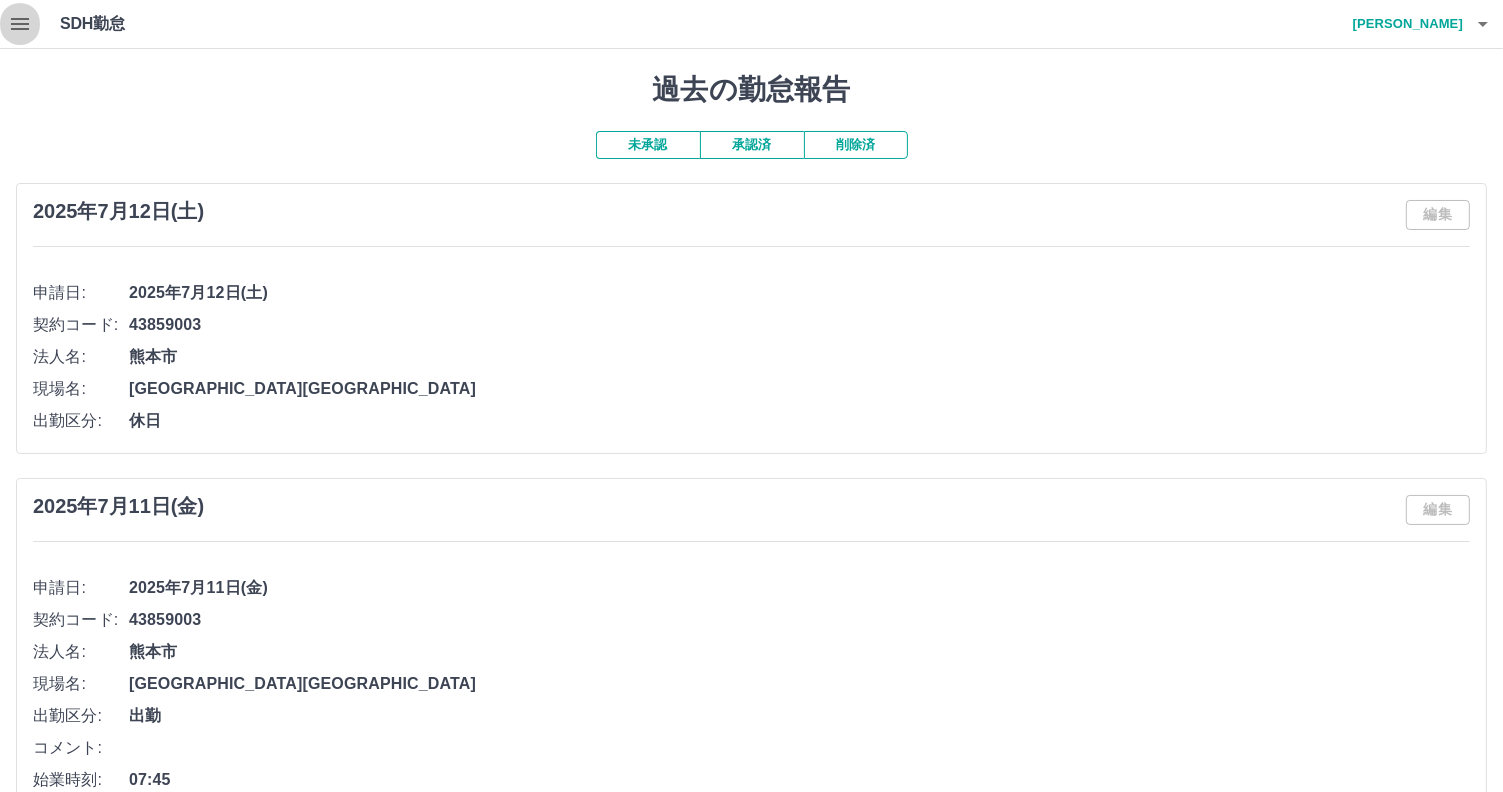 click 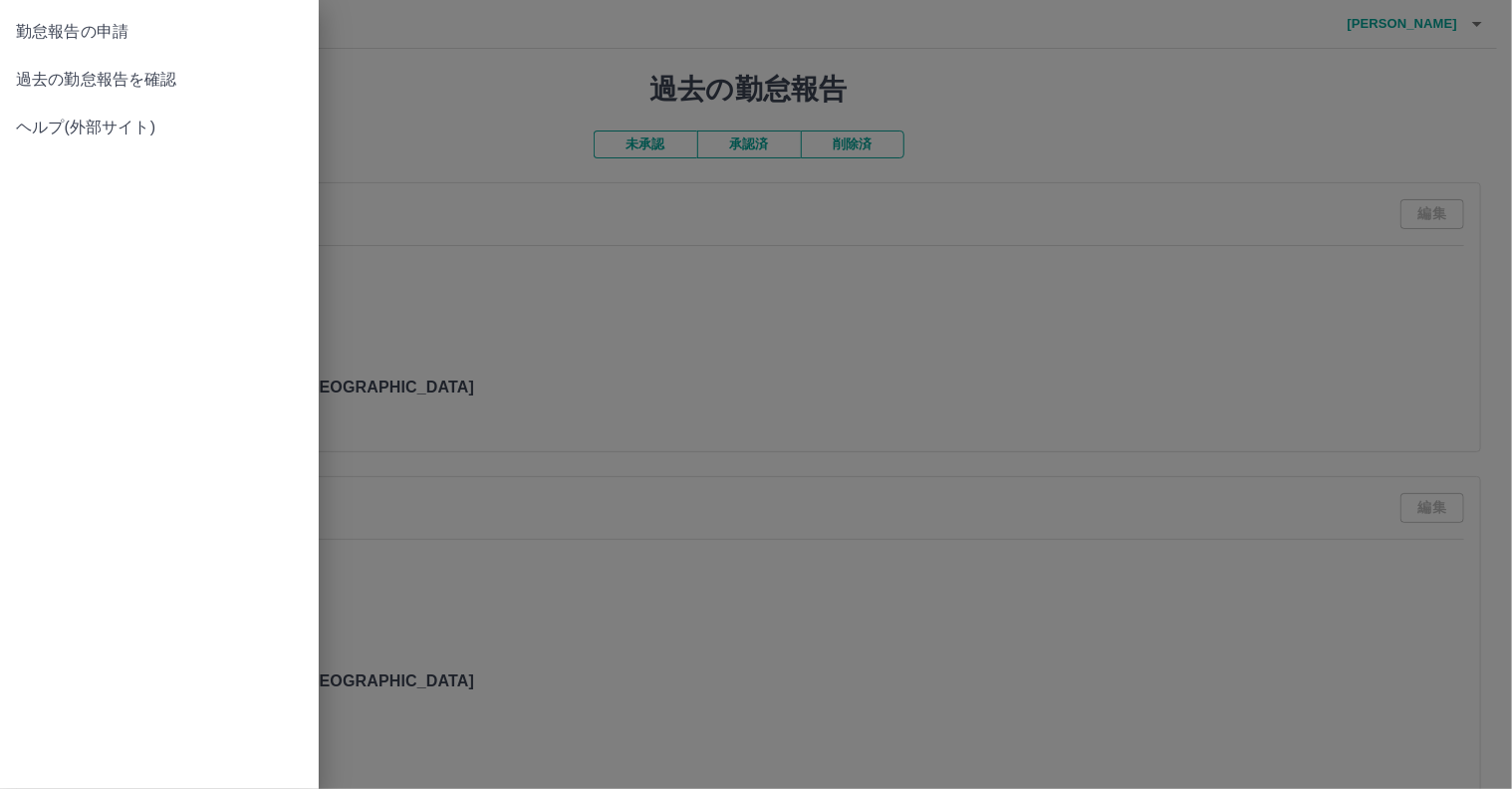 click on "勤怠報告の申請" at bounding box center [159, 32] 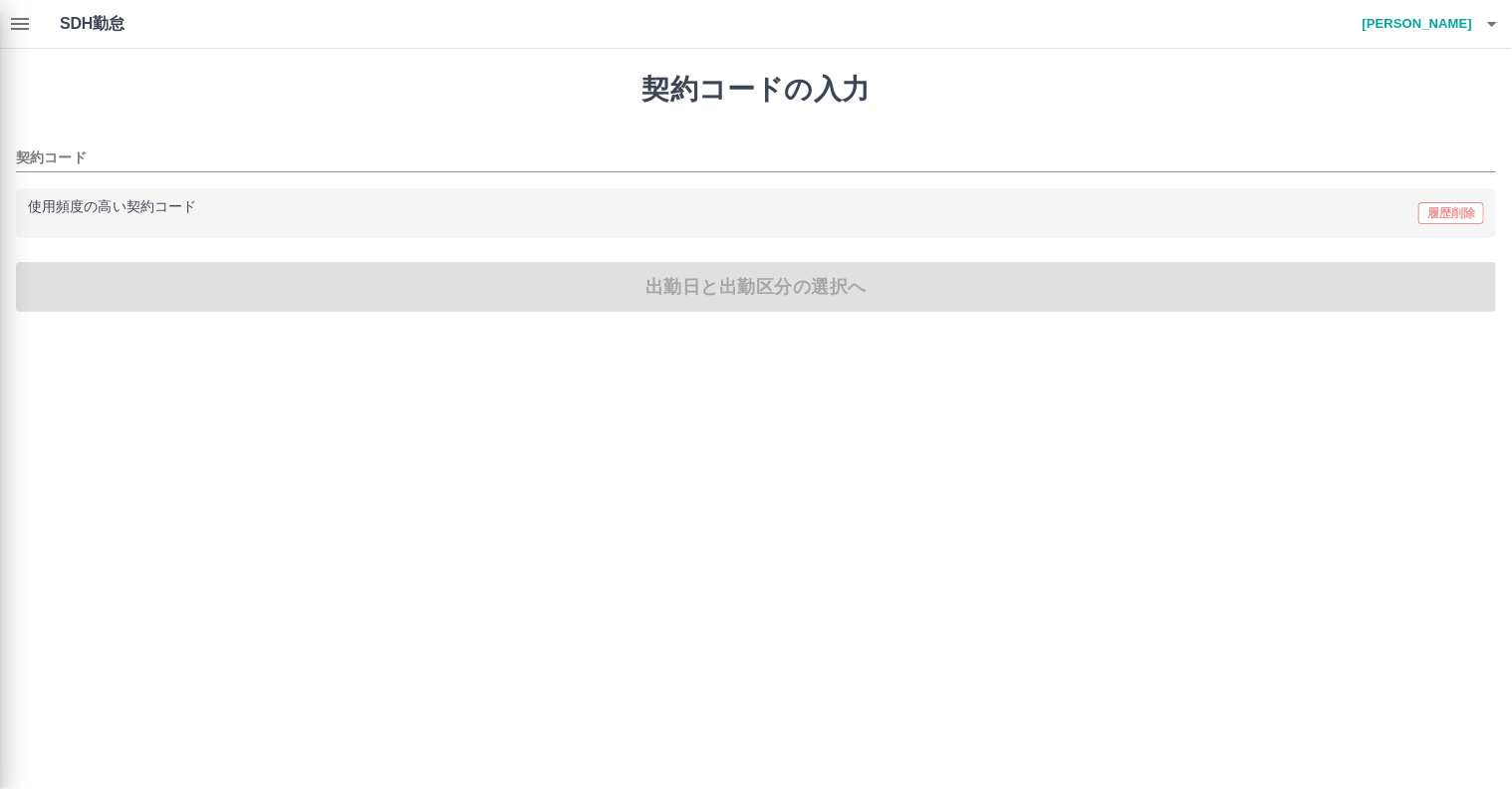 type on "********" 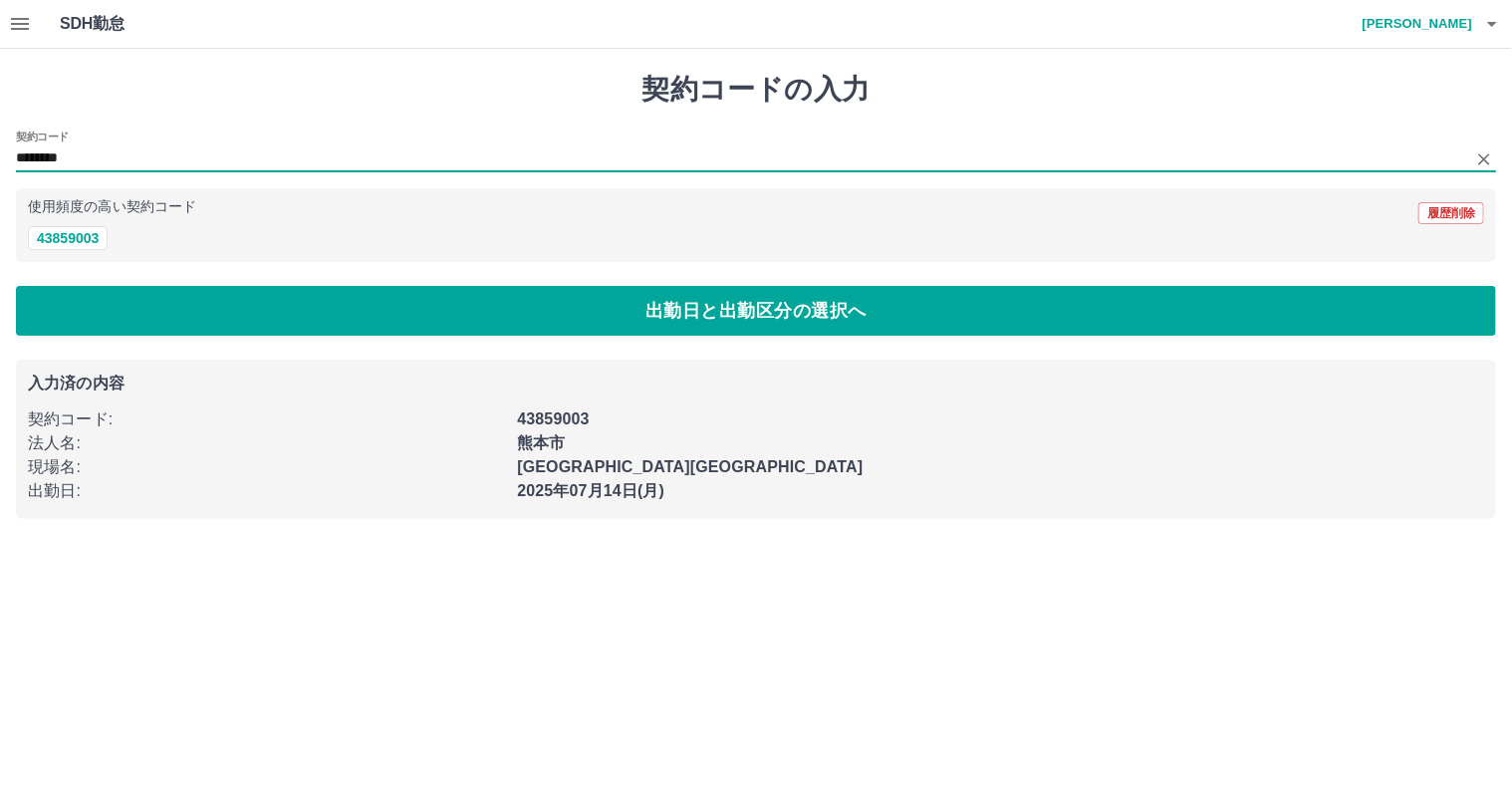 click on "********" at bounding box center (741, 158) 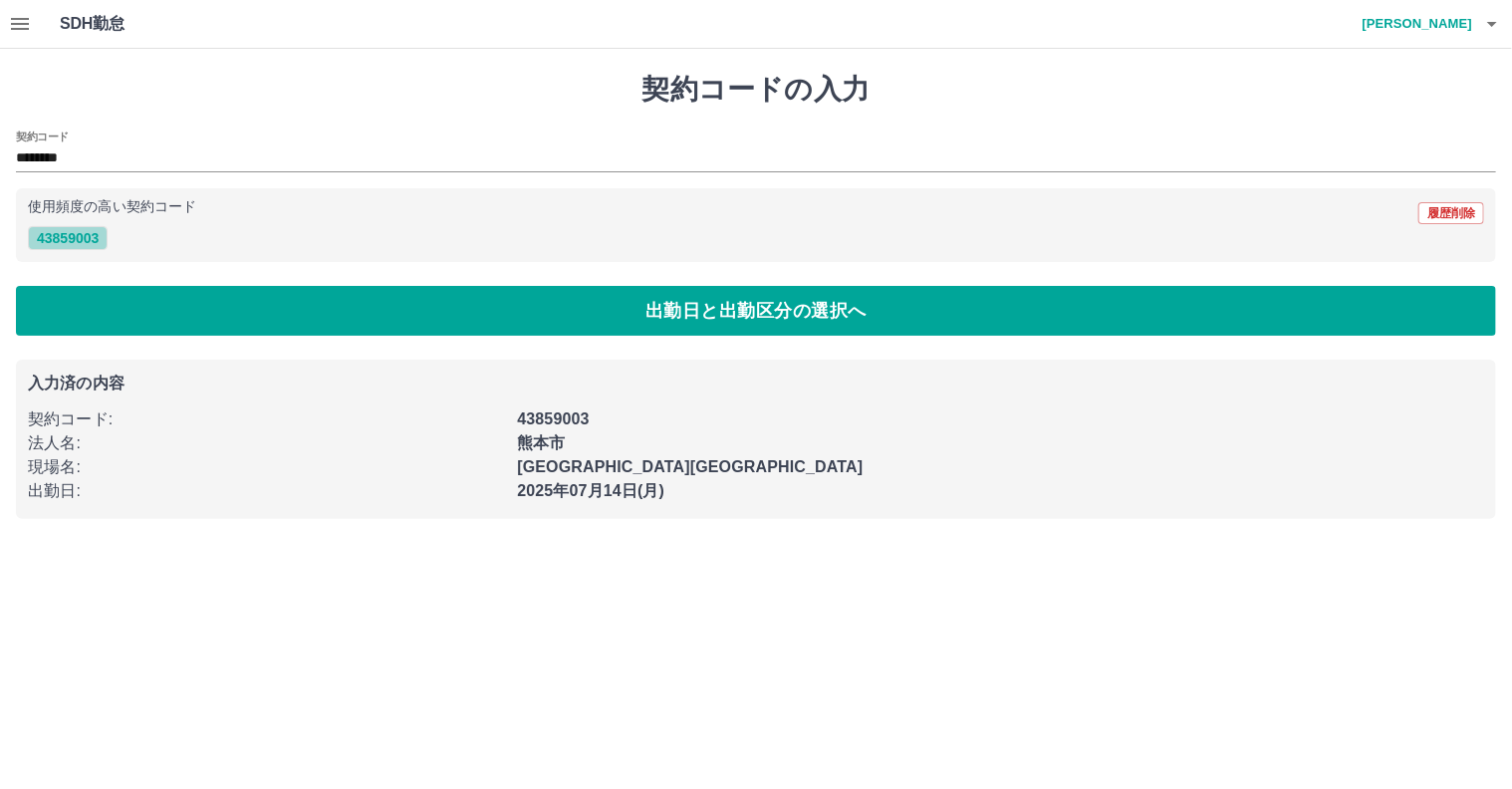 click on "43859003" at bounding box center (68, 238) 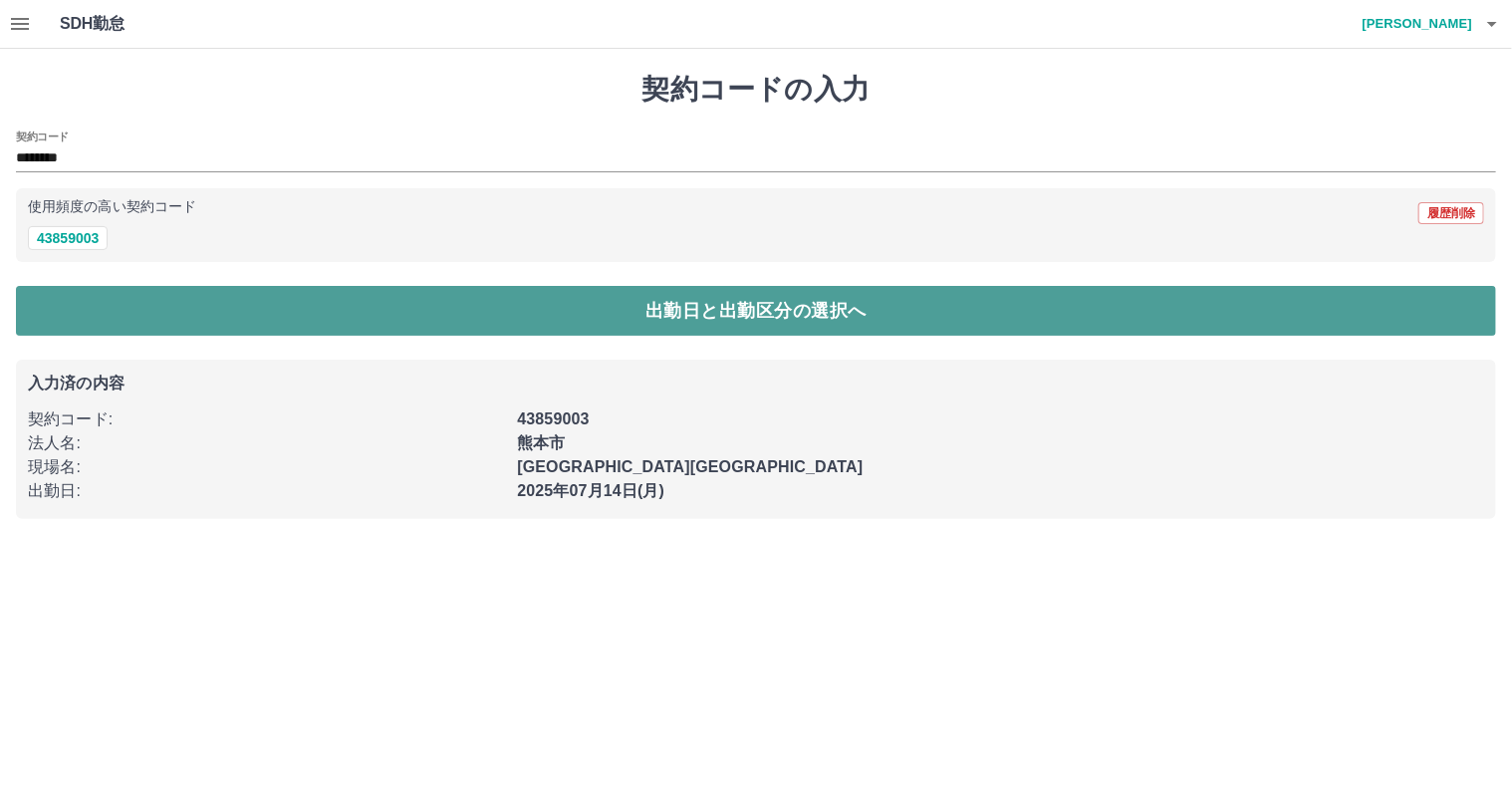 click on "出勤日と出勤区分の選択へ" at bounding box center (756, 311) 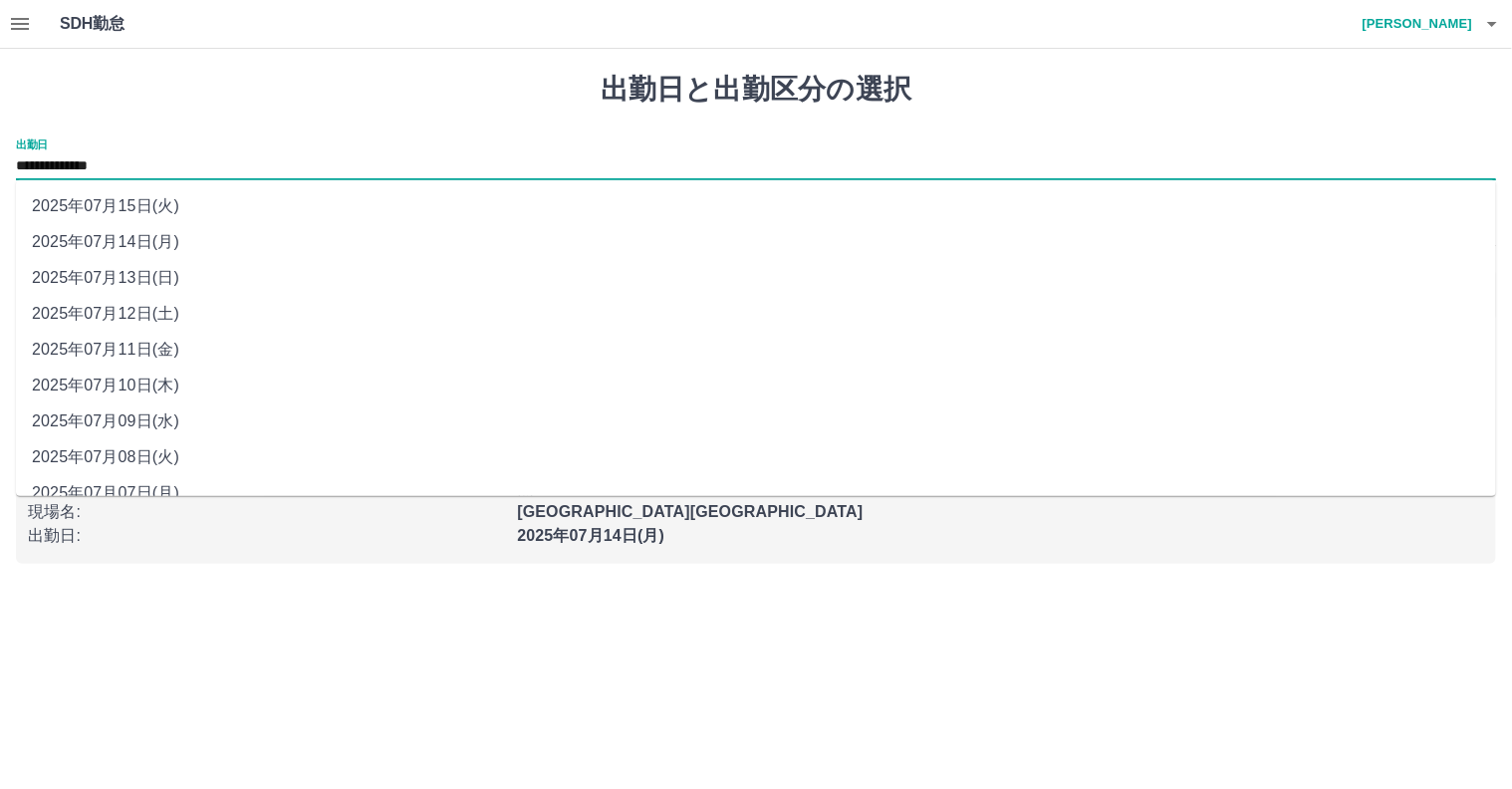 click on "**********" at bounding box center (756, 166) 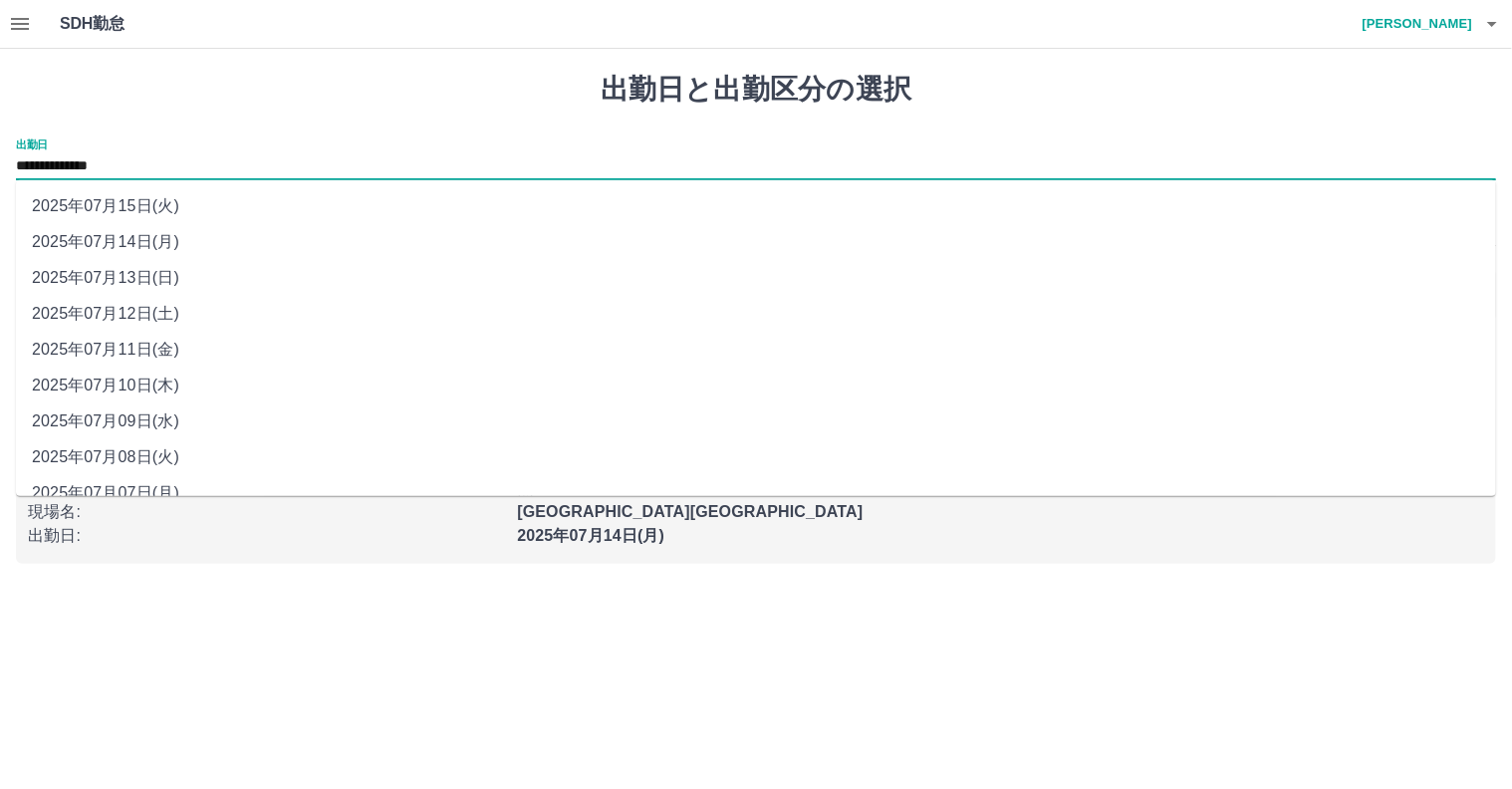 click on "2025年07月13日(日)" at bounding box center [756, 278] 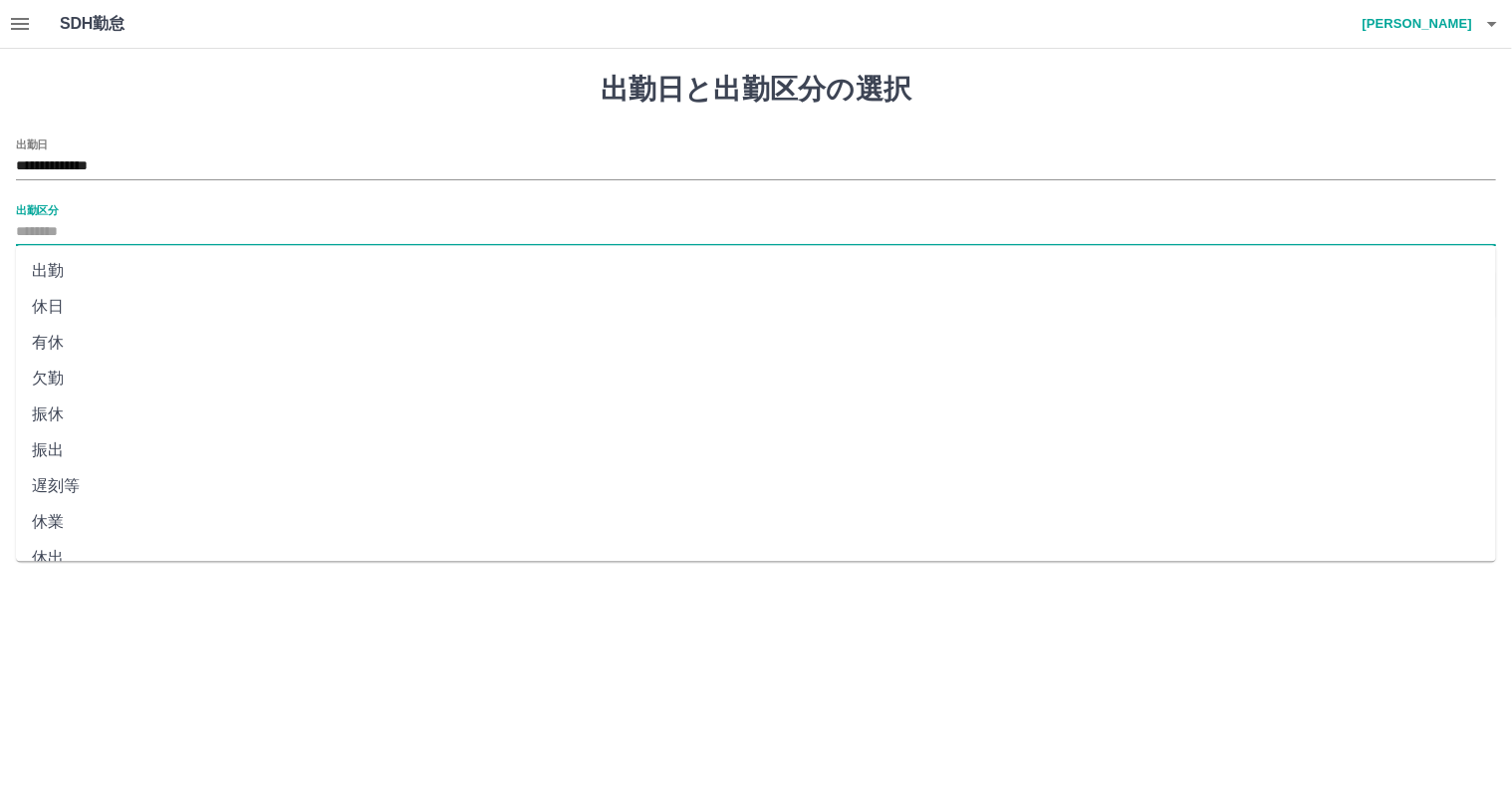 click on "出勤区分" at bounding box center [756, 232] 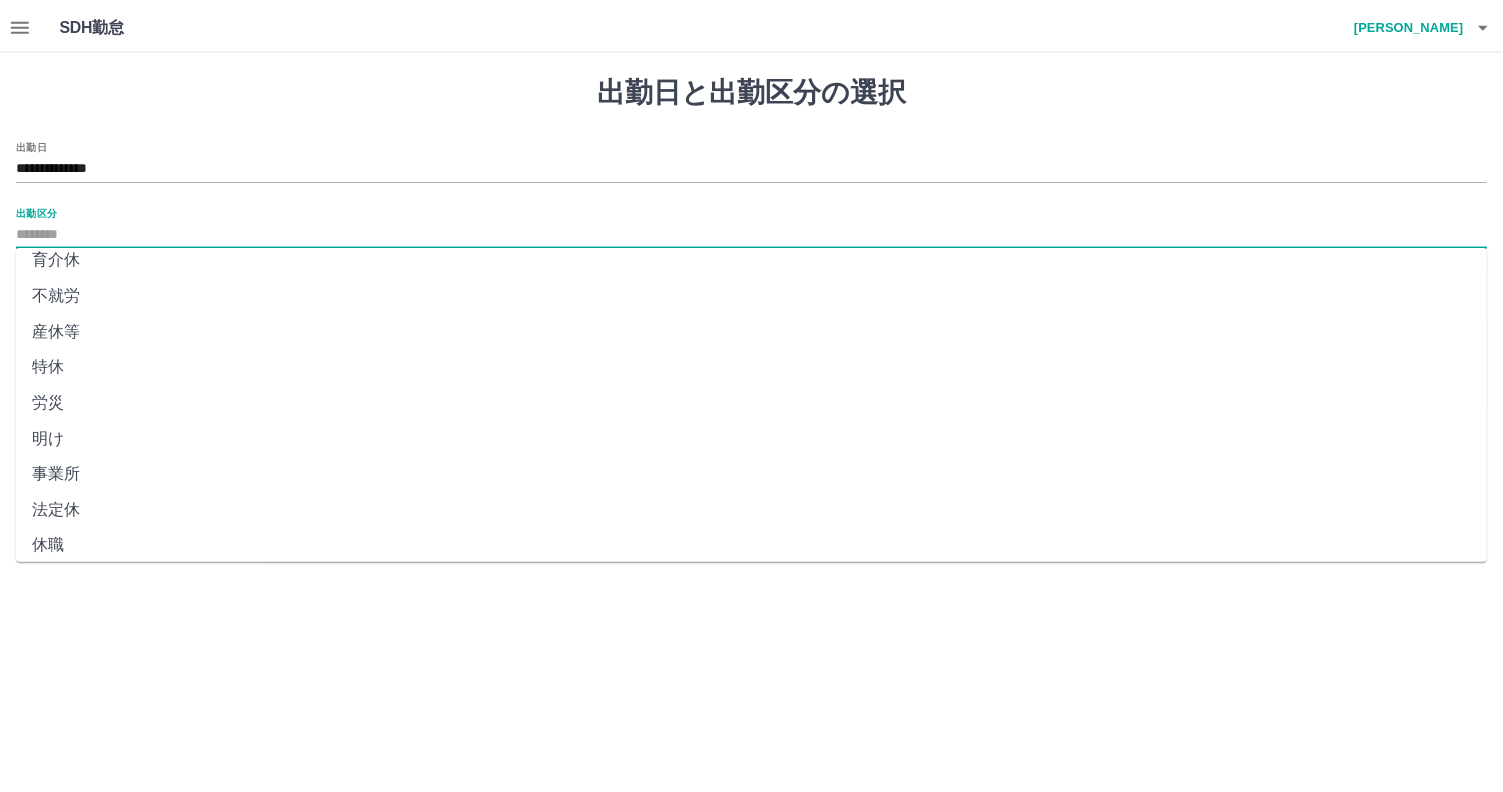 scroll, scrollTop: 347, scrollLeft: 0, axis: vertical 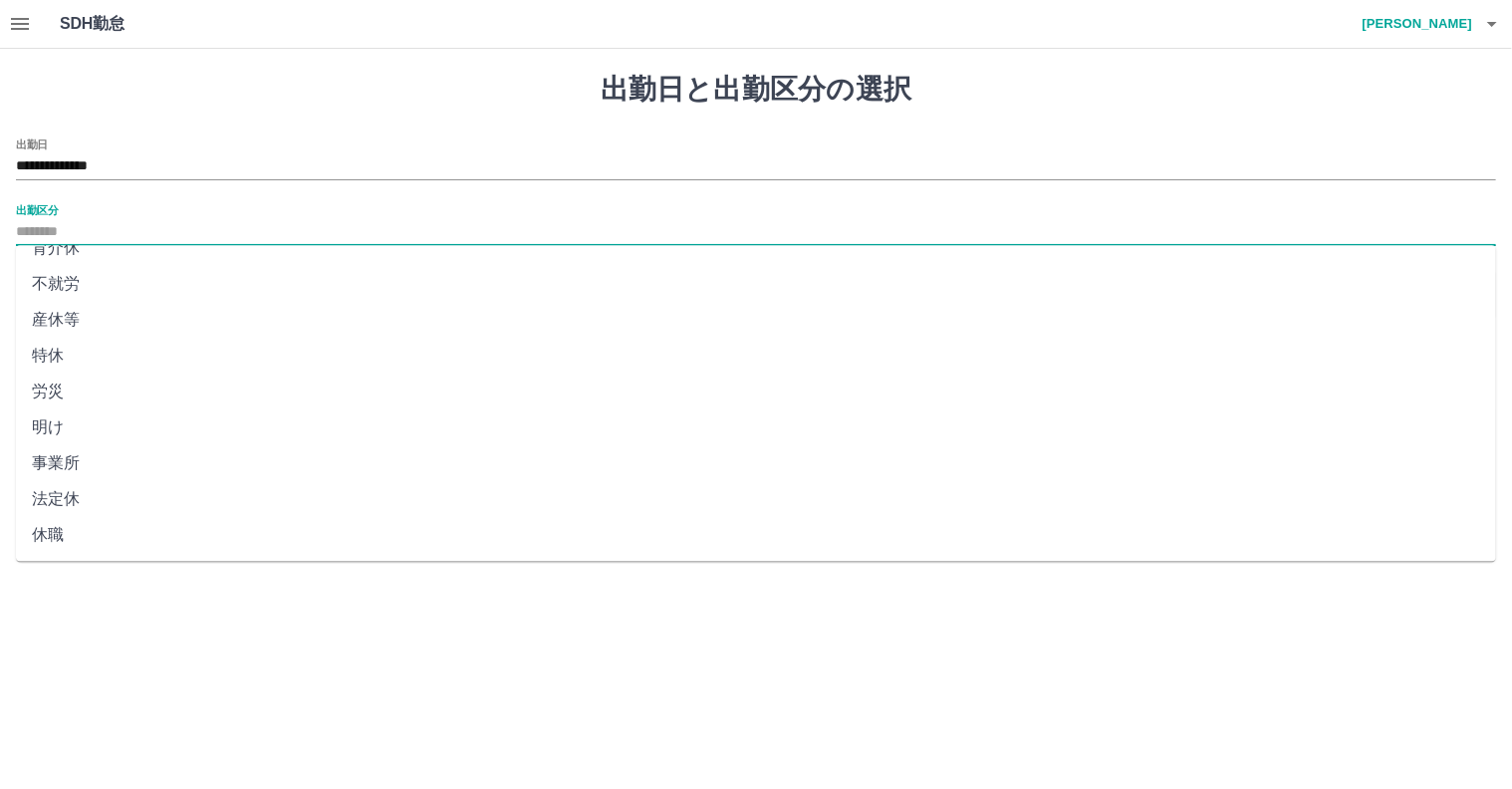 click on "法定休" at bounding box center [756, 499] 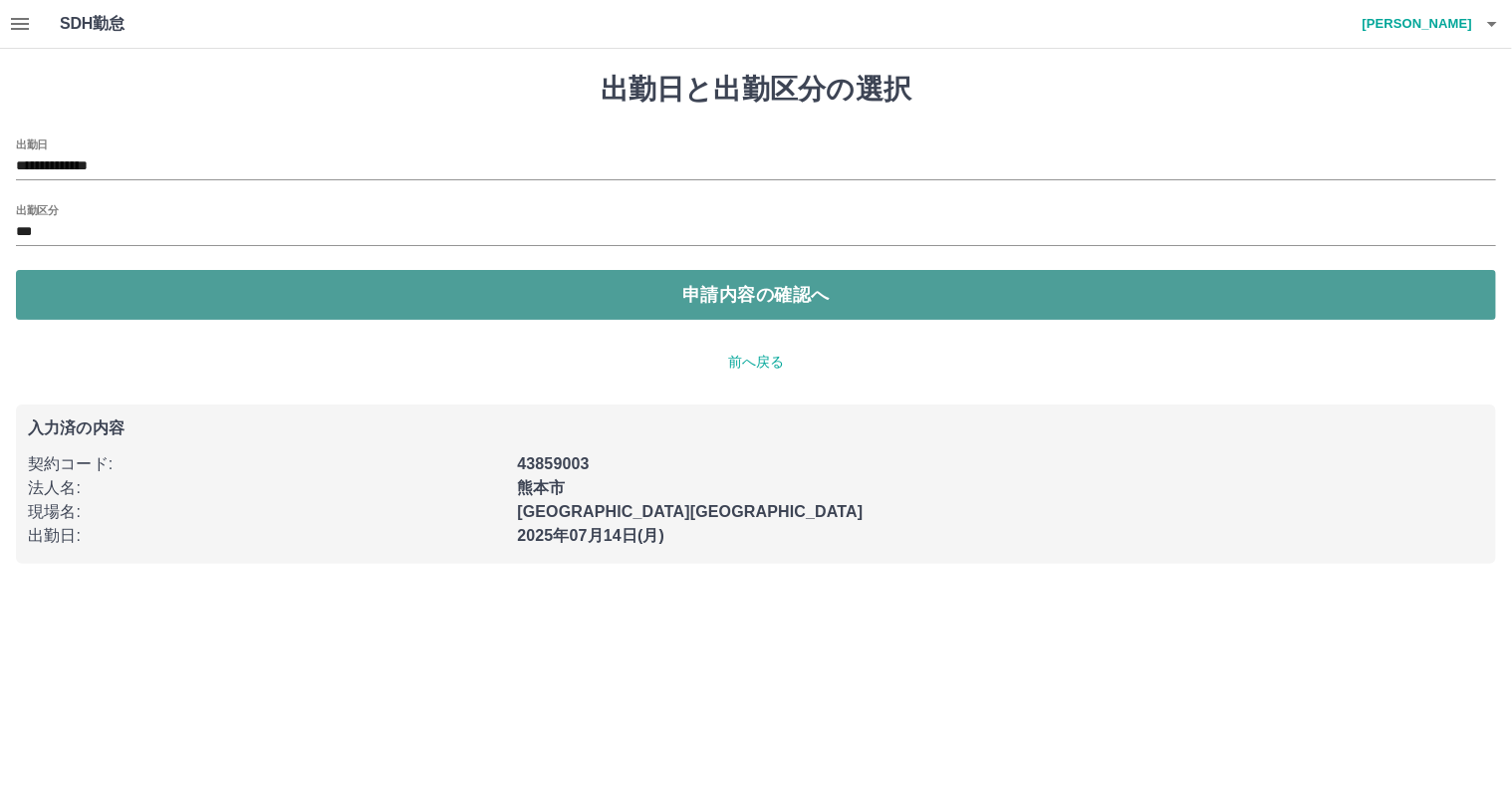 click on "申請内容の確認へ" at bounding box center [756, 295] 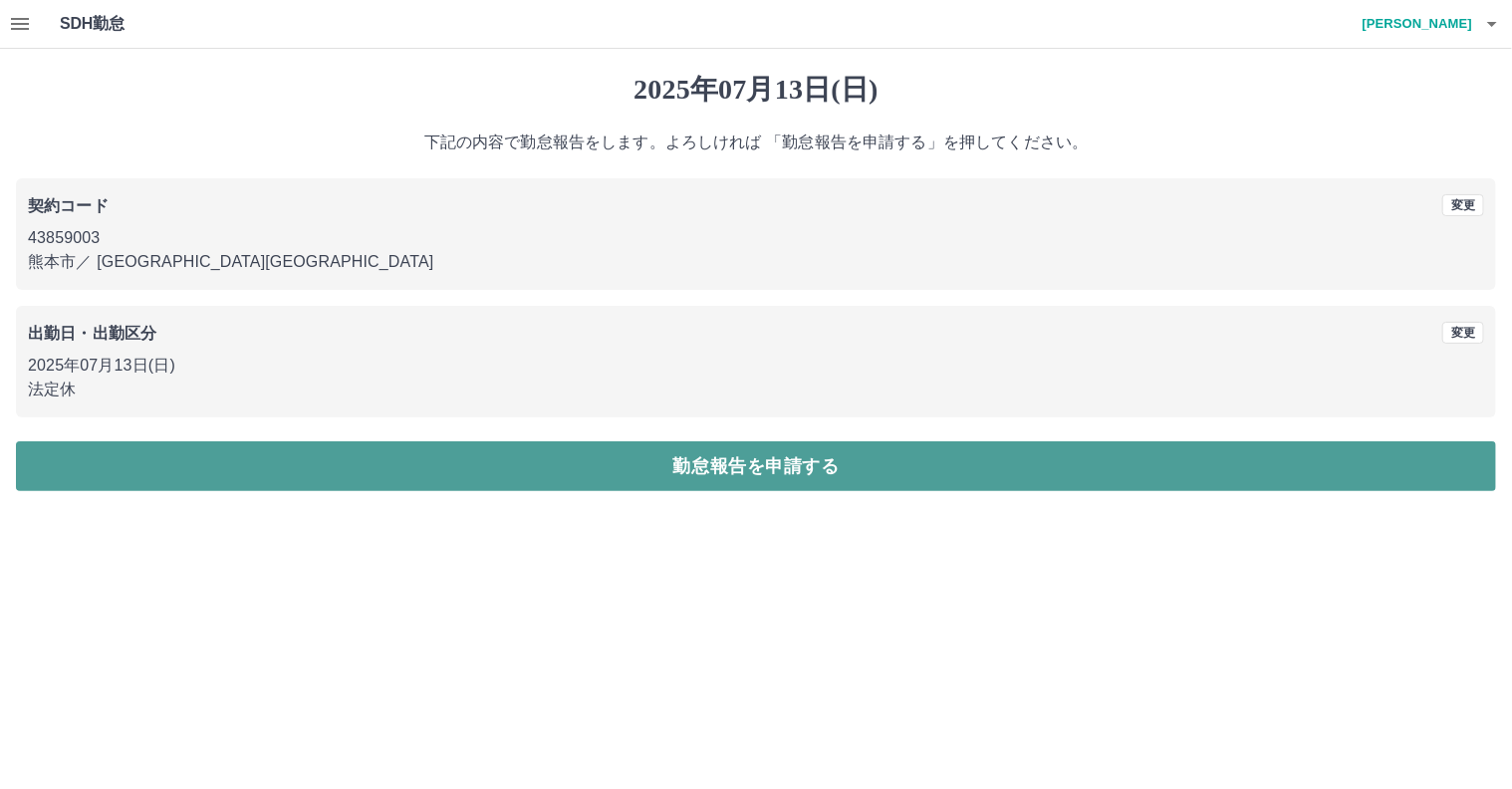 click on "勤怠報告を申請する" at bounding box center (756, 466) 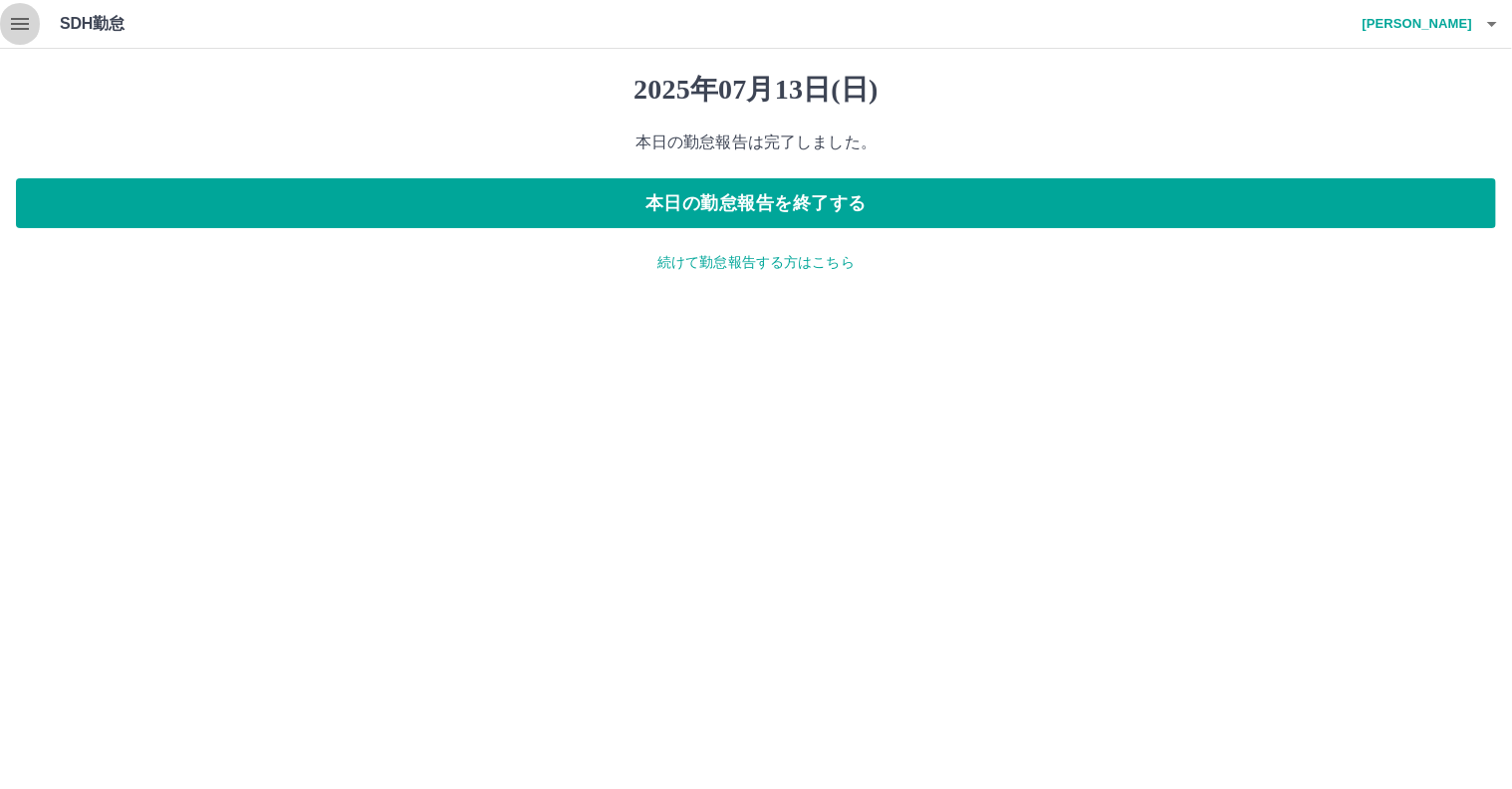 click 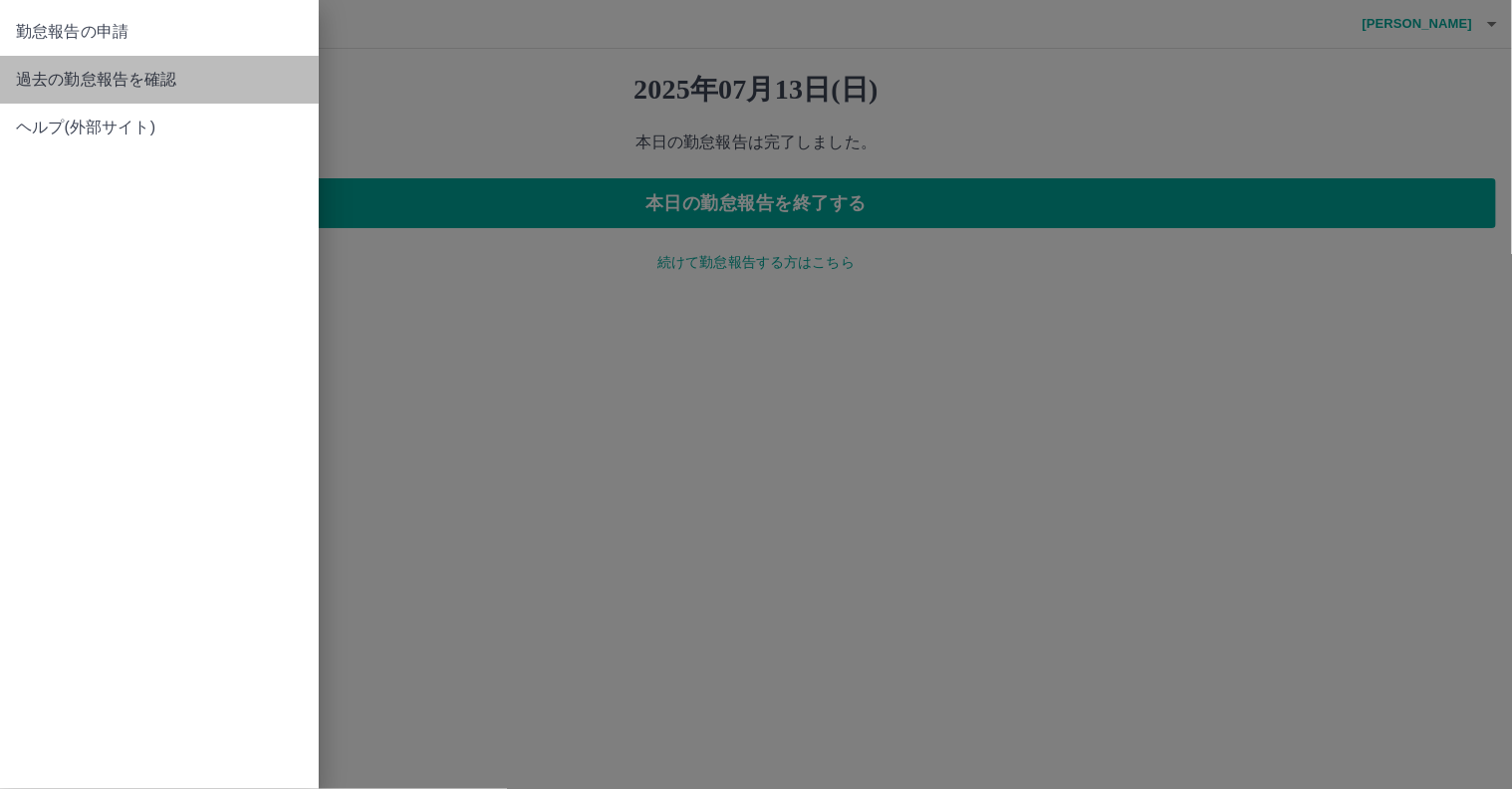 click on "過去の勤怠報告を確認" at bounding box center [159, 80] 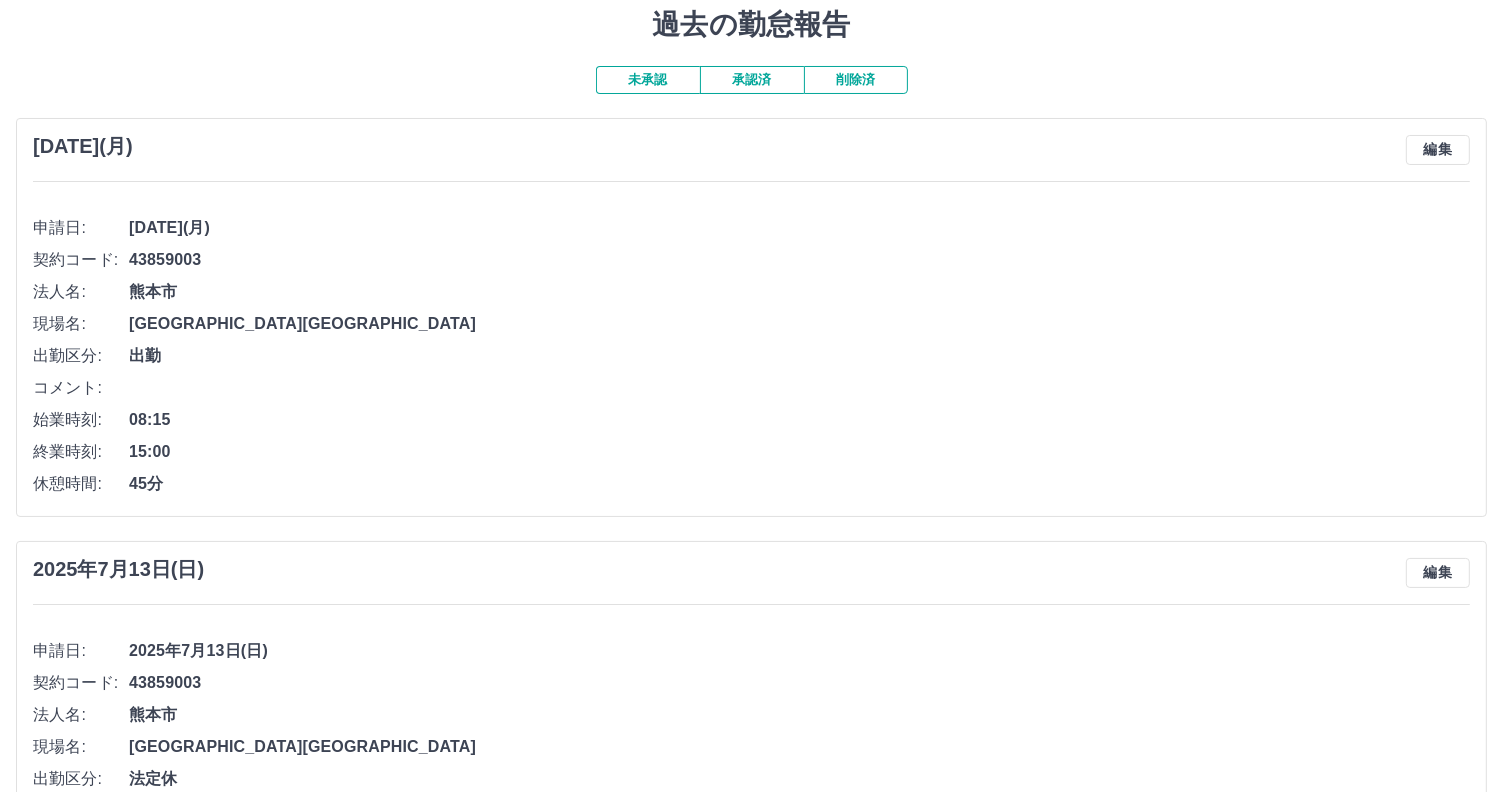 scroll, scrollTop: 108, scrollLeft: 0, axis: vertical 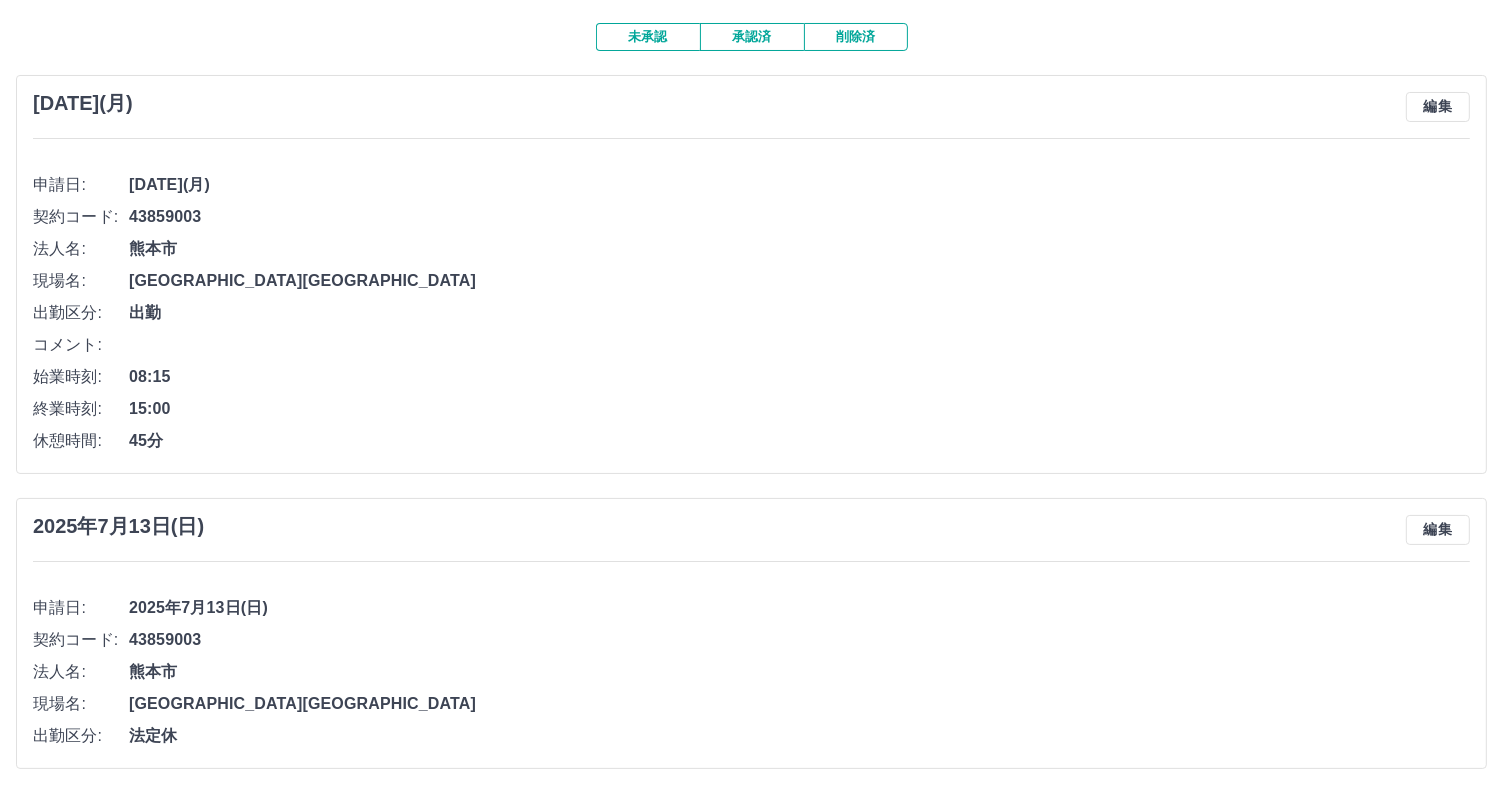 click on "承認済" at bounding box center [752, 37] 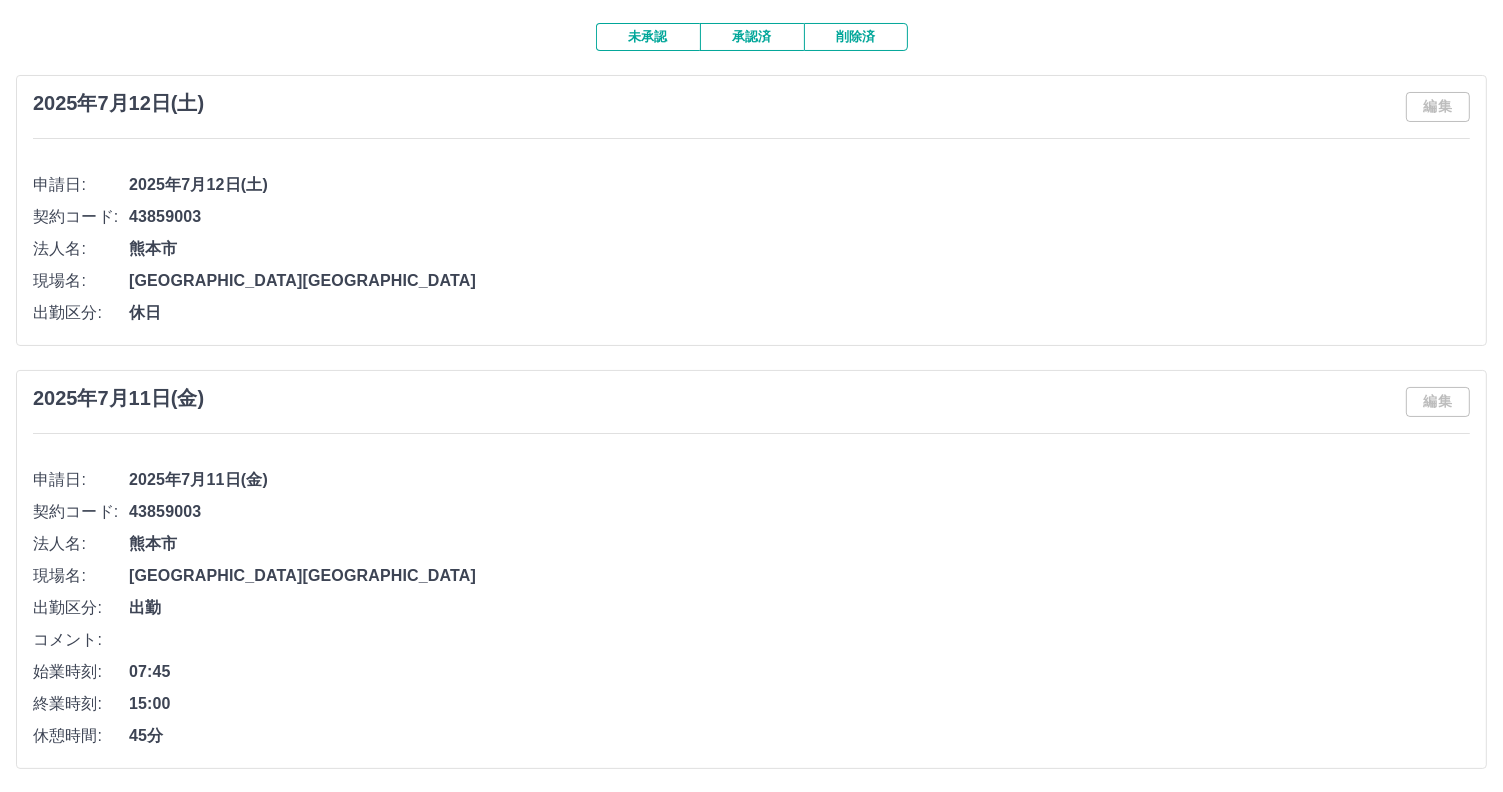click on "未承認" at bounding box center (648, 37) 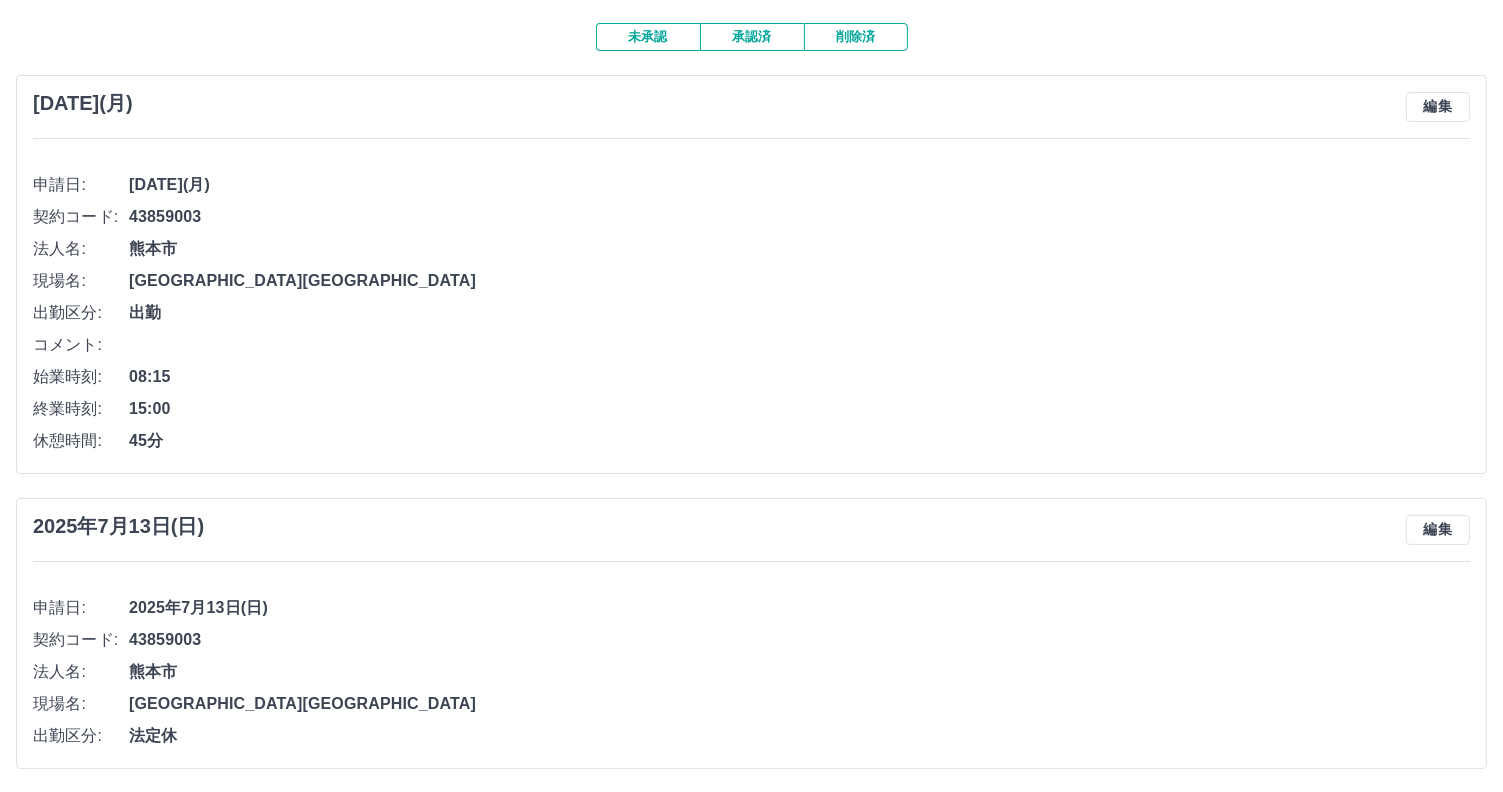 click on "申請日: [DATE](月)" at bounding box center [751, 185] 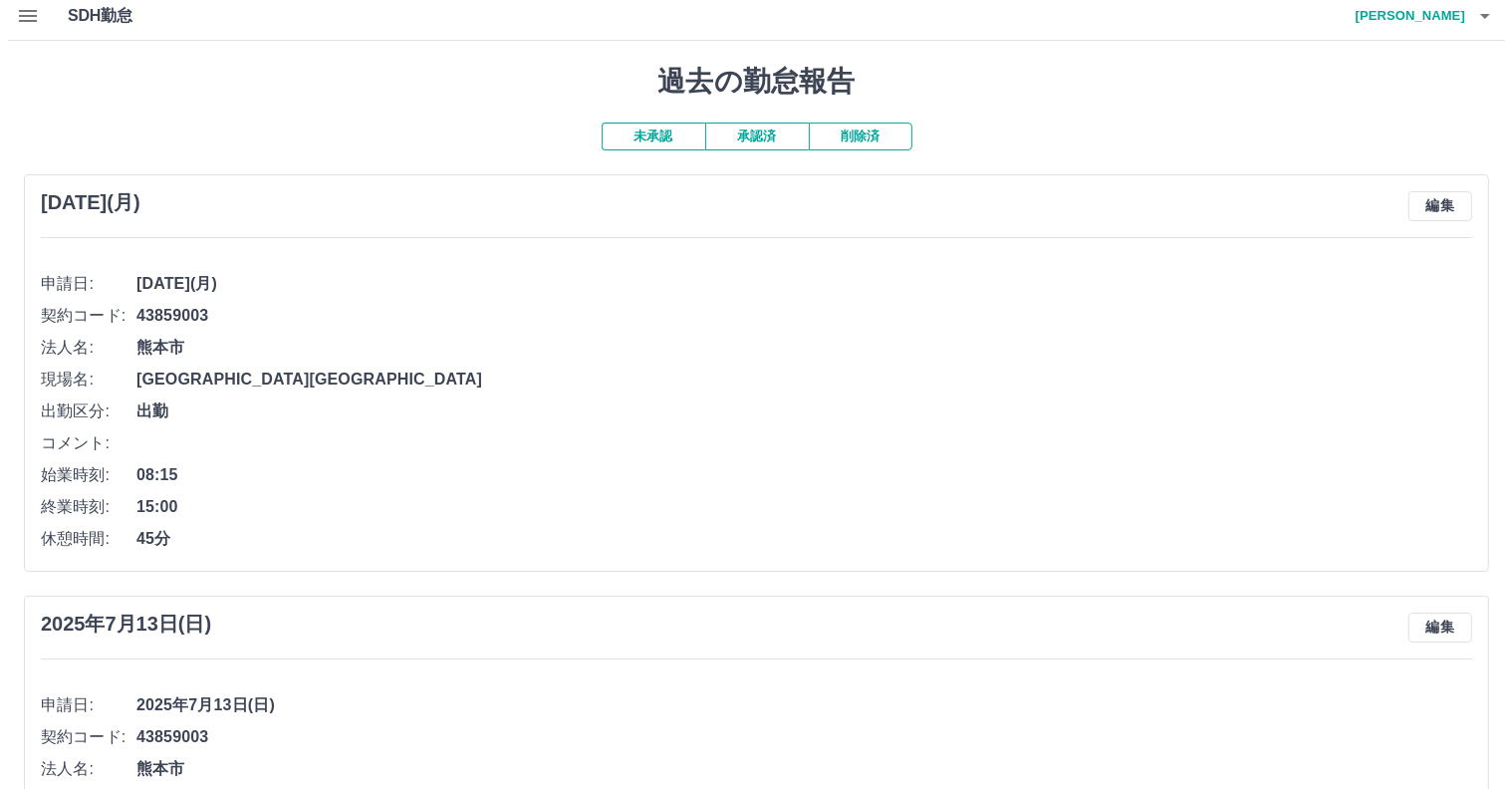 scroll, scrollTop: 0, scrollLeft: 0, axis: both 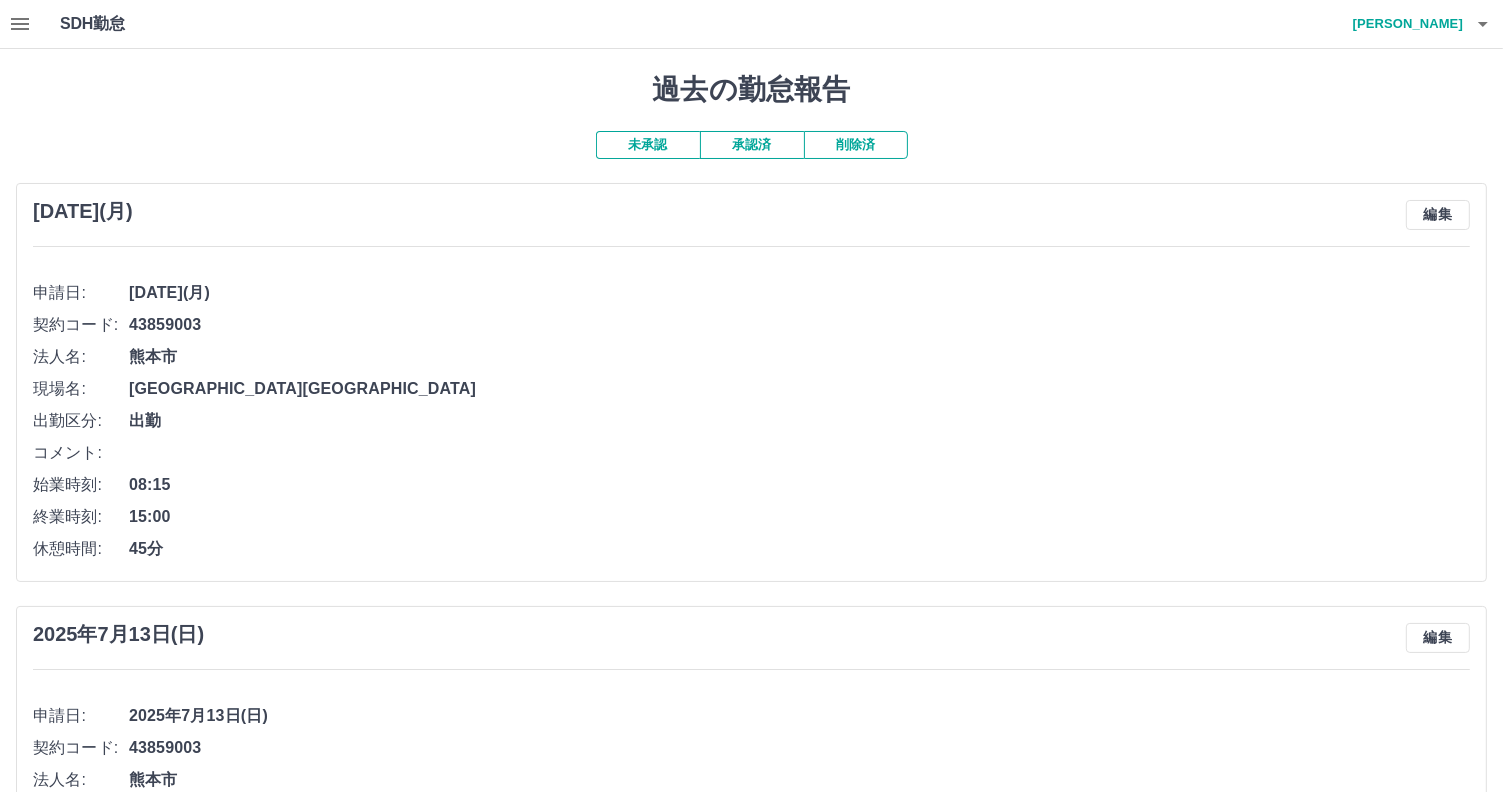 click on "[PERSON_NAME]" at bounding box center [1403, 24] 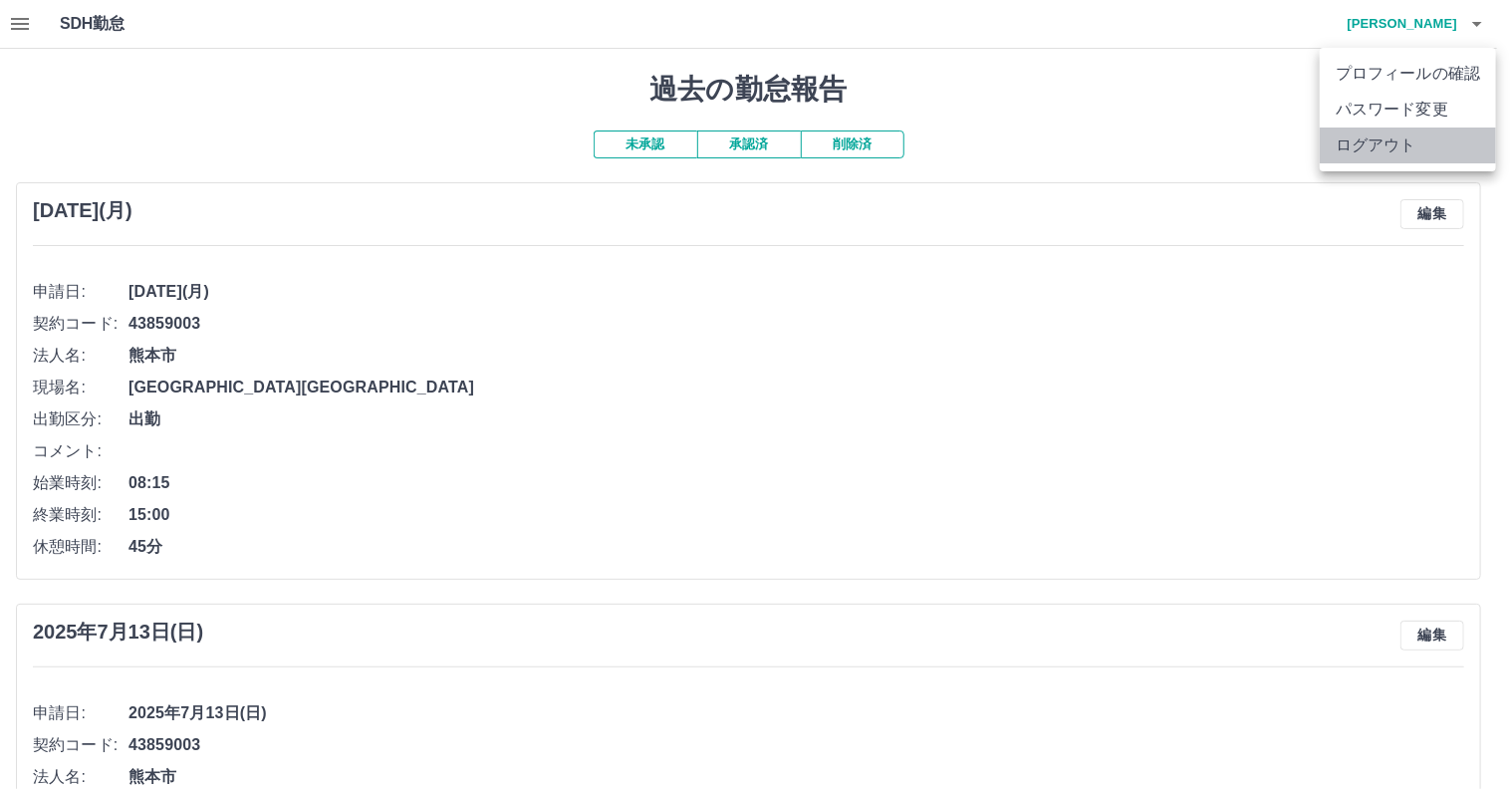 click on "ログアウト" at bounding box center [1407, 145] 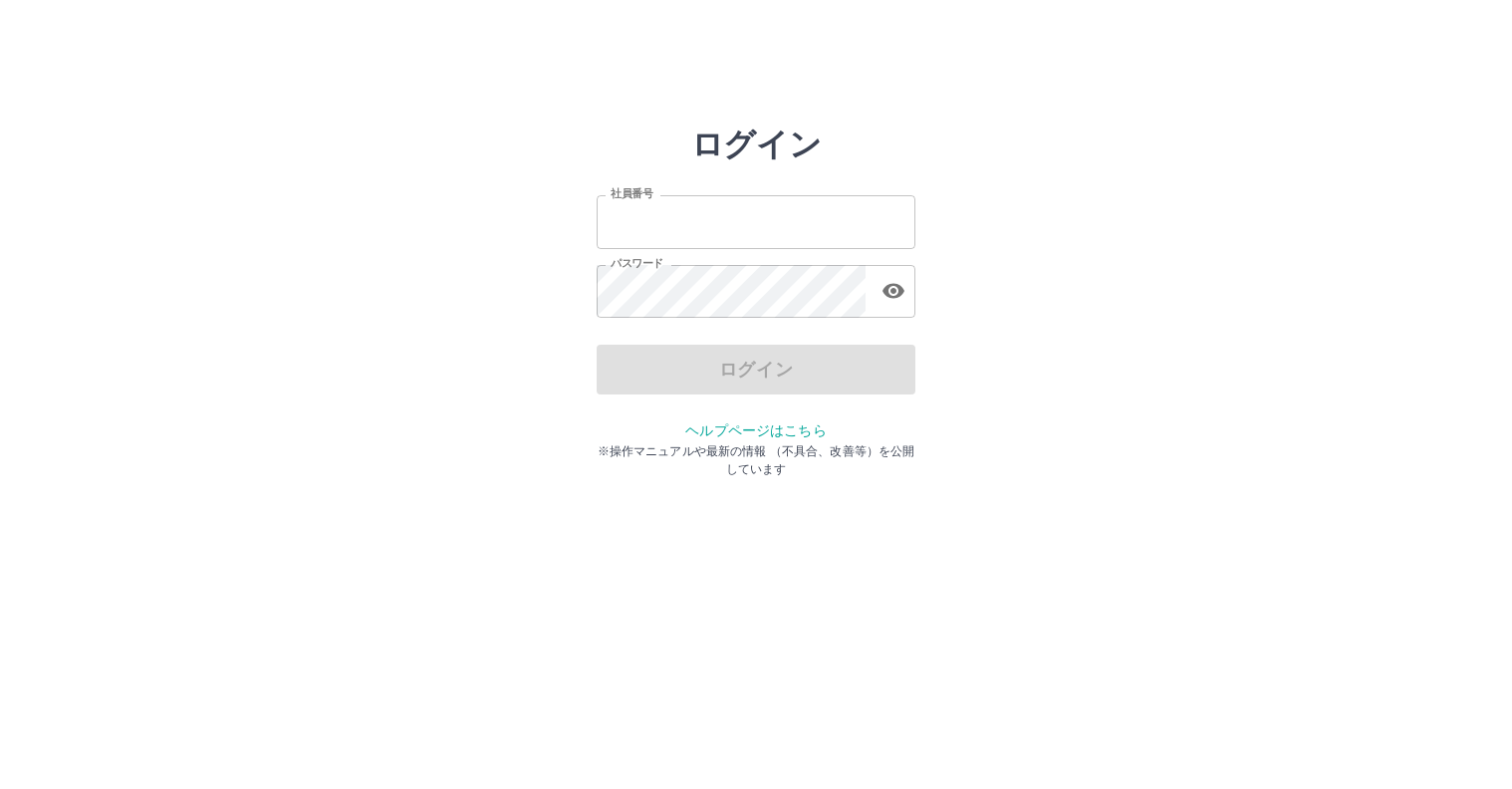 scroll, scrollTop: 0, scrollLeft: 0, axis: both 